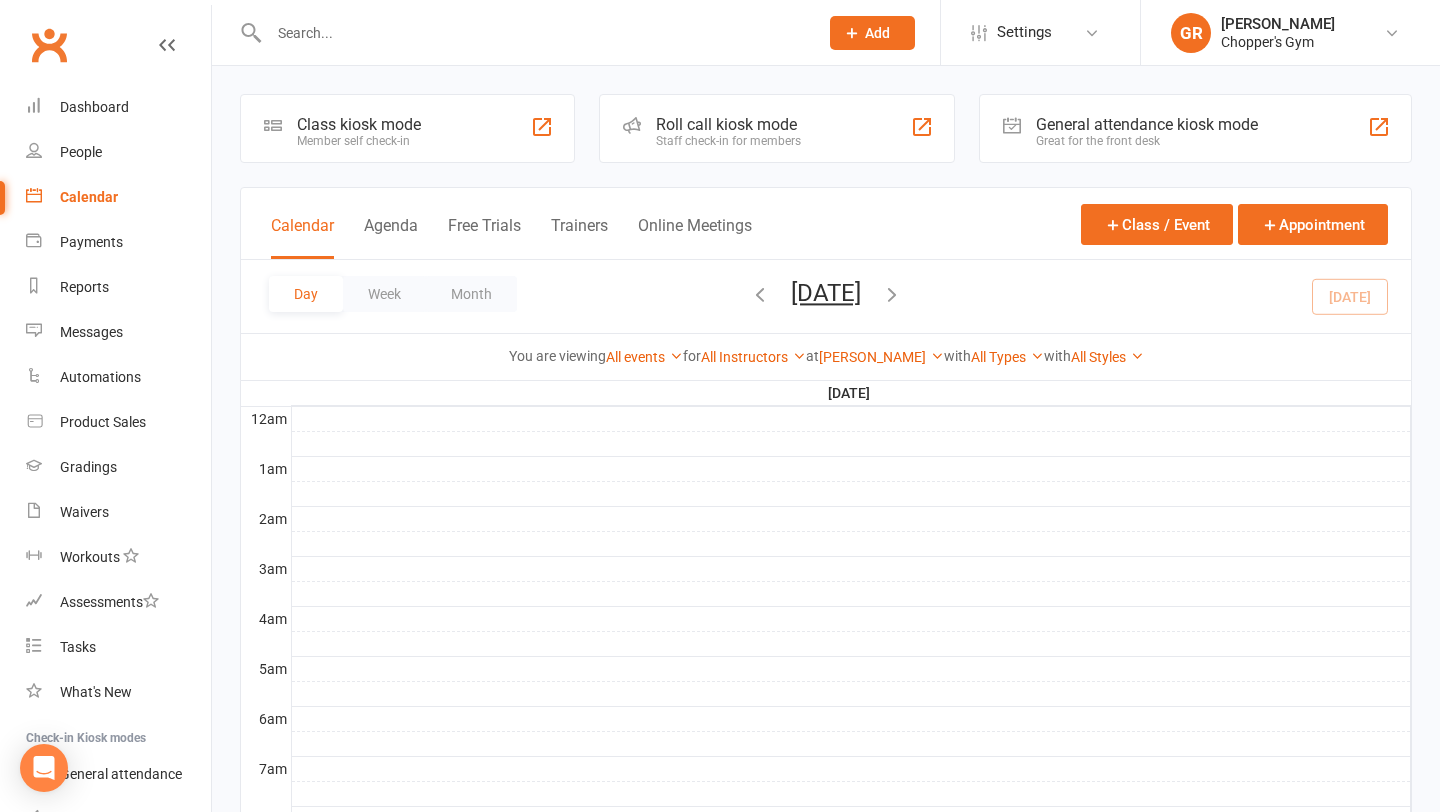 scroll, scrollTop: 711, scrollLeft: 0, axis: vertical 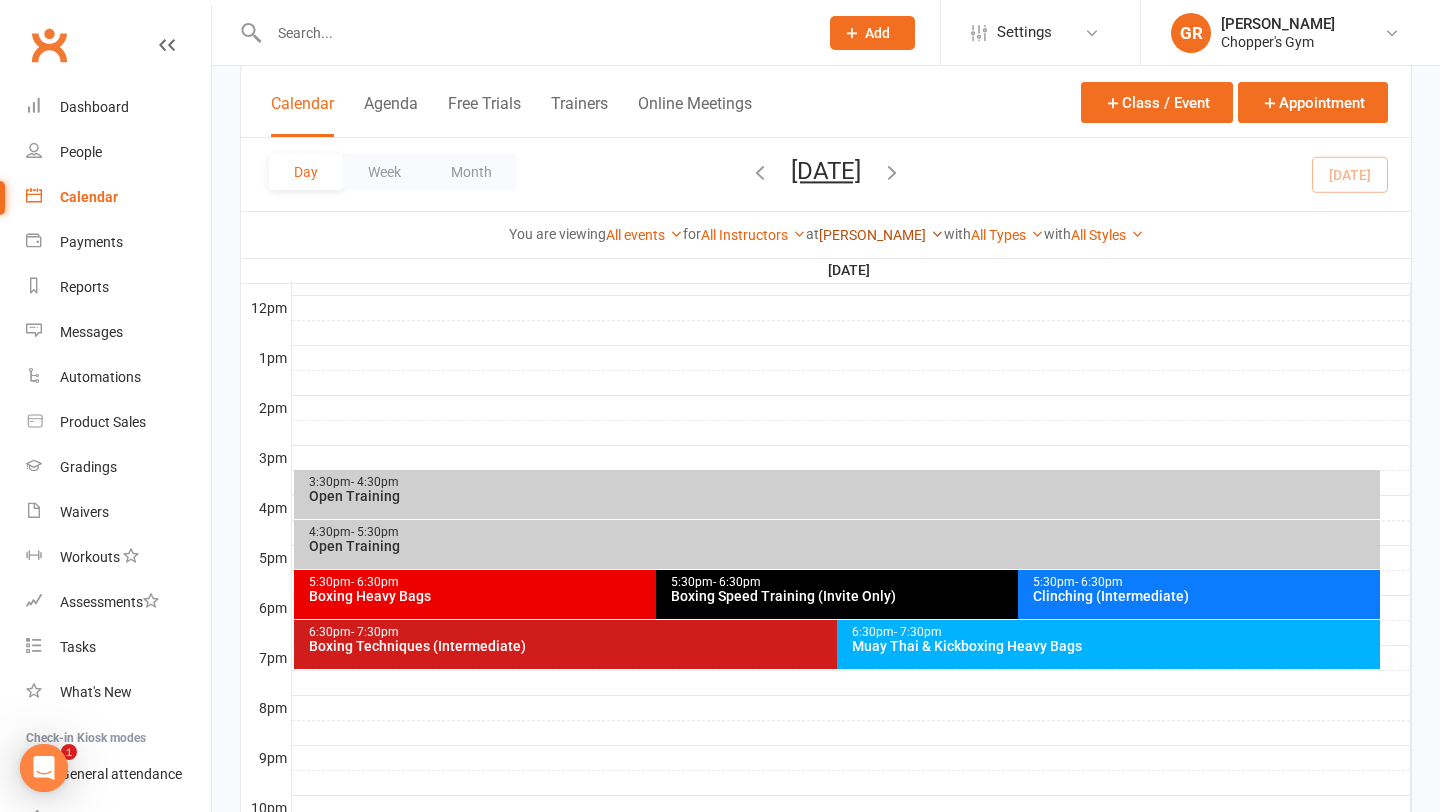 click on "[PERSON_NAME]" at bounding box center [881, 235] 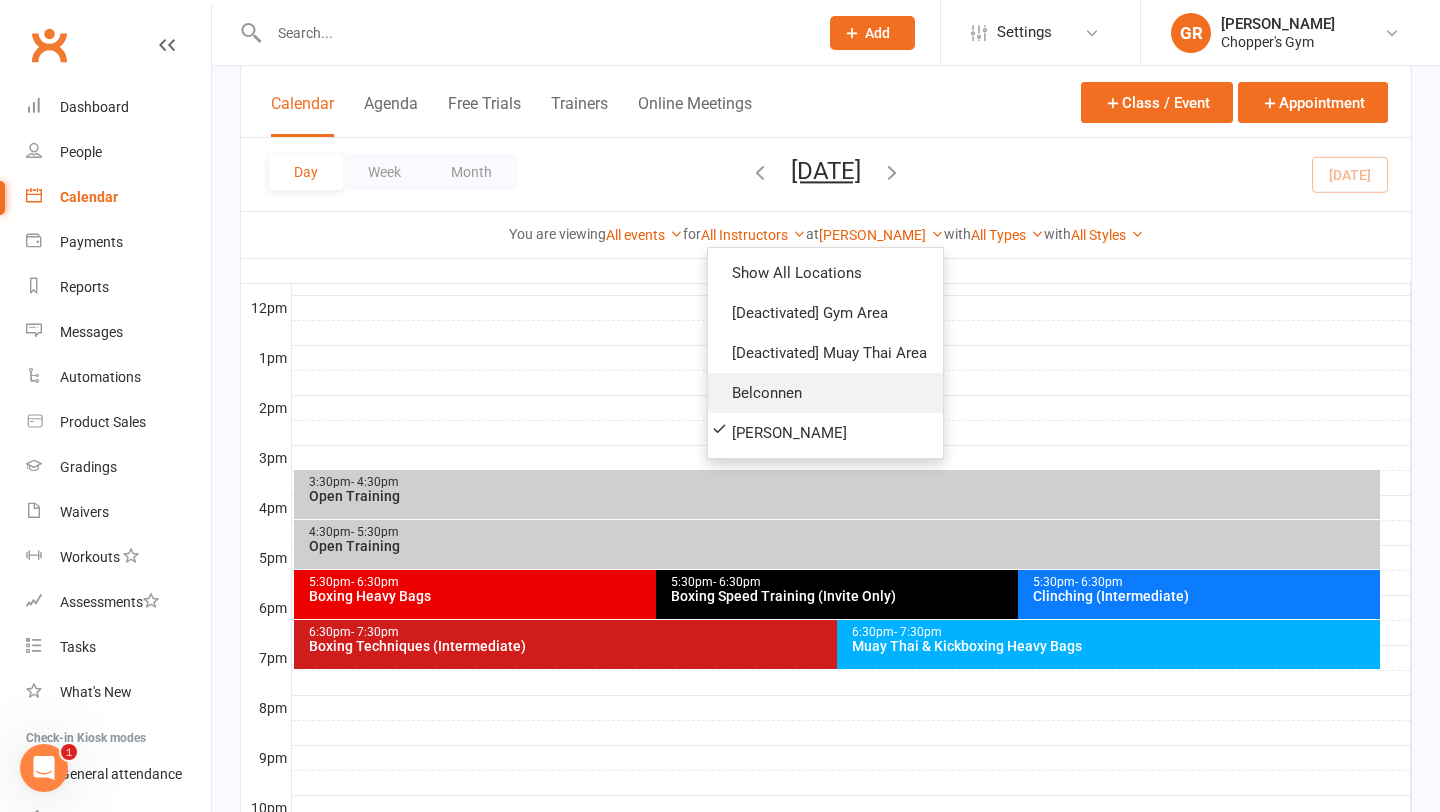 click on "Belconnen" at bounding box center [825, 393] 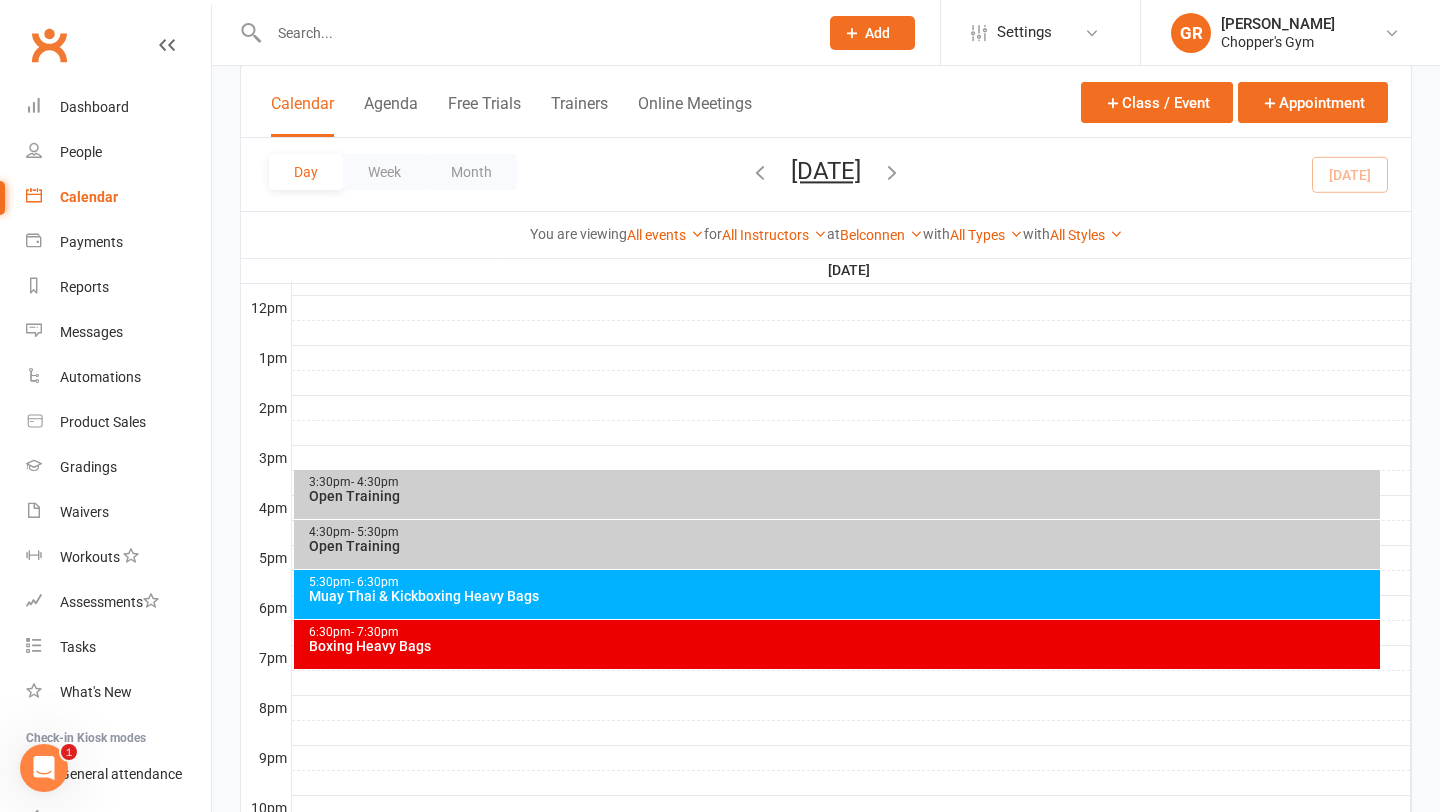 click on "5:30pm  - 6:30pm Muay Thai & Kickboxing Heavy Bags" at bounding box center [837, 594] 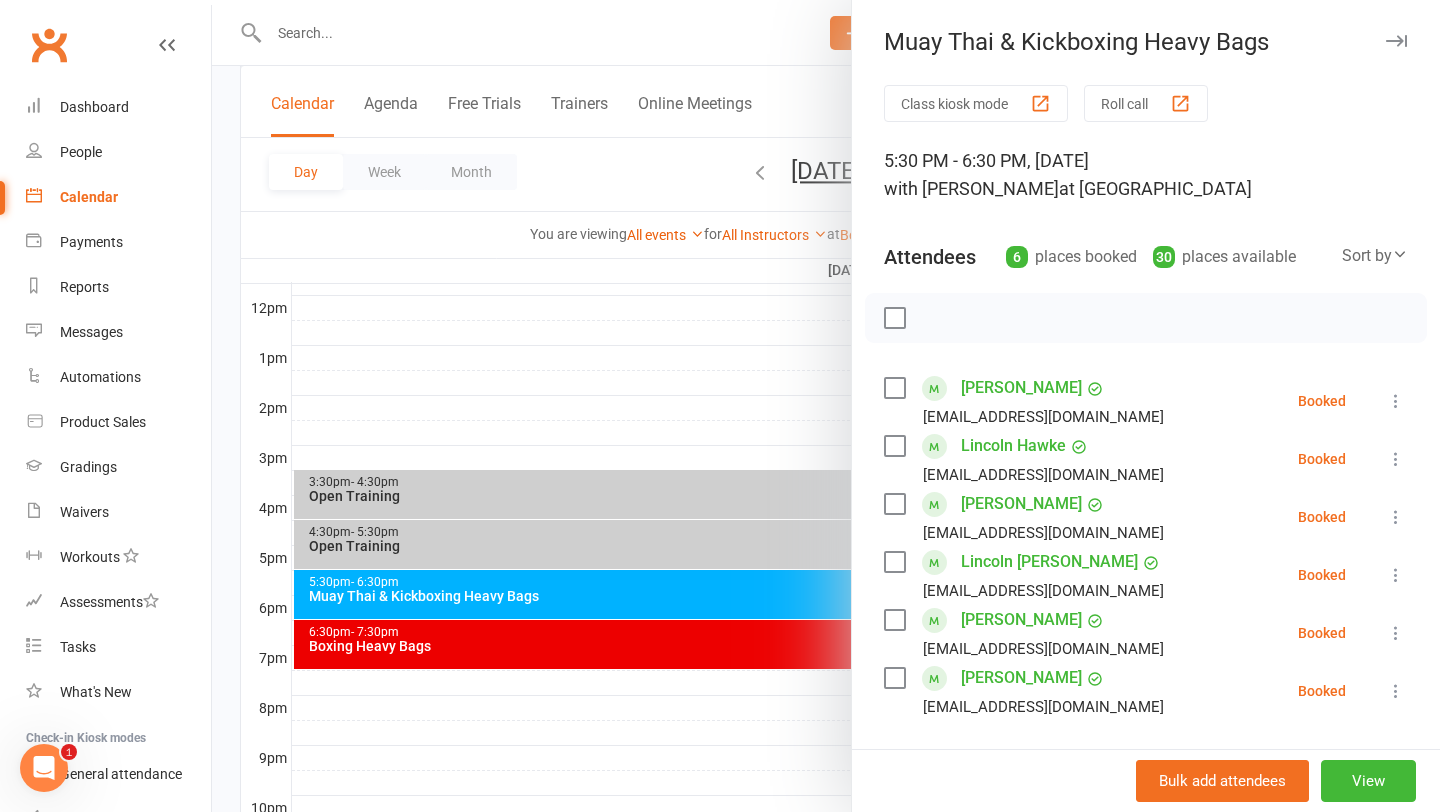 click at bounding box center (1400, 254) 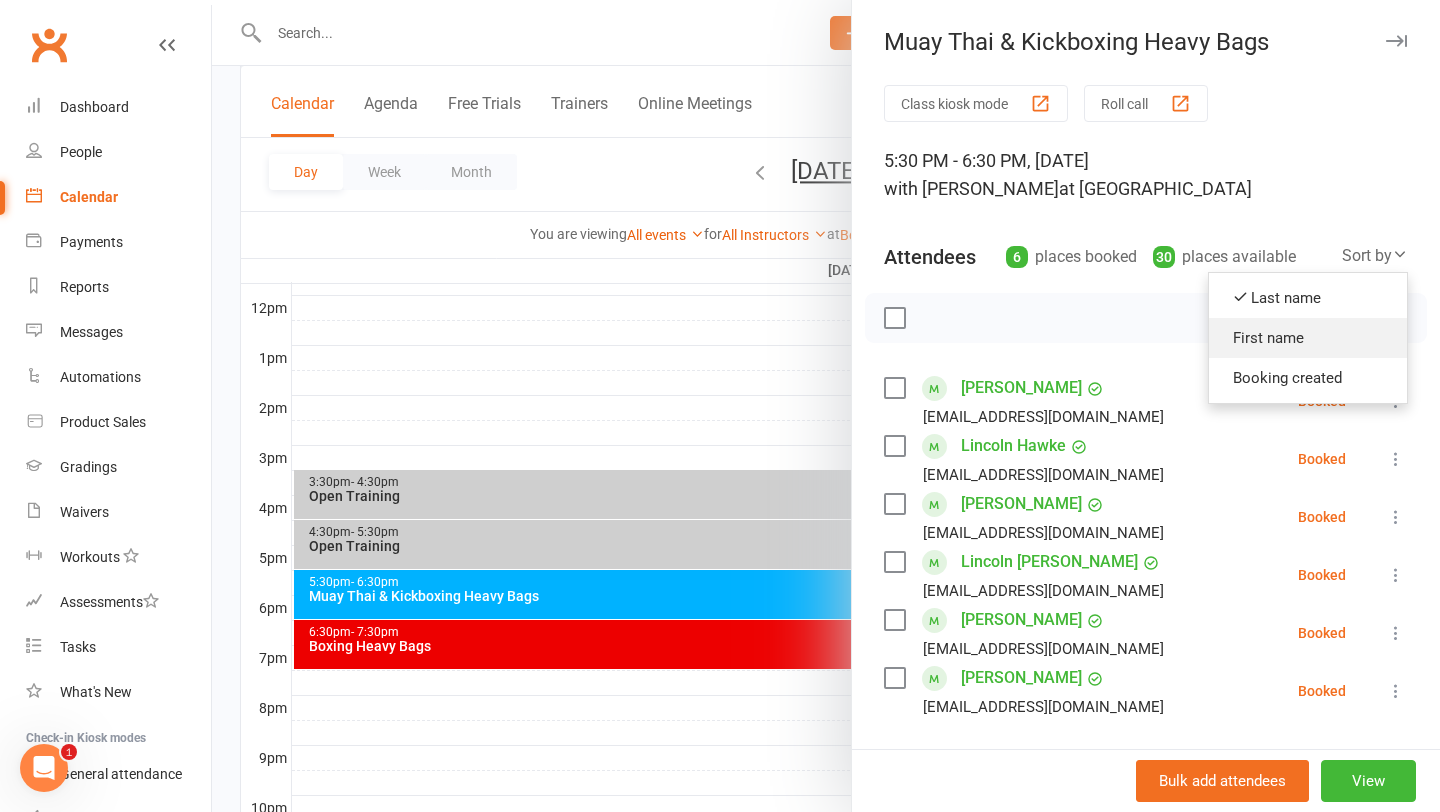 click on "First name" at bounding box center (1308, 338) 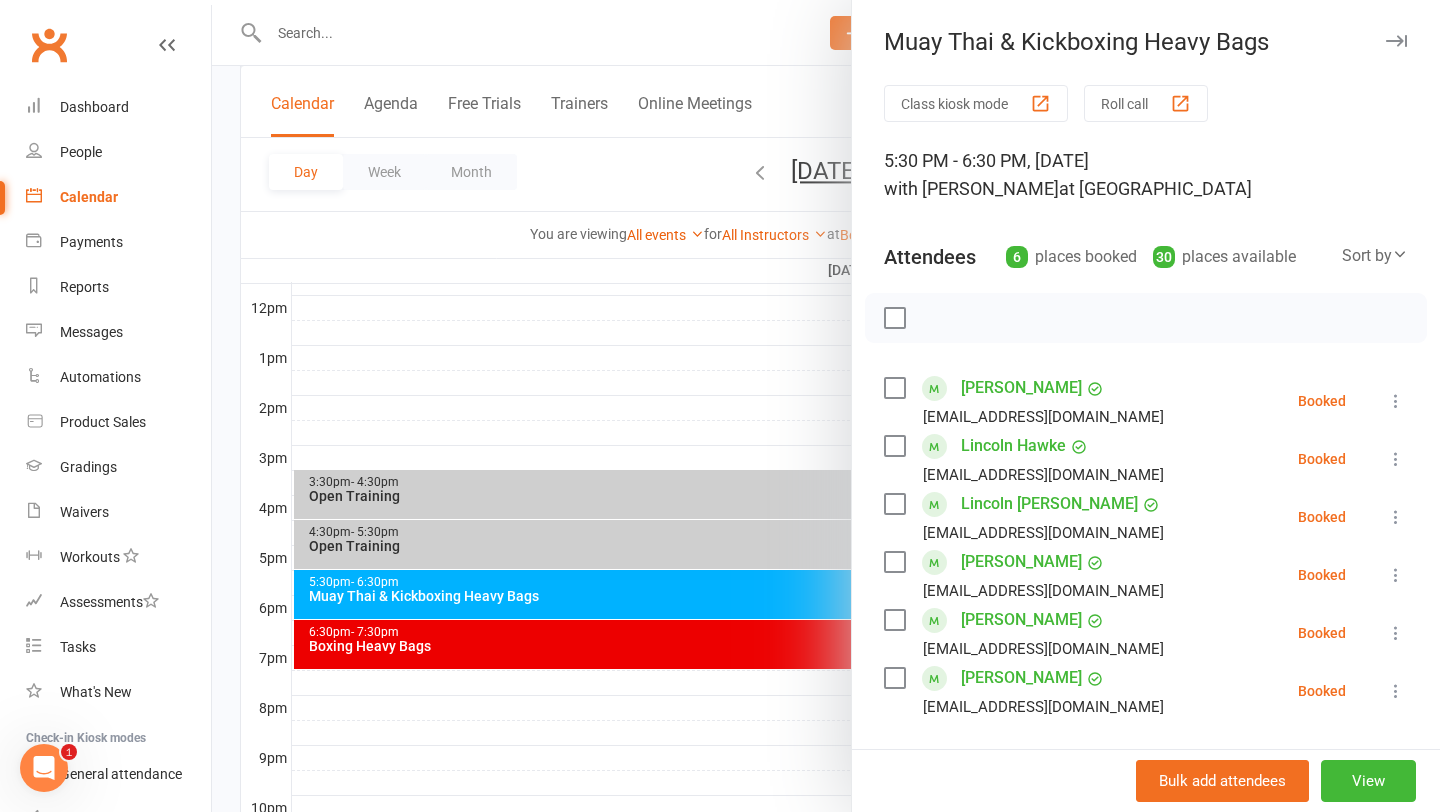 click at bounding box center [826, 406] 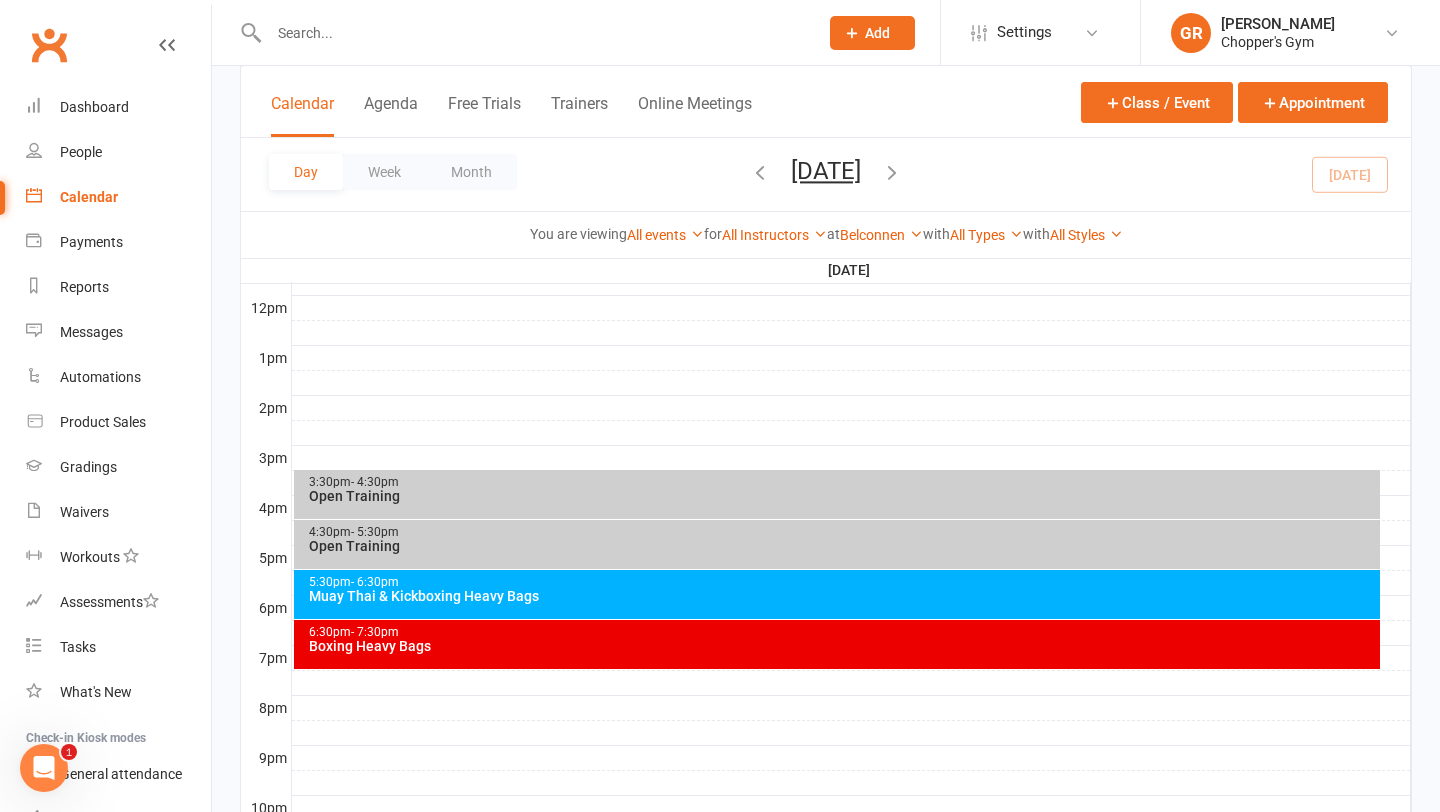 click on "6:30pm  - 7:30pm" at bounding box center [842, 632] 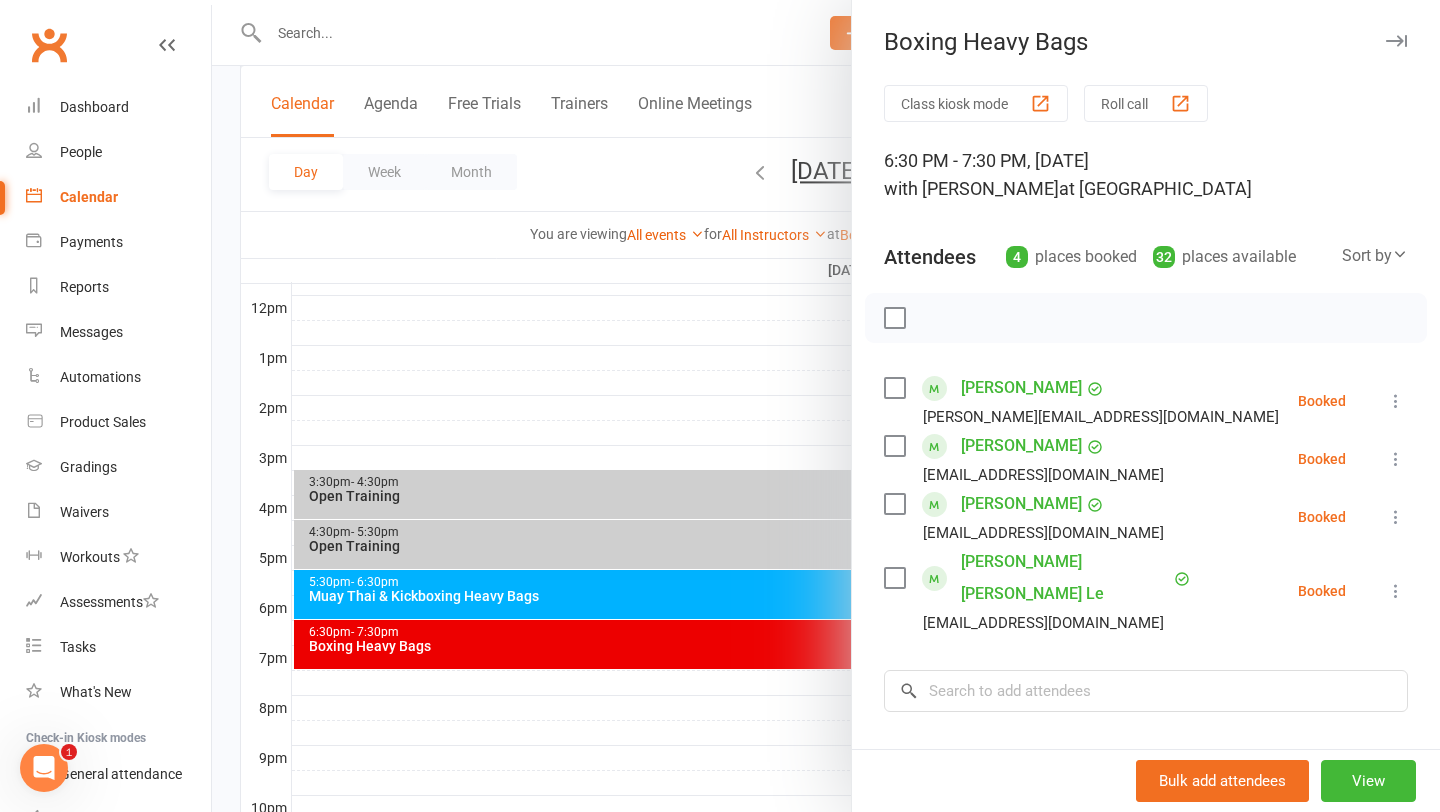 click at bounding box center (826, 406) 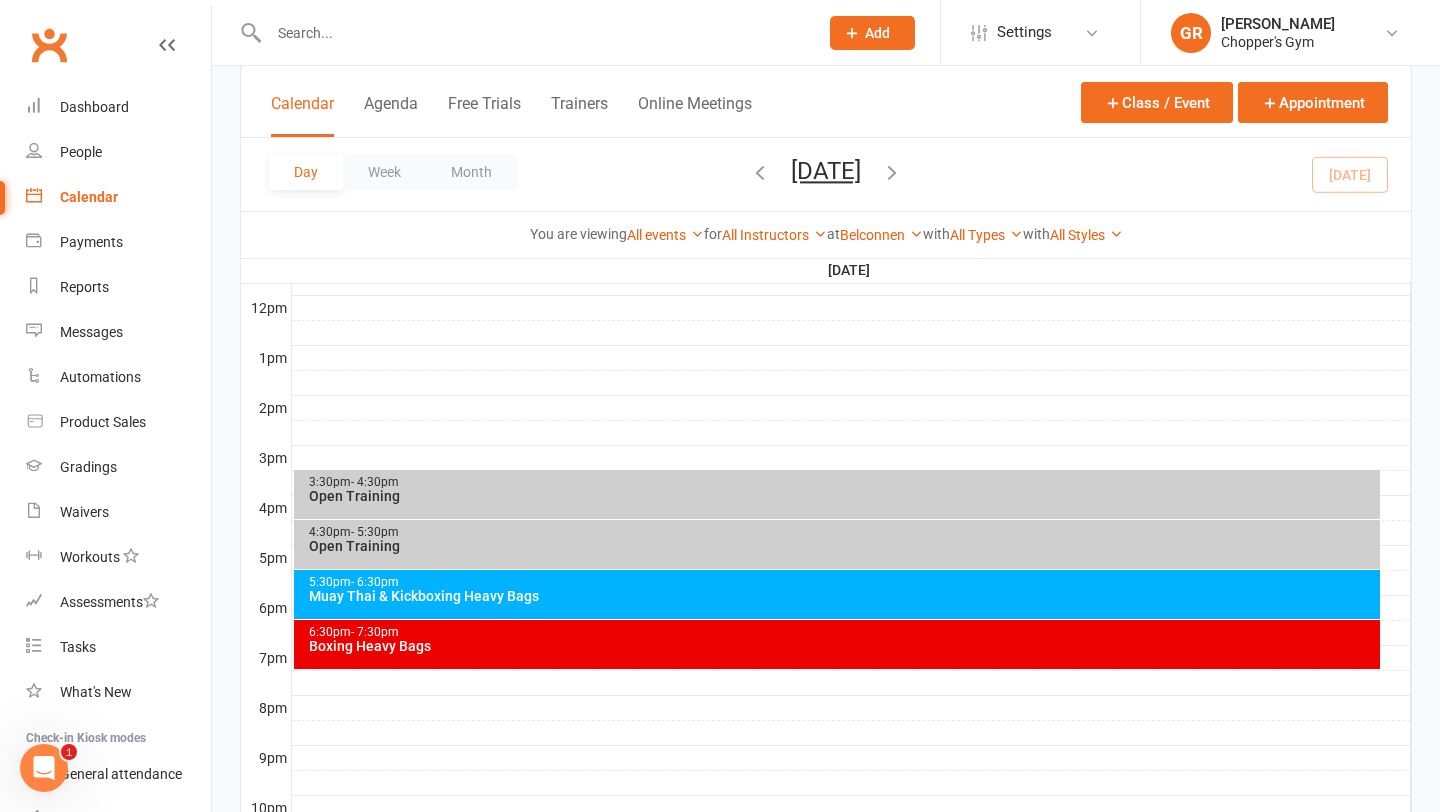 click on "4:30pm  - 5:30pm Open Training" at bounding box center [837, 544] 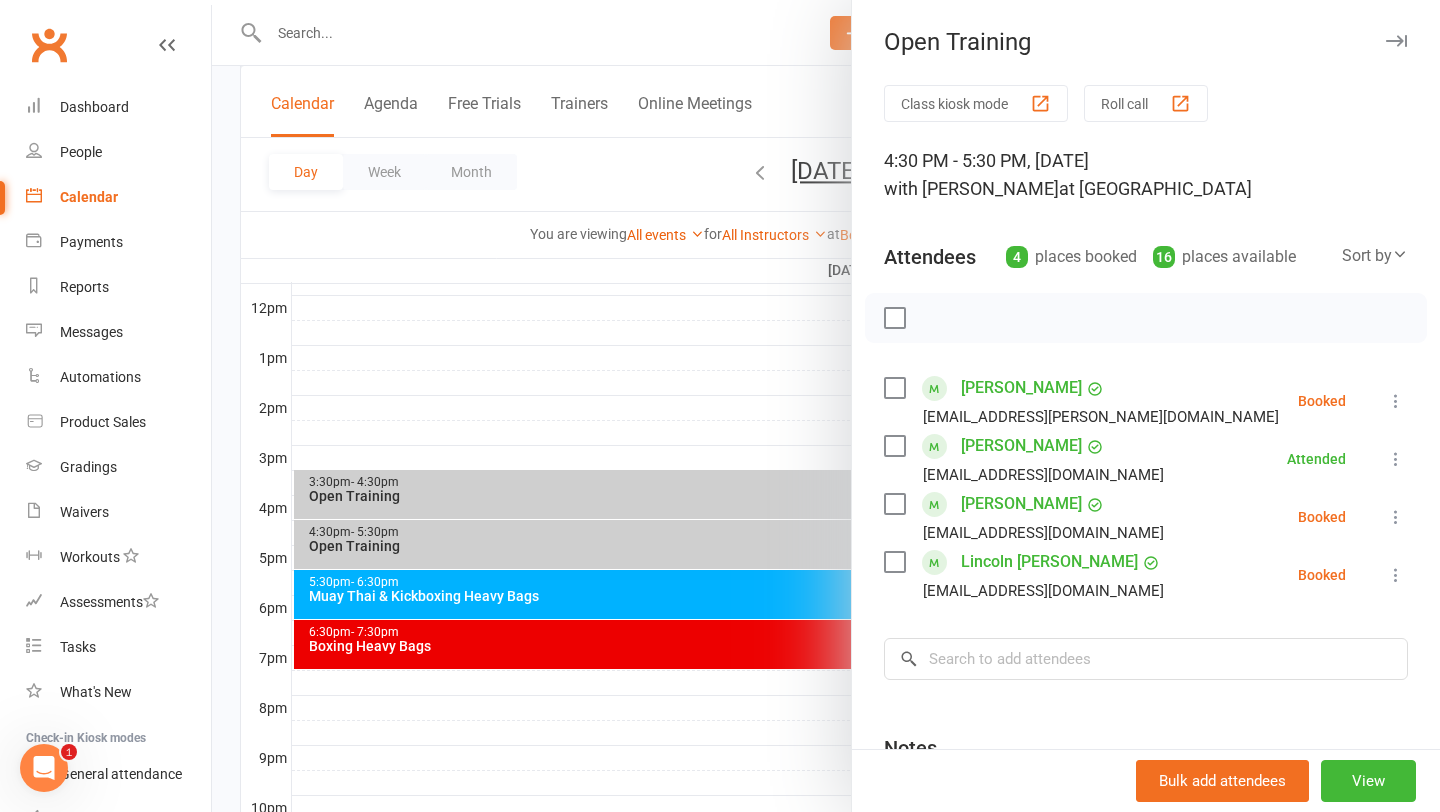 click at bounding box center [826, 406] 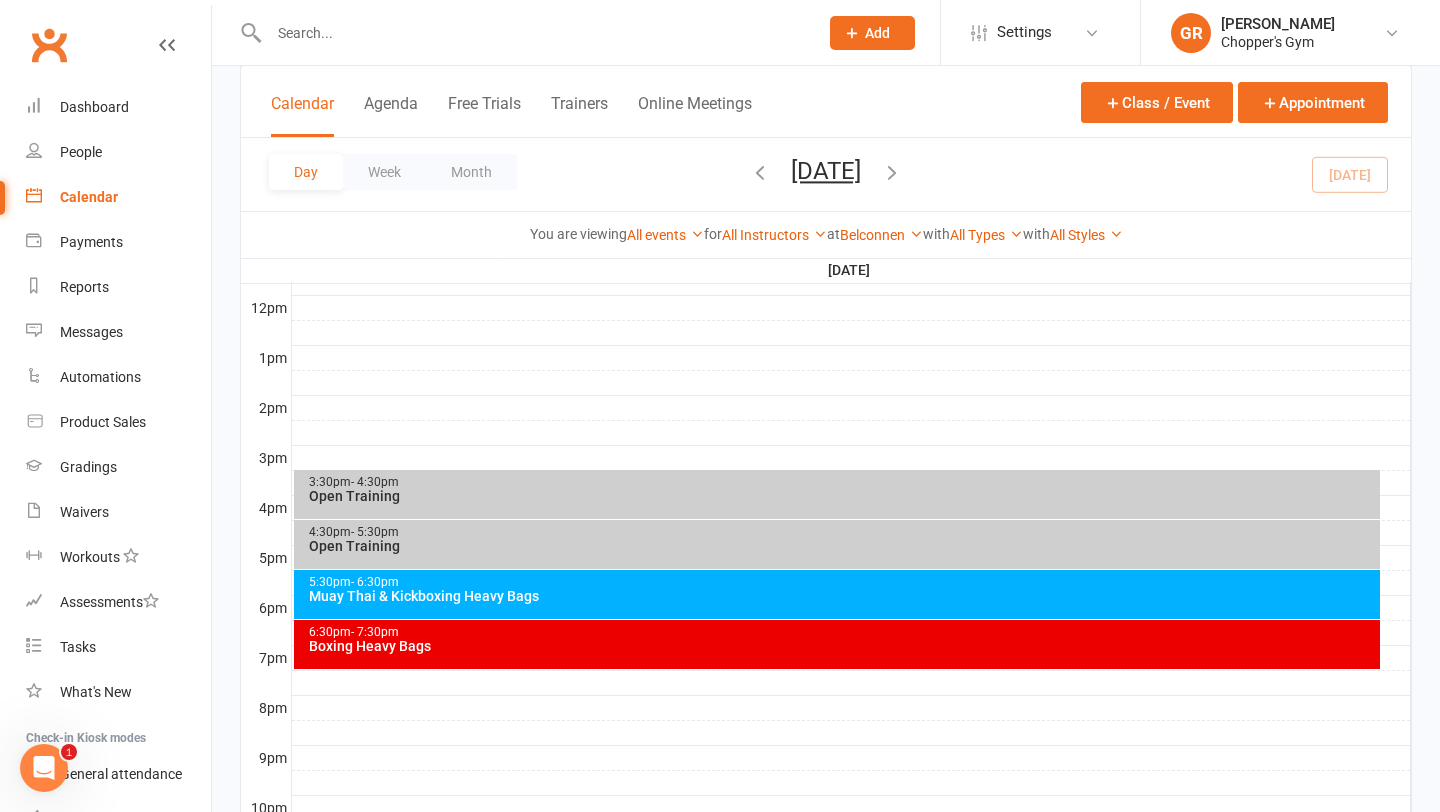 click on "3:30pm  - 4:30pm" at bounding box center (842, 482) 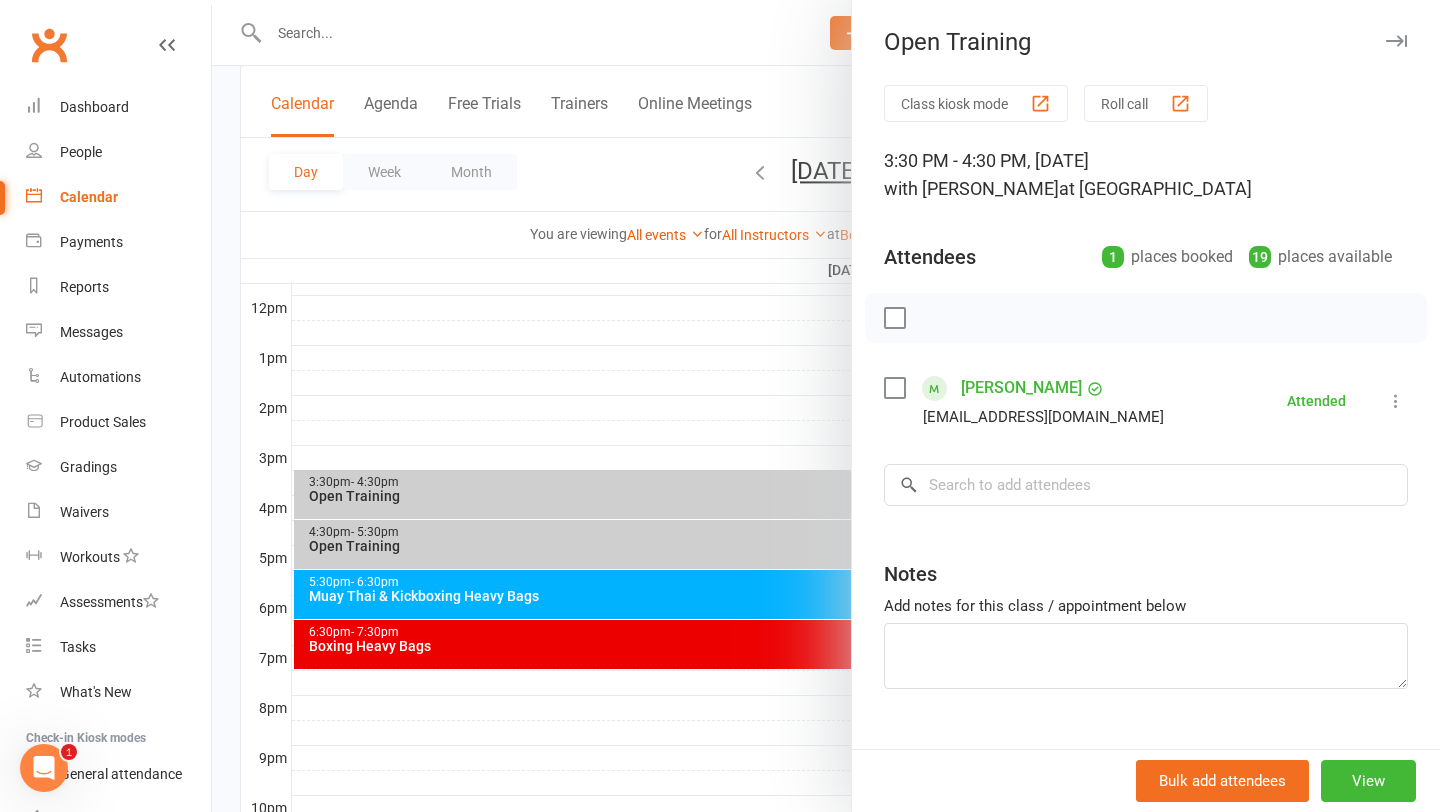 click at bounding box center [826, 406] 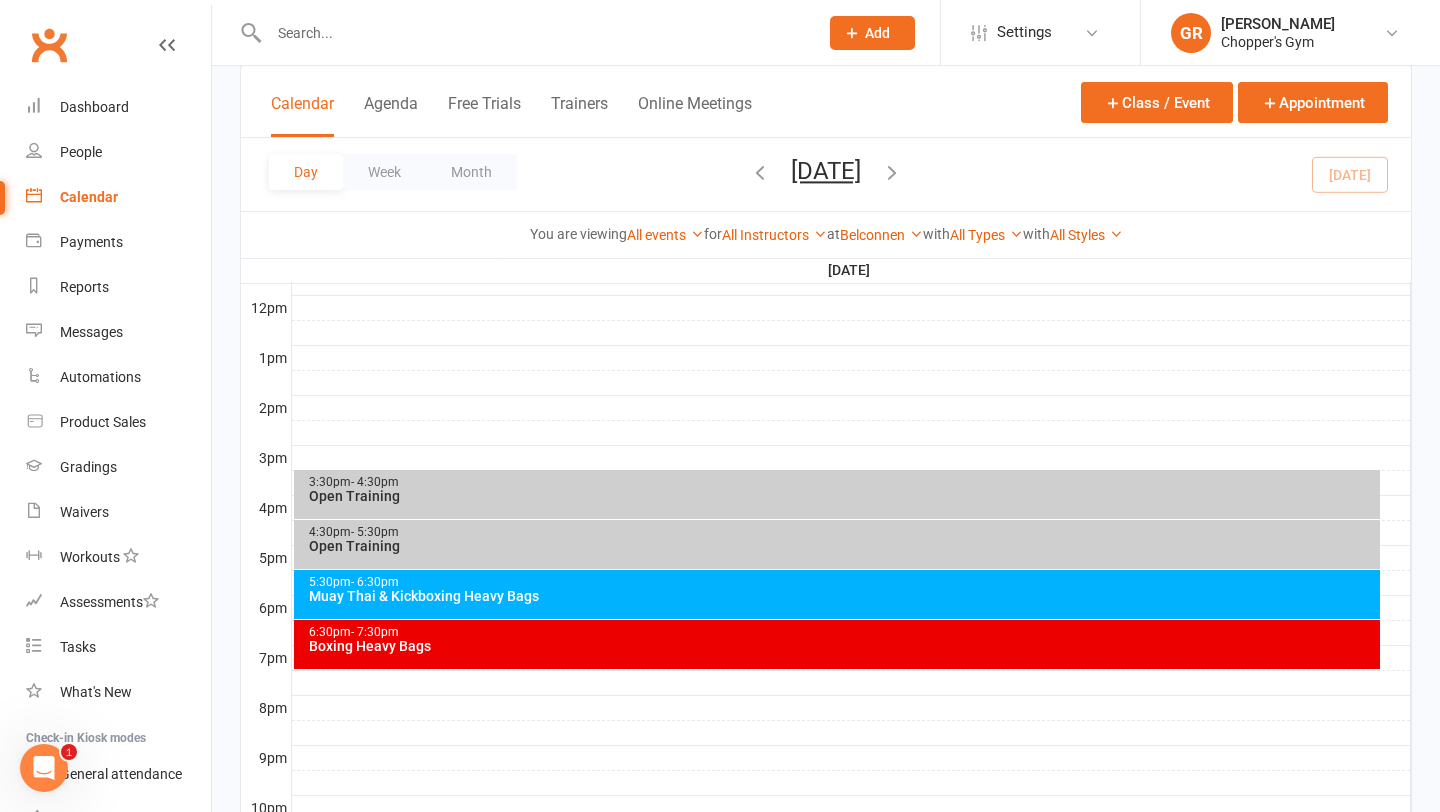 click at bounding box center [892, 172] 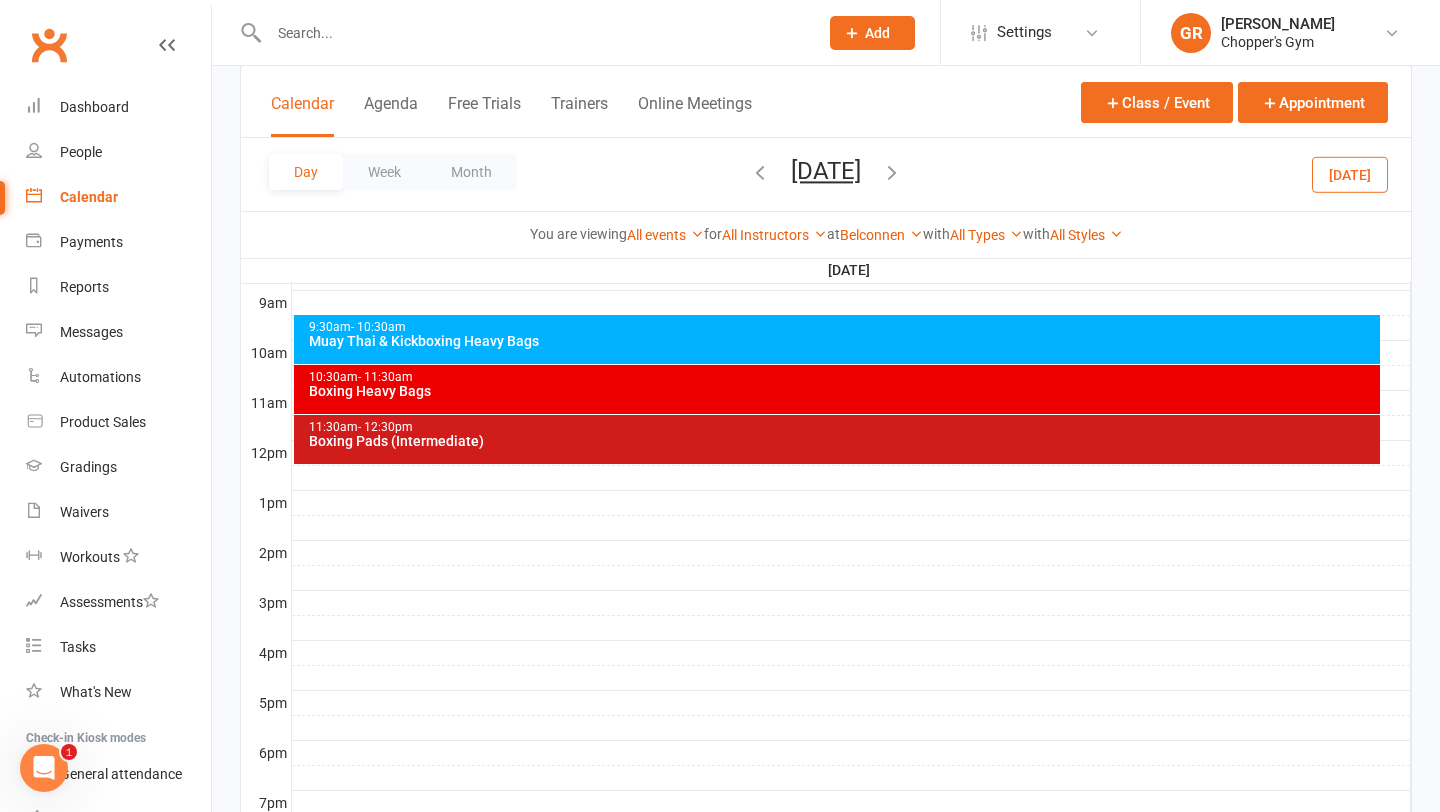 scroll, scrollTop: 560, scrollLeft: 0, axis: vertical 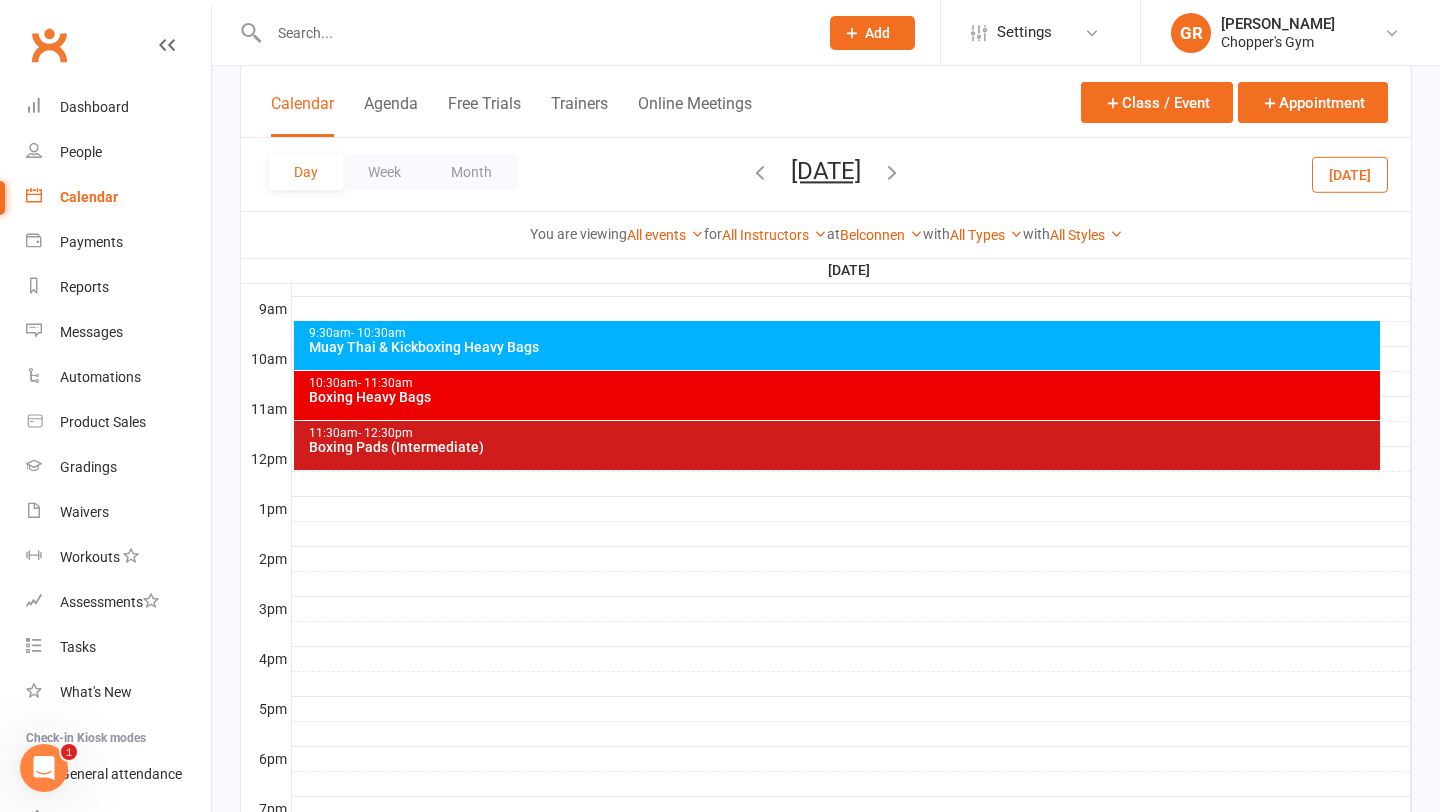 click on "Muay Thai & Kickboxing Heavy Bags" at bounding box center (842, 347) 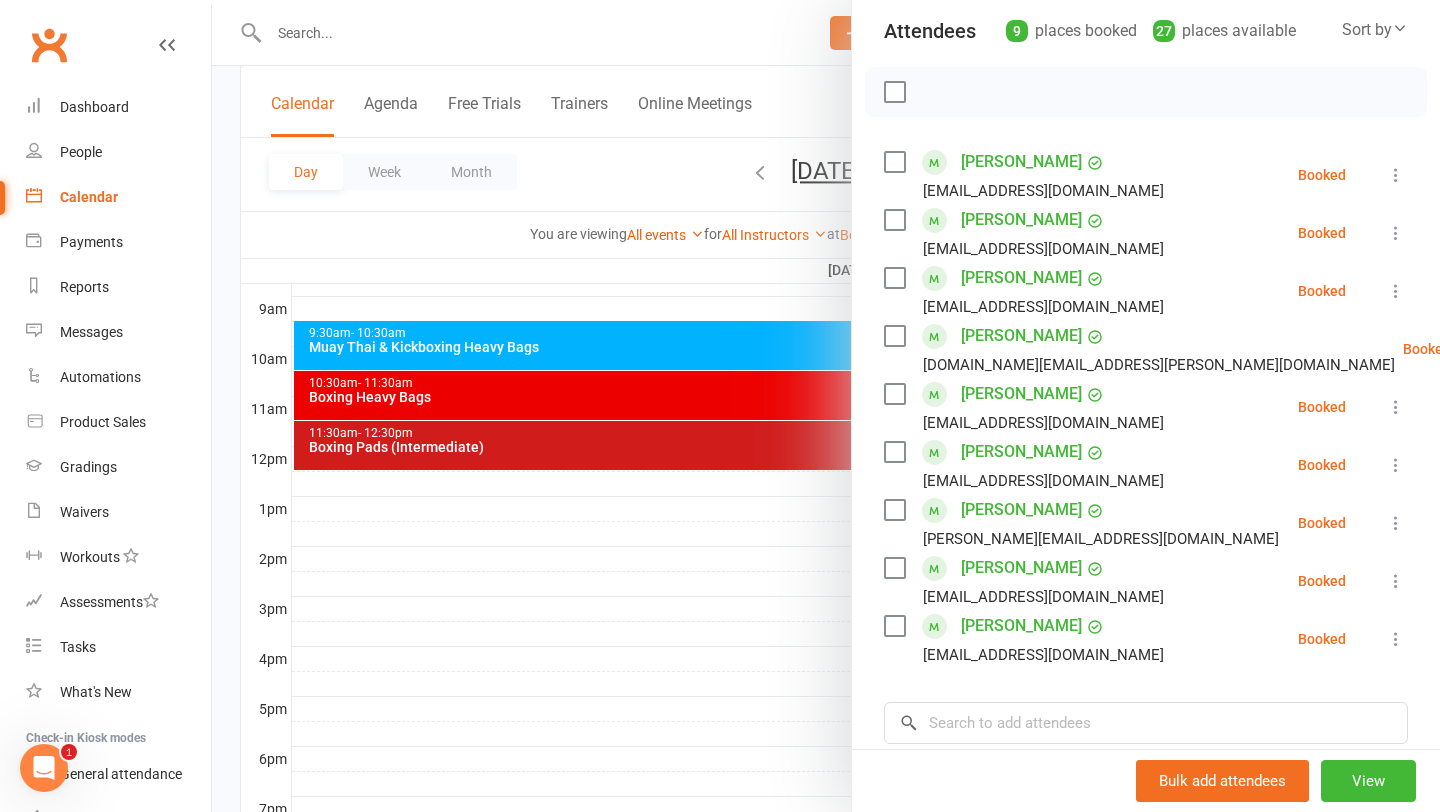 scroll, scrollTop: 229, scrollLeft: 0, axis: vertical 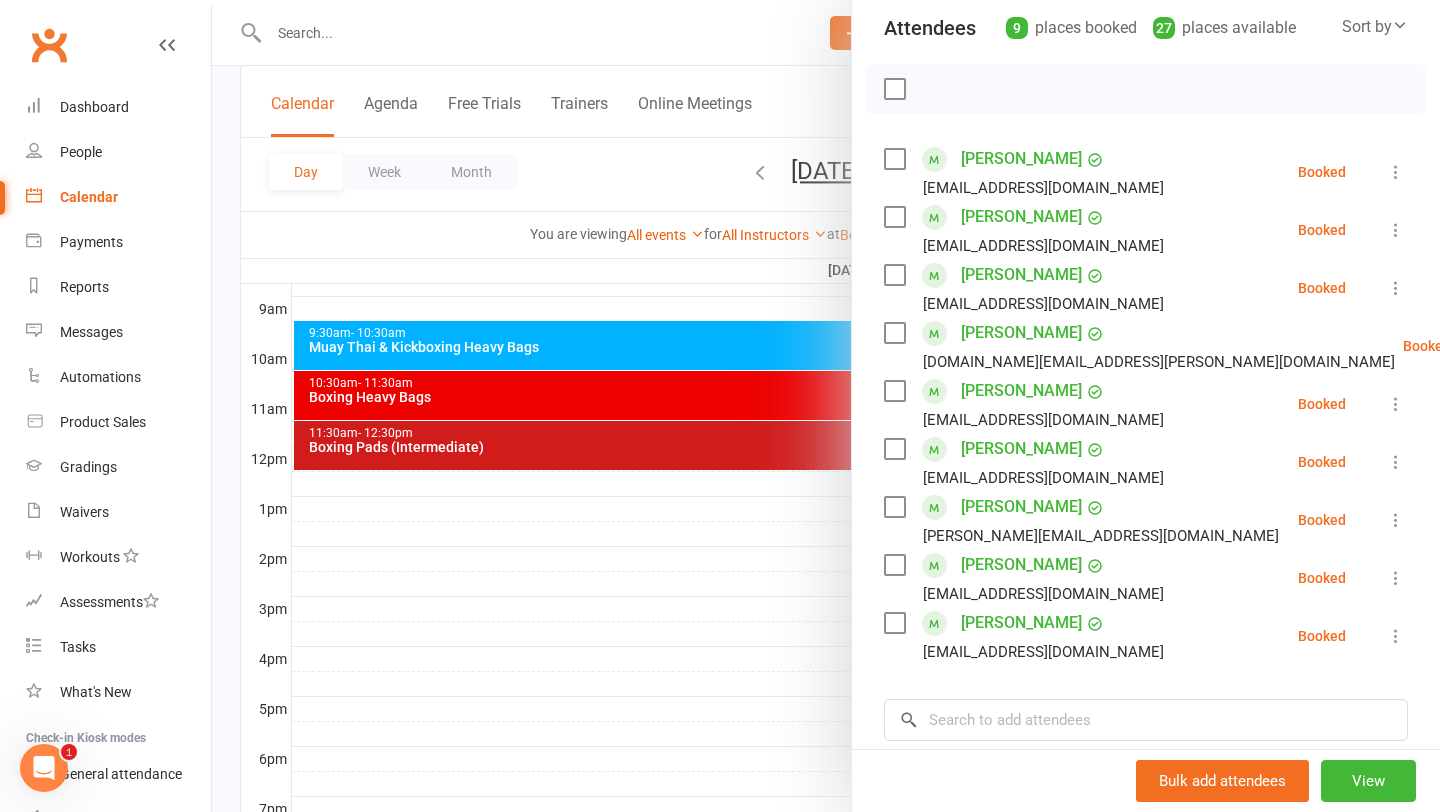 click at bounding box center (826, 406) 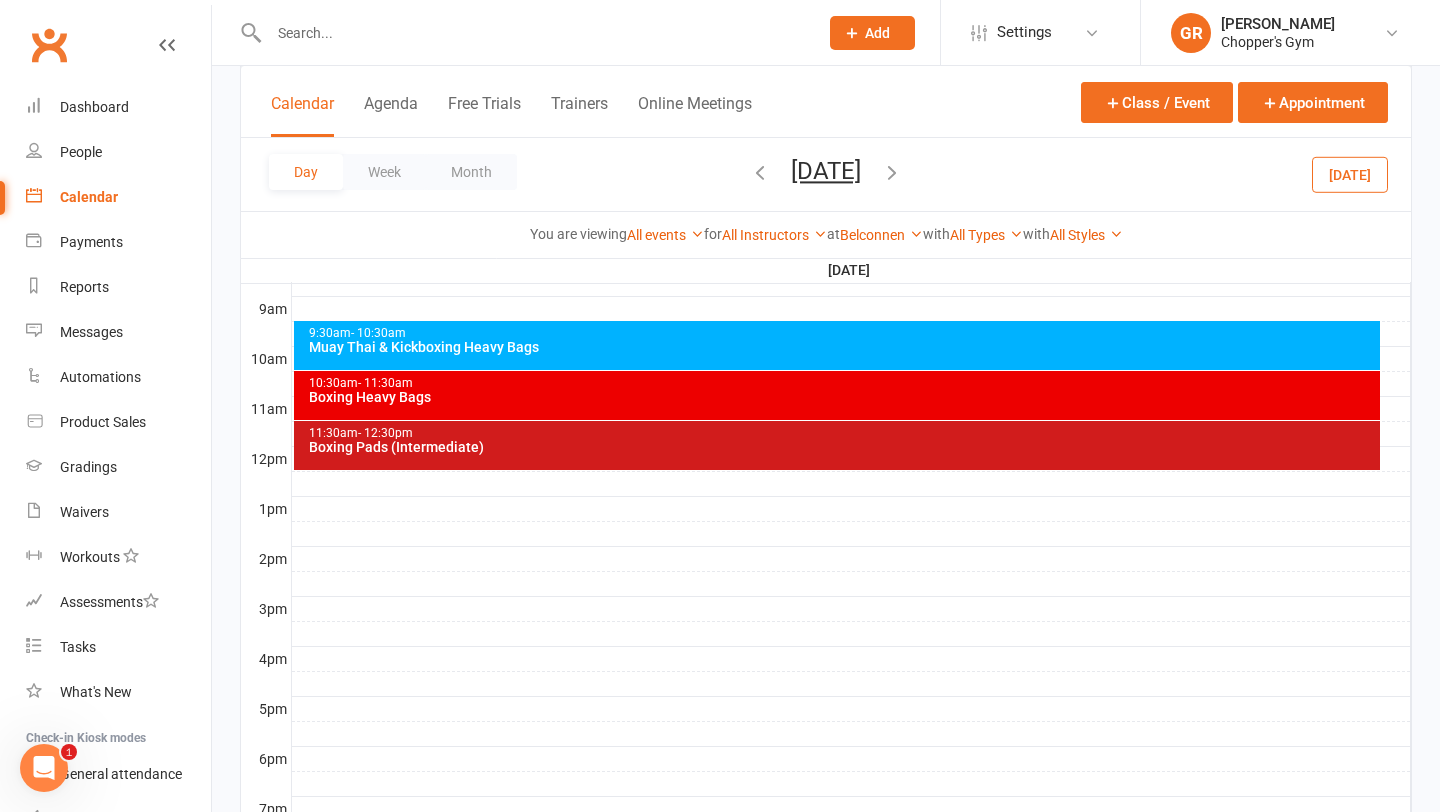 click on "10:30am  - 11:30am Boxing Heavy Bags" at bounding box center [837, 395] 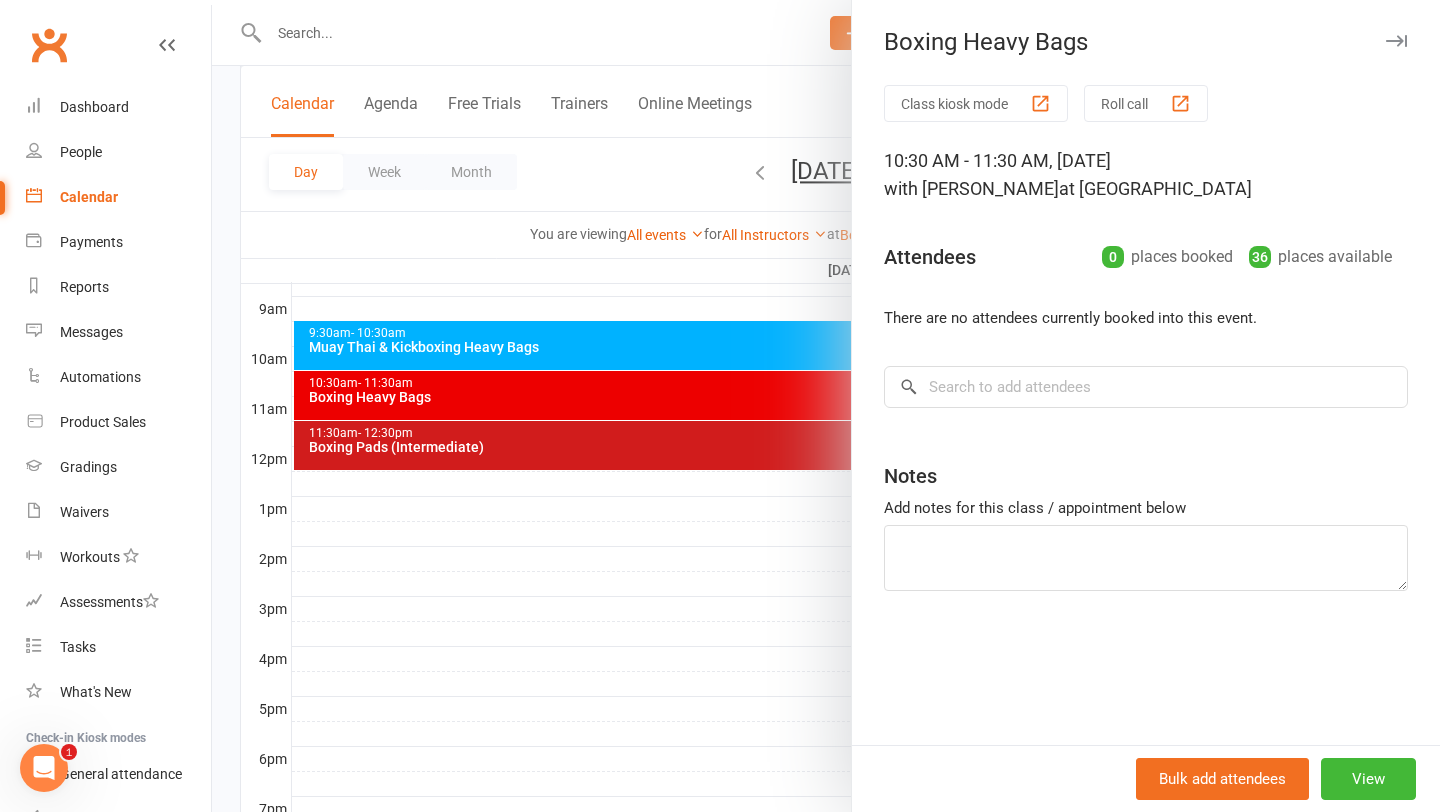 click at bounding box center [826, 406] 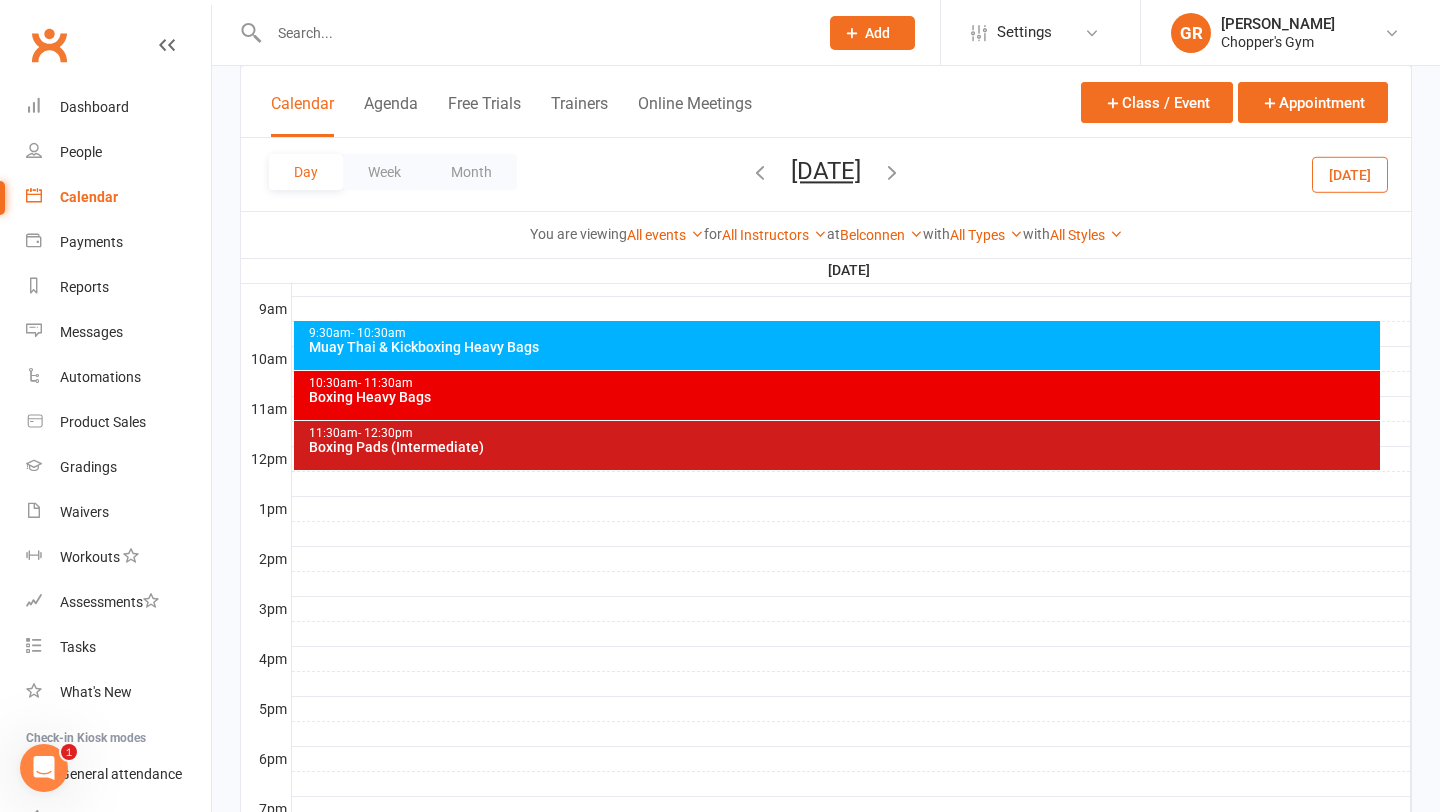 click on "Boxing Pads (Intermediate)" at bounding box center (842, 447) 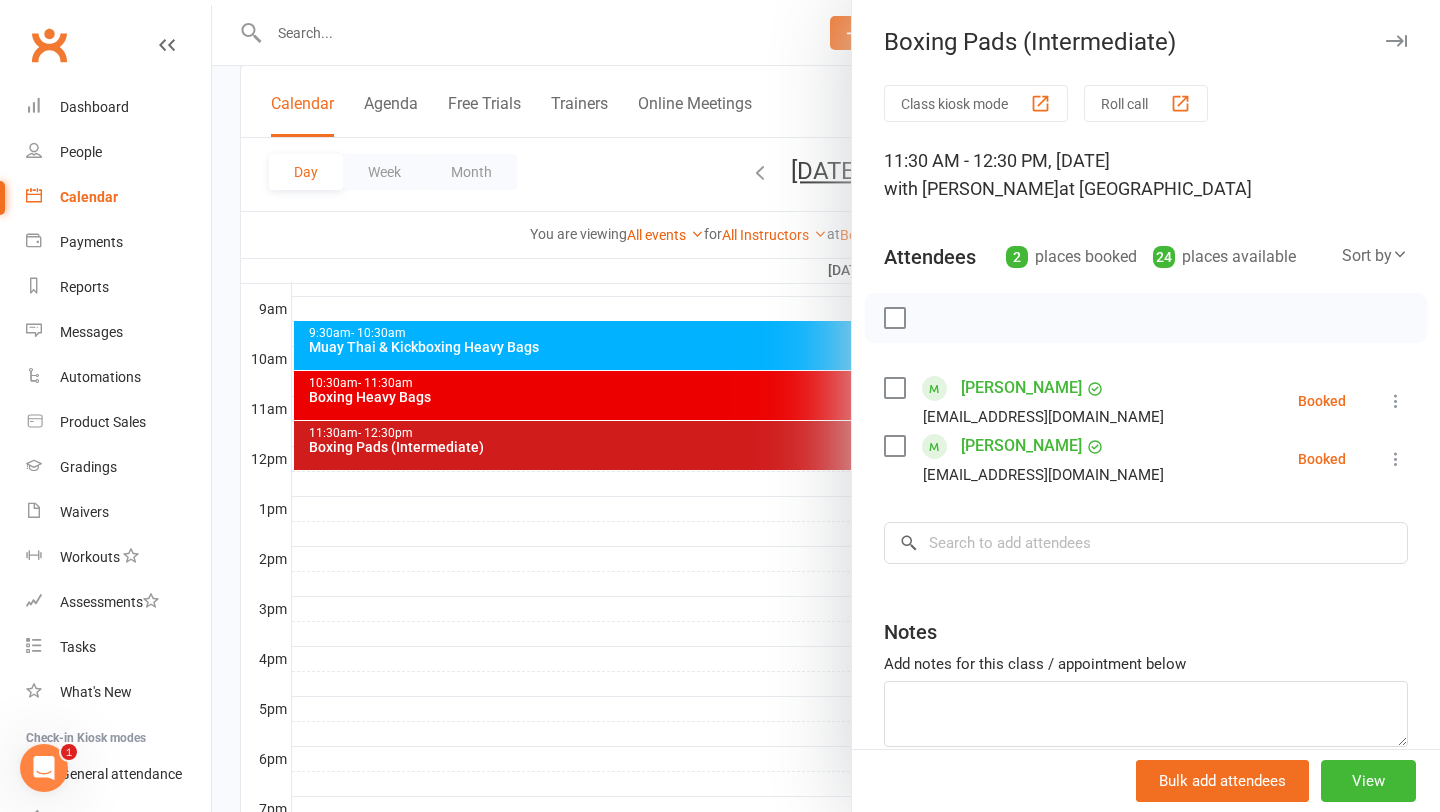 click at bounding box center (826, 406) 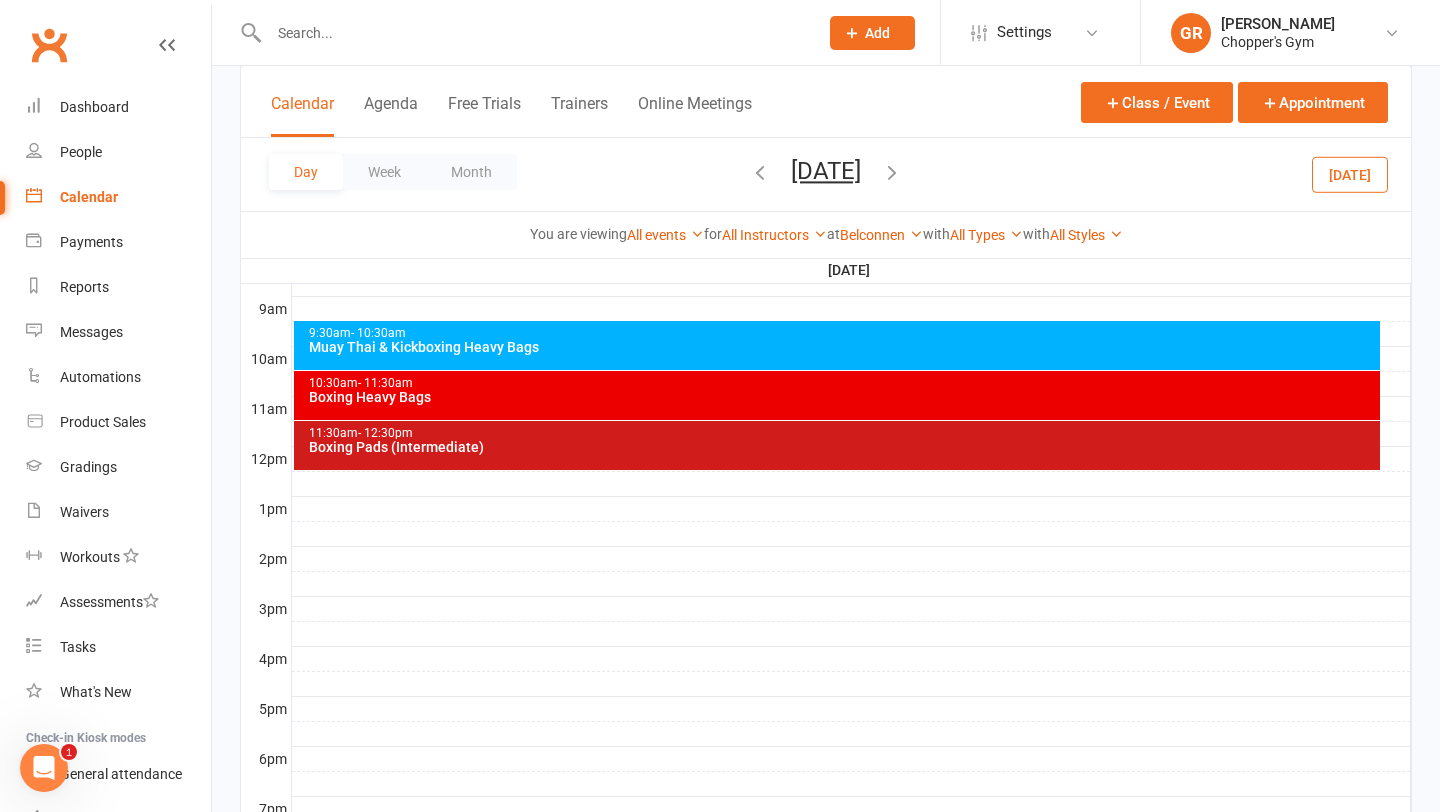 click at bounding box center (760, 172) 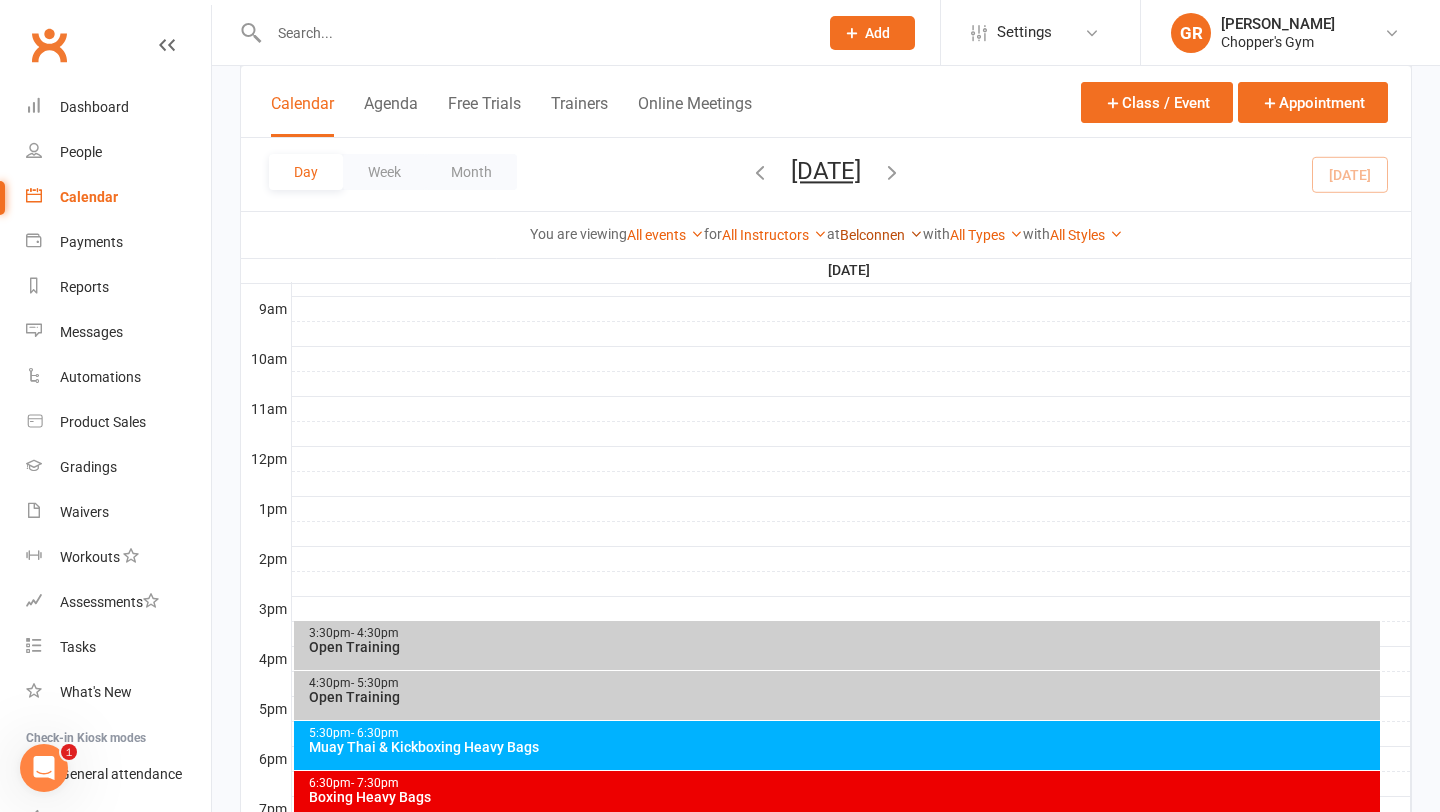 click on "Belconnen" at bounding box center (881, 235) 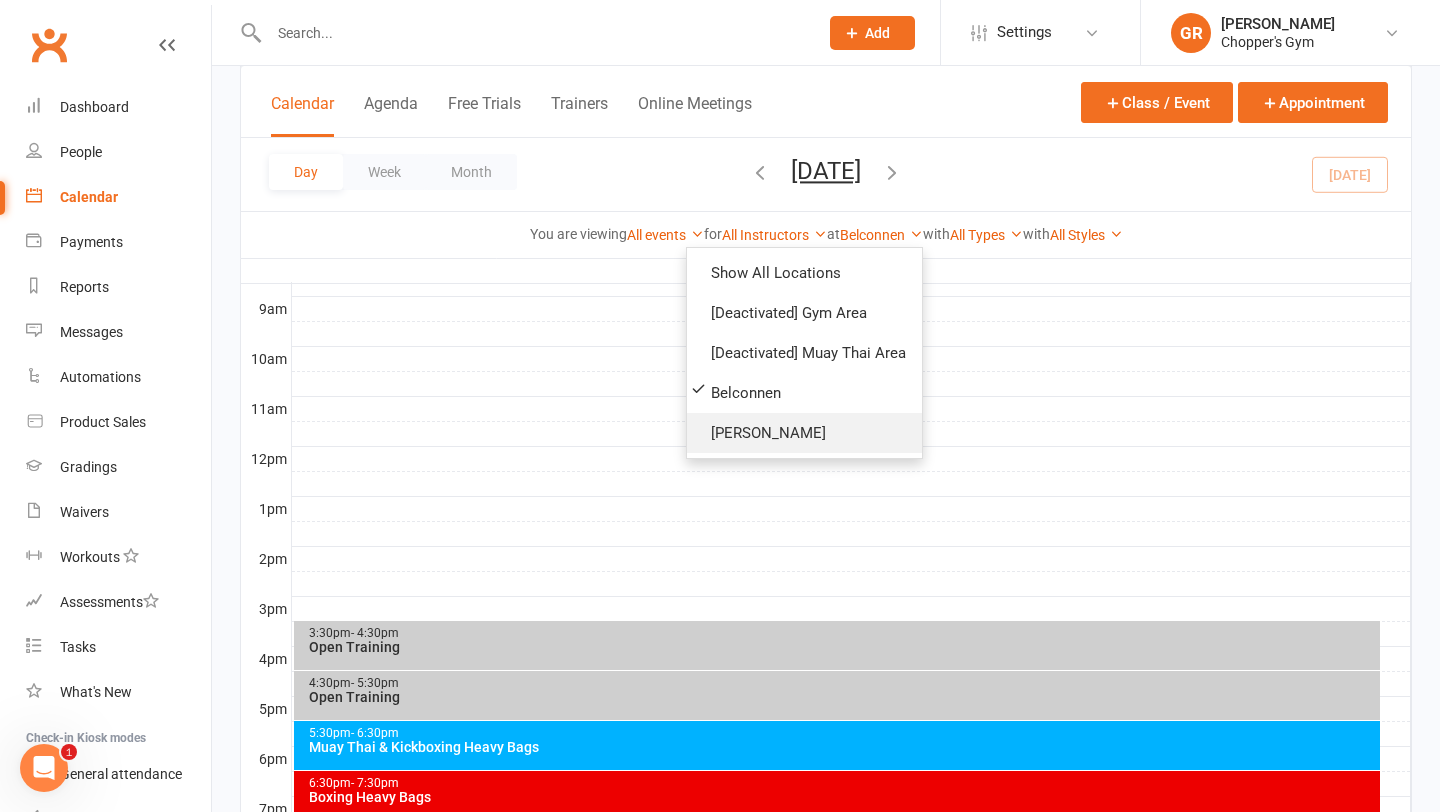 click on "[PERSON_NAME]" at bounding box center [804, 433] 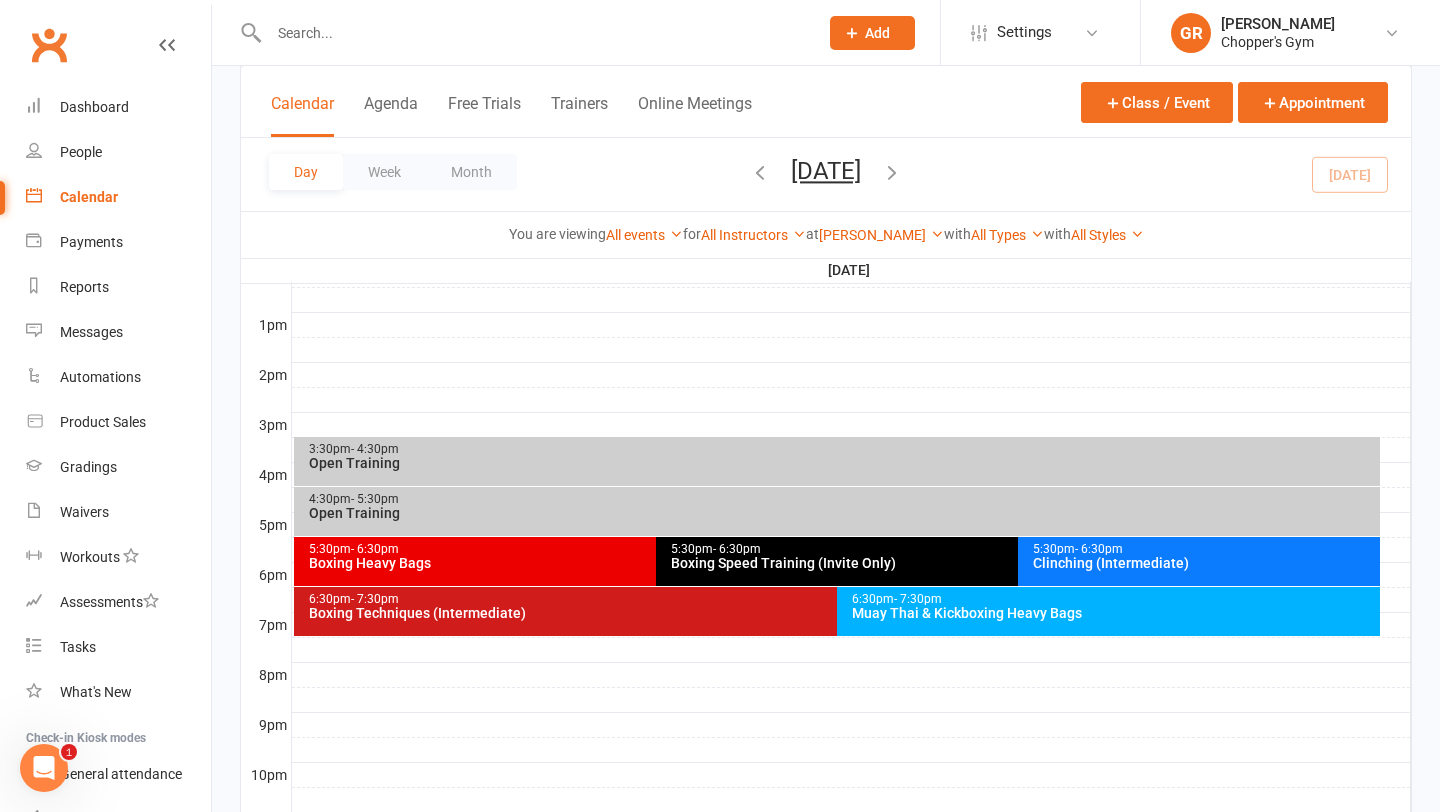 scroll, scrollTop: 814, scrollLeft: 0, axis: vertical 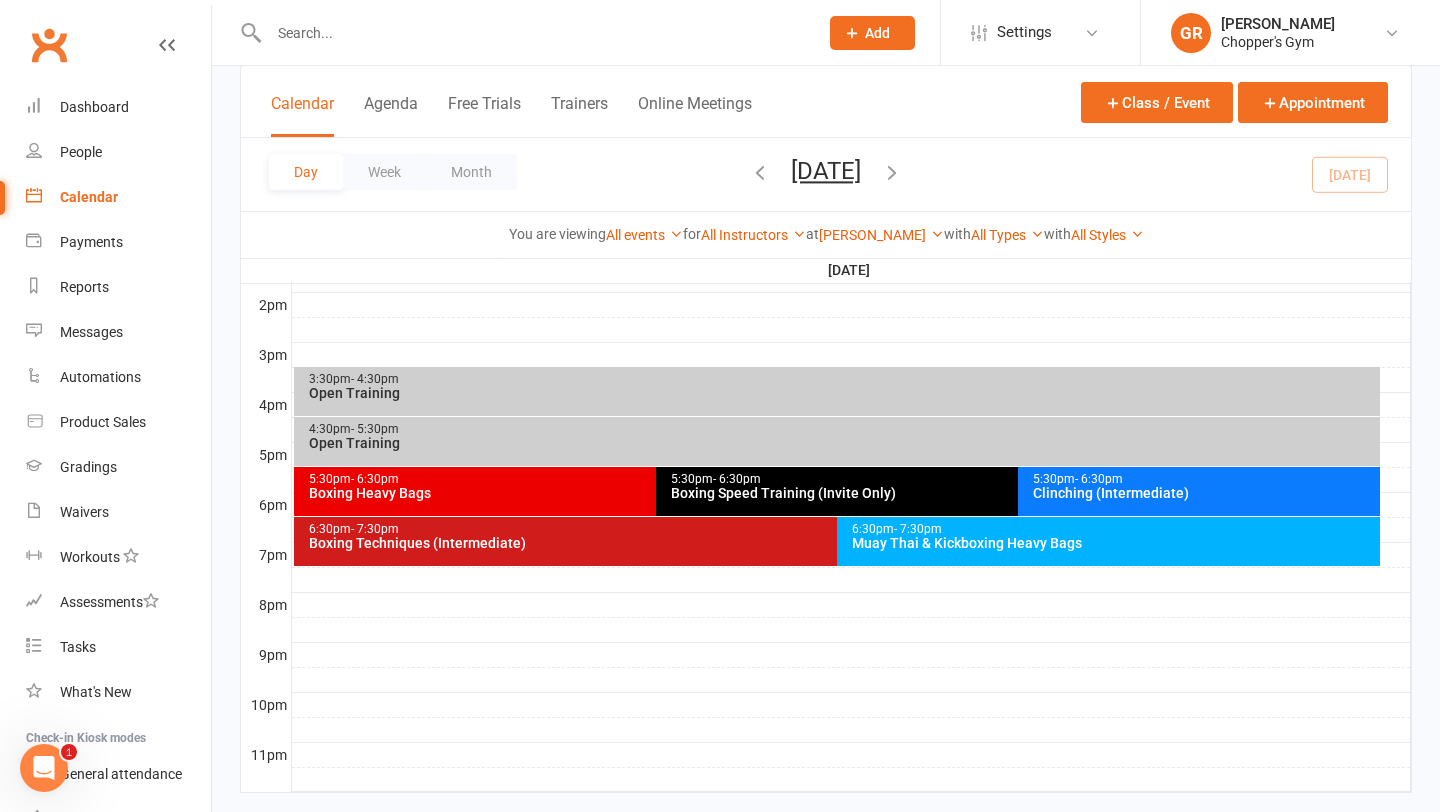 click on "Boxing Heavy Bags" at bounding box center (651, 493) 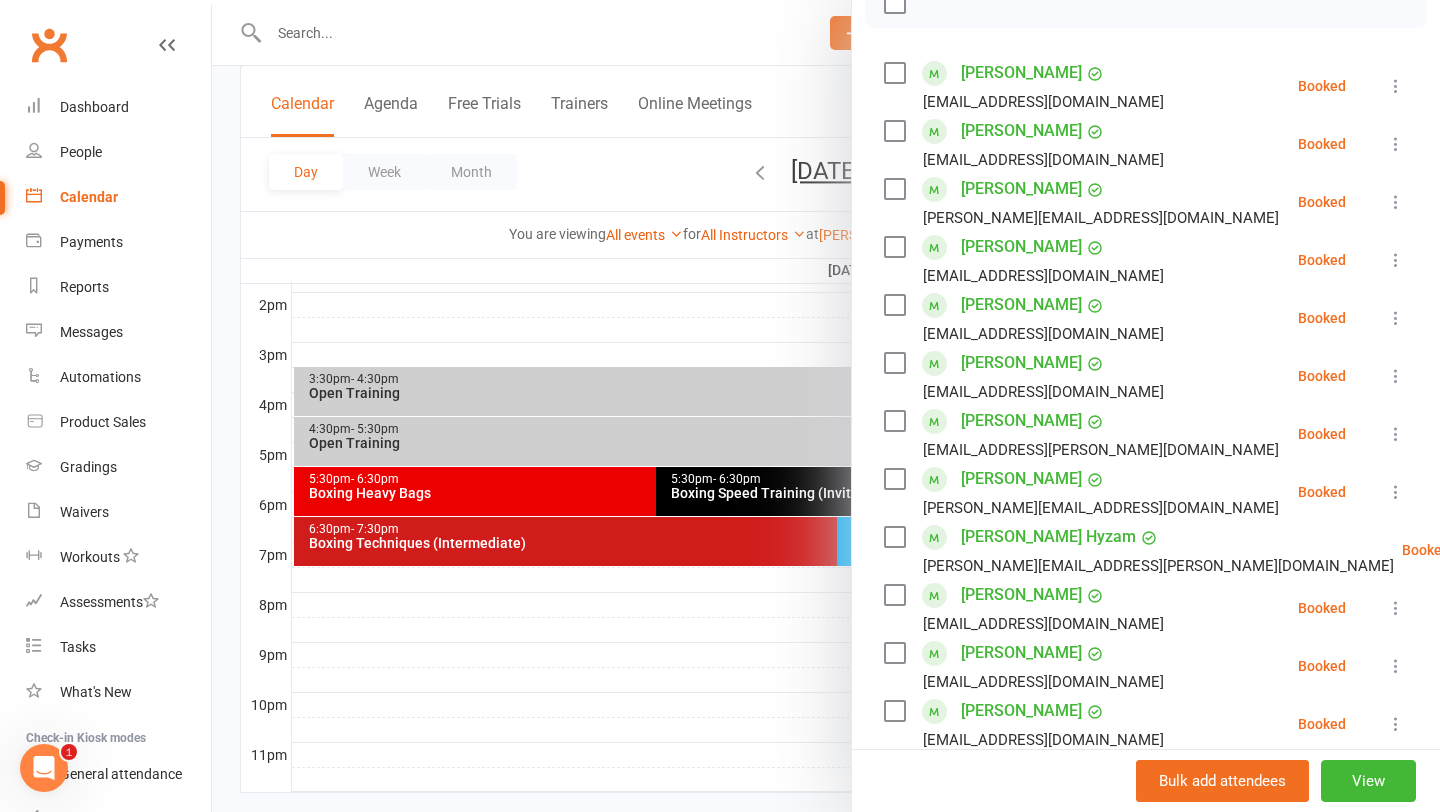 scroll, scrollTop: 316, scrollLeft: 0, axis: vertical 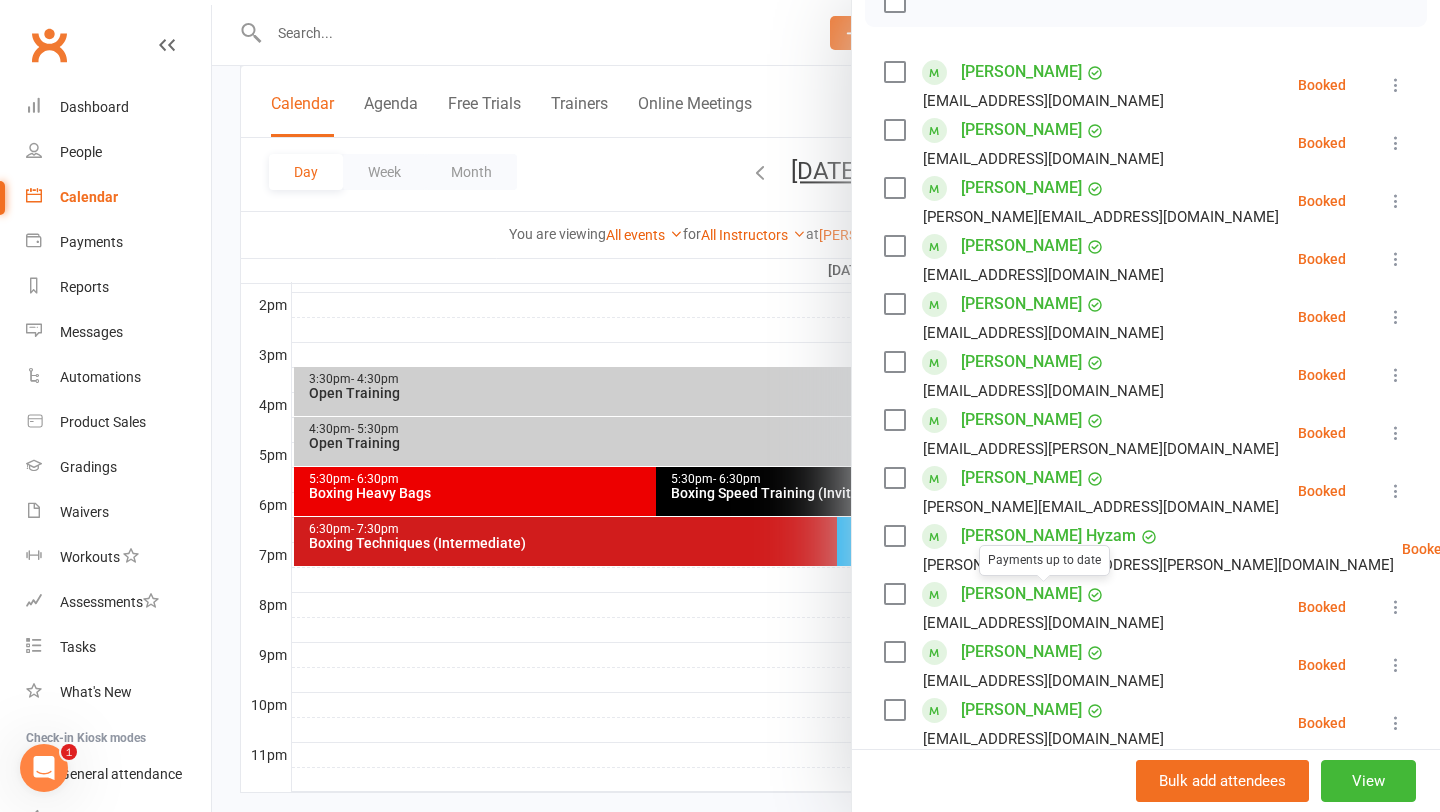 click at bounding box center (826, 406) 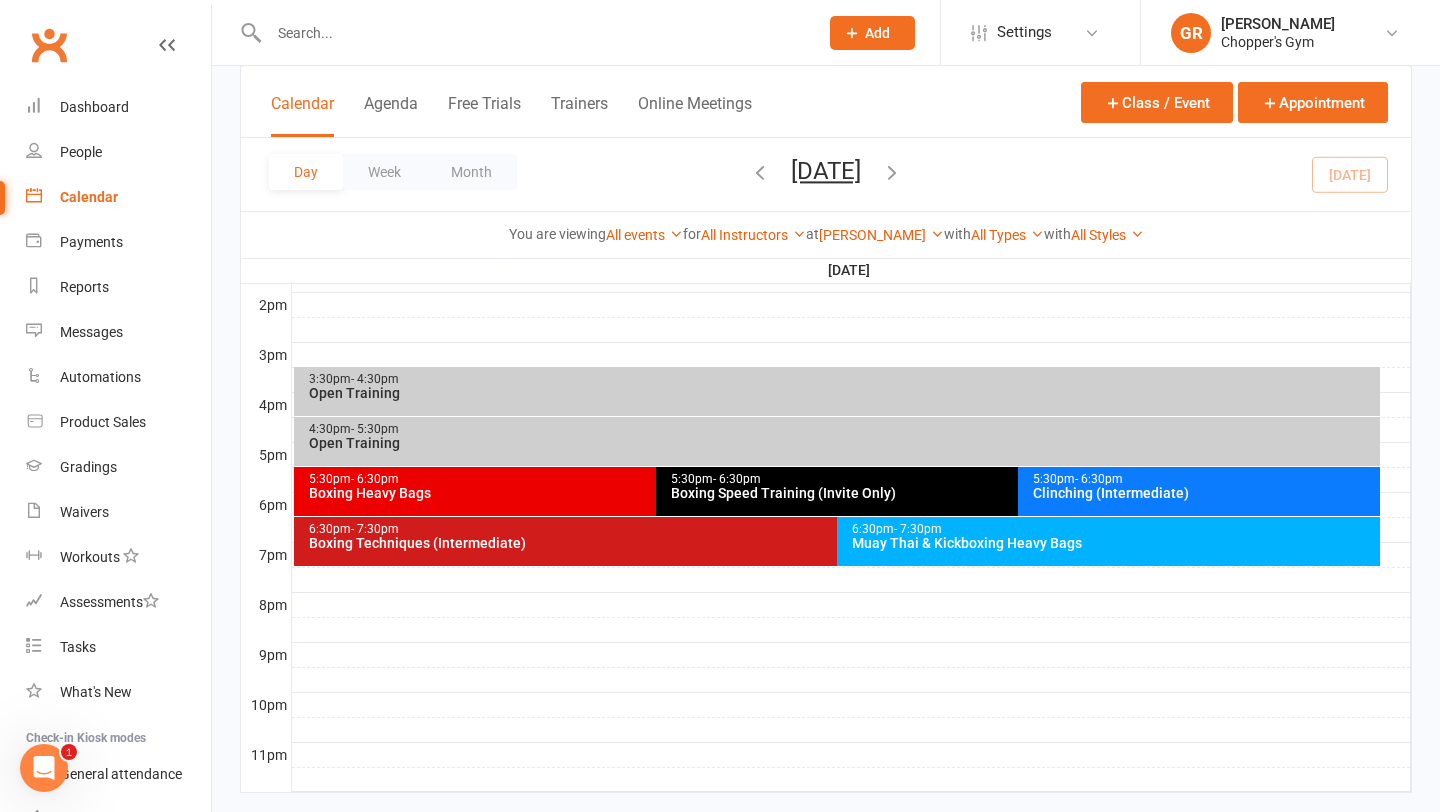 click on "Boxing Speed Training (Invite Only)" at bounding box center [1013, 493] 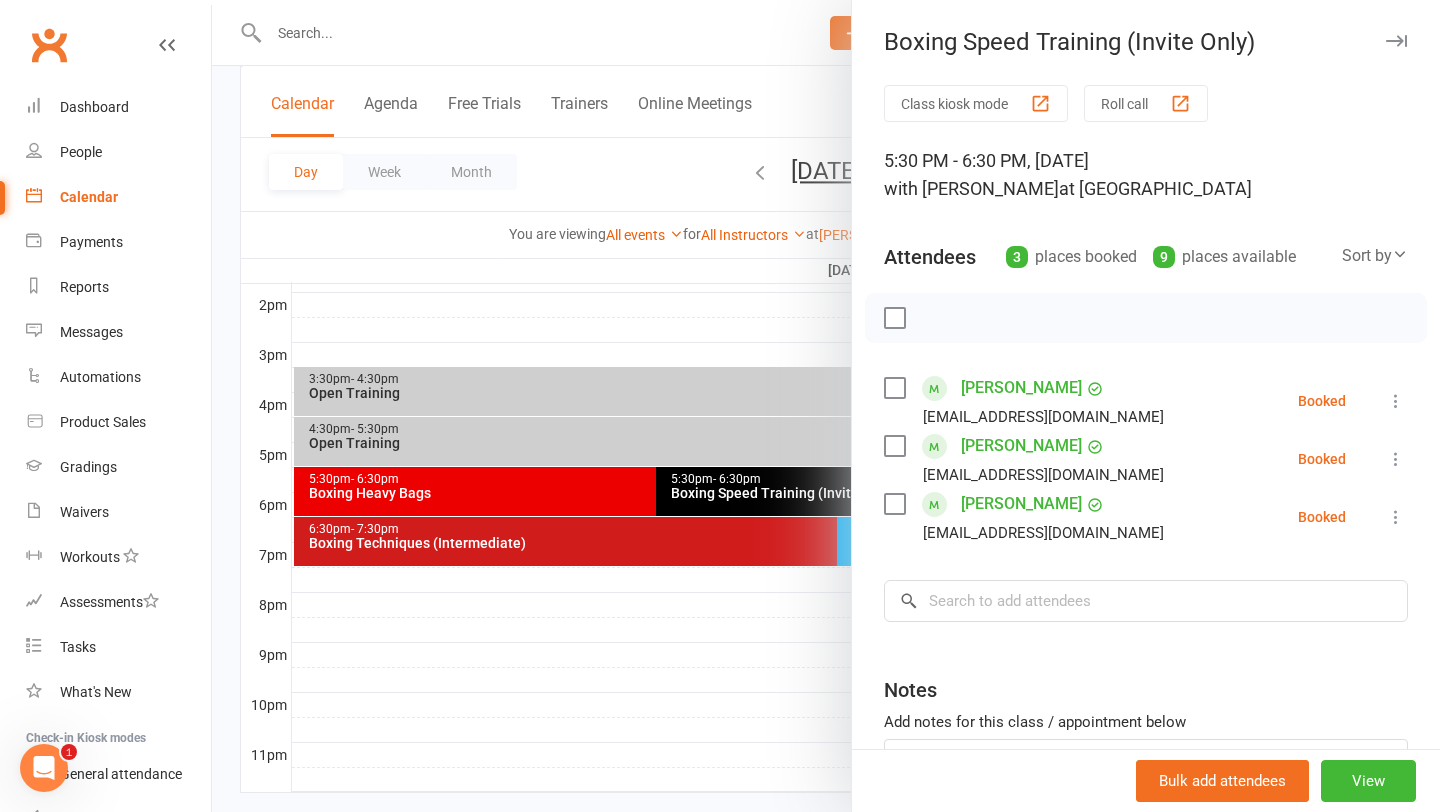 click at bounding box center [826, 406] 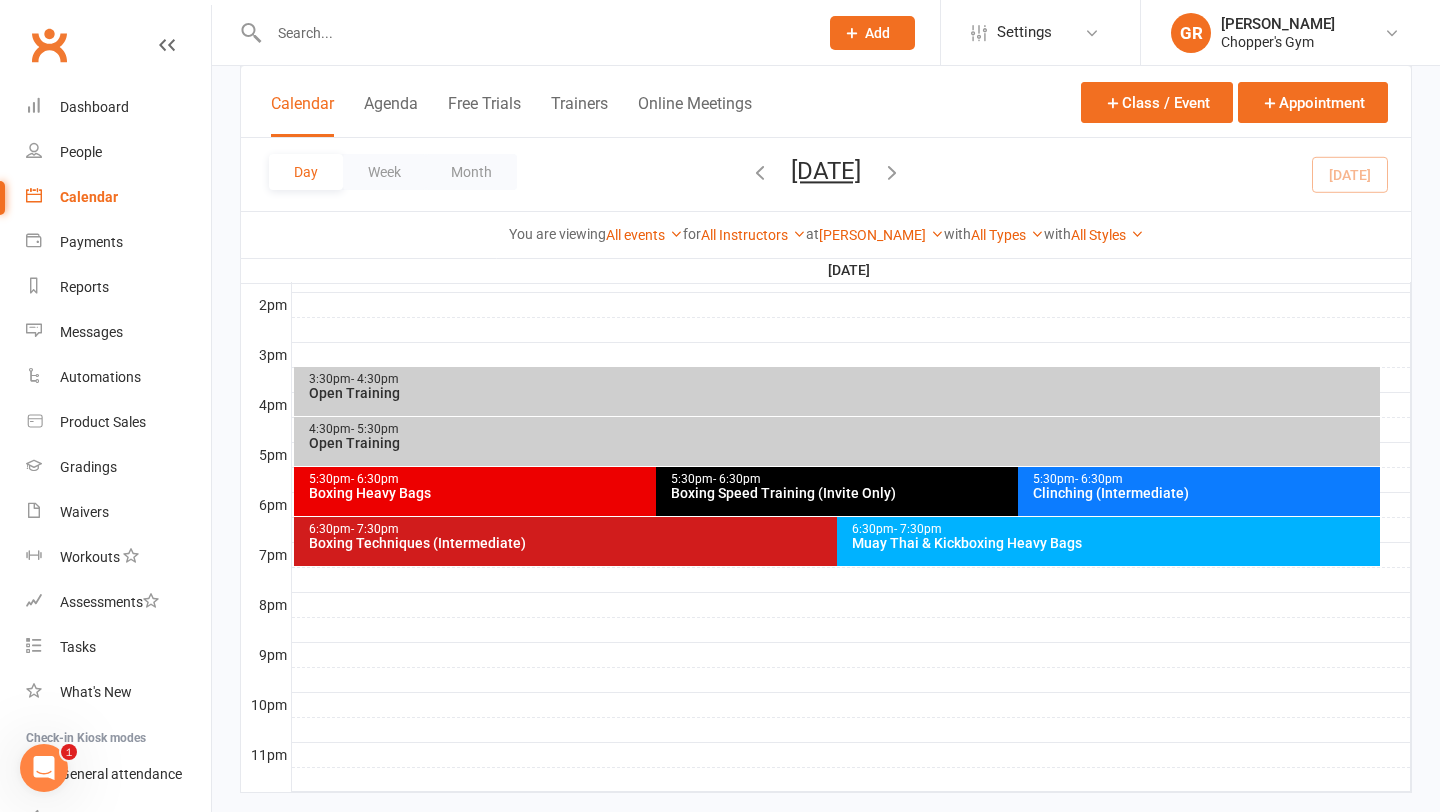 click on "Clinching (Intermediate)" at bounding box center [1204, 493] 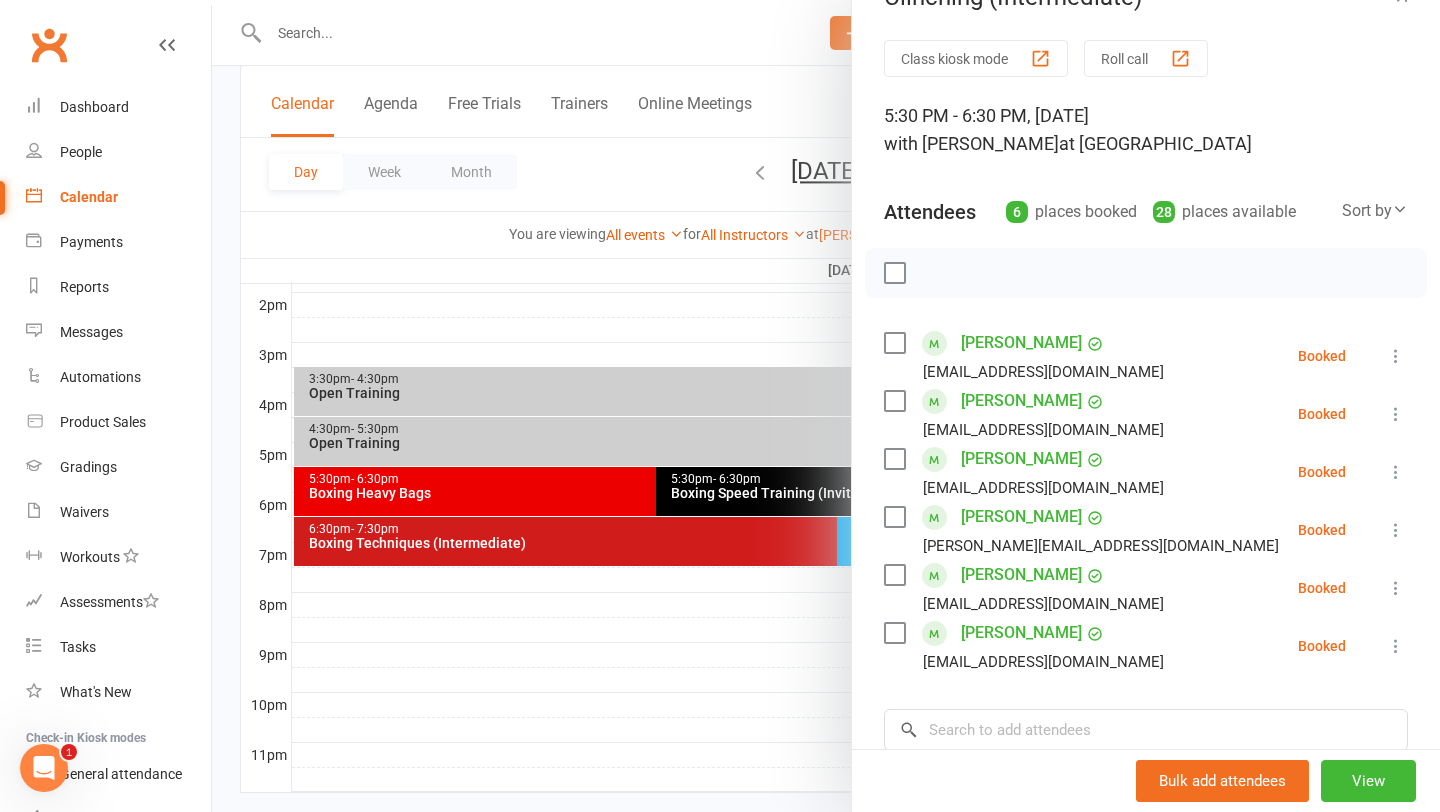 scroll, scrollTop: 61, scrollLeft: 0, axis: vertical 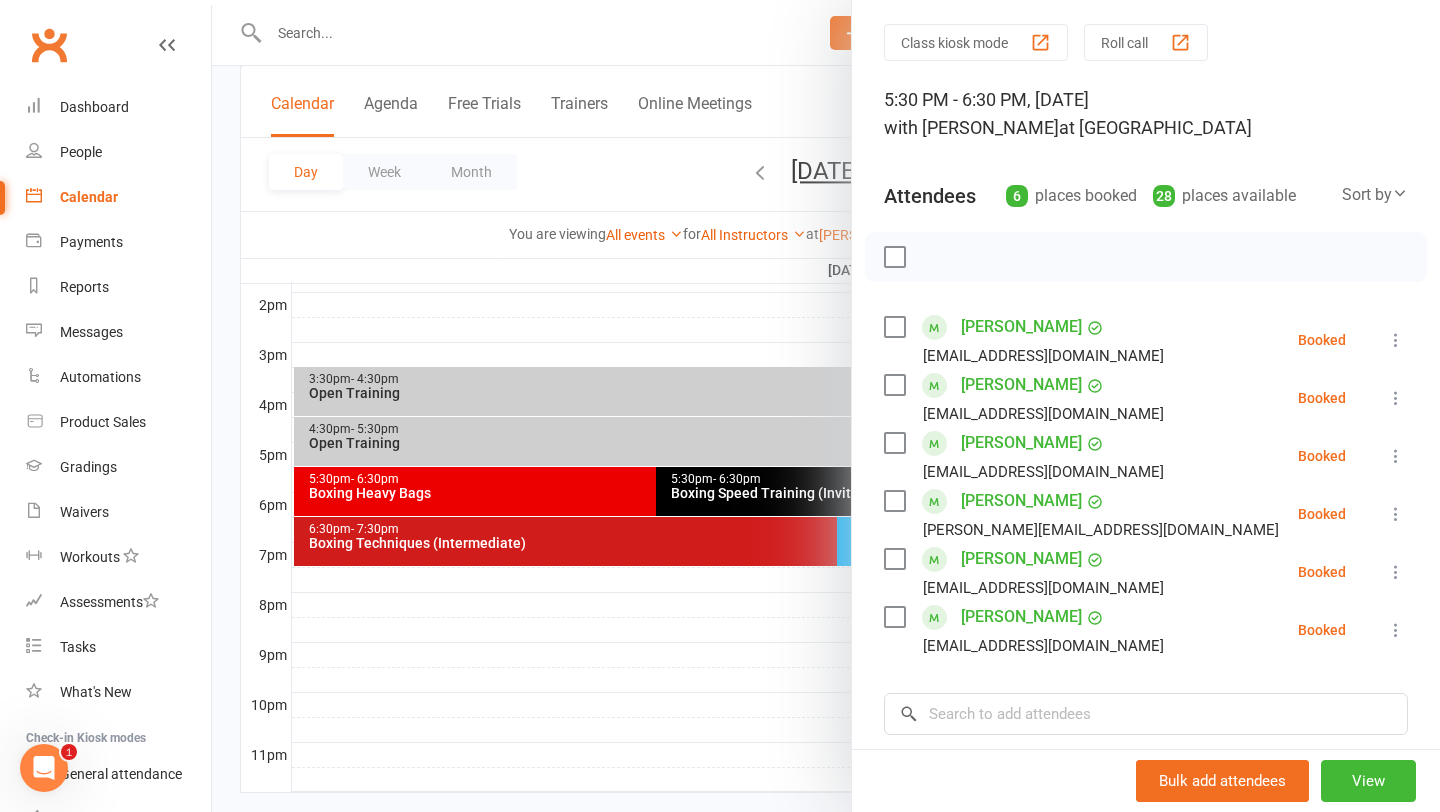 click at bounding box center [1396, 630] 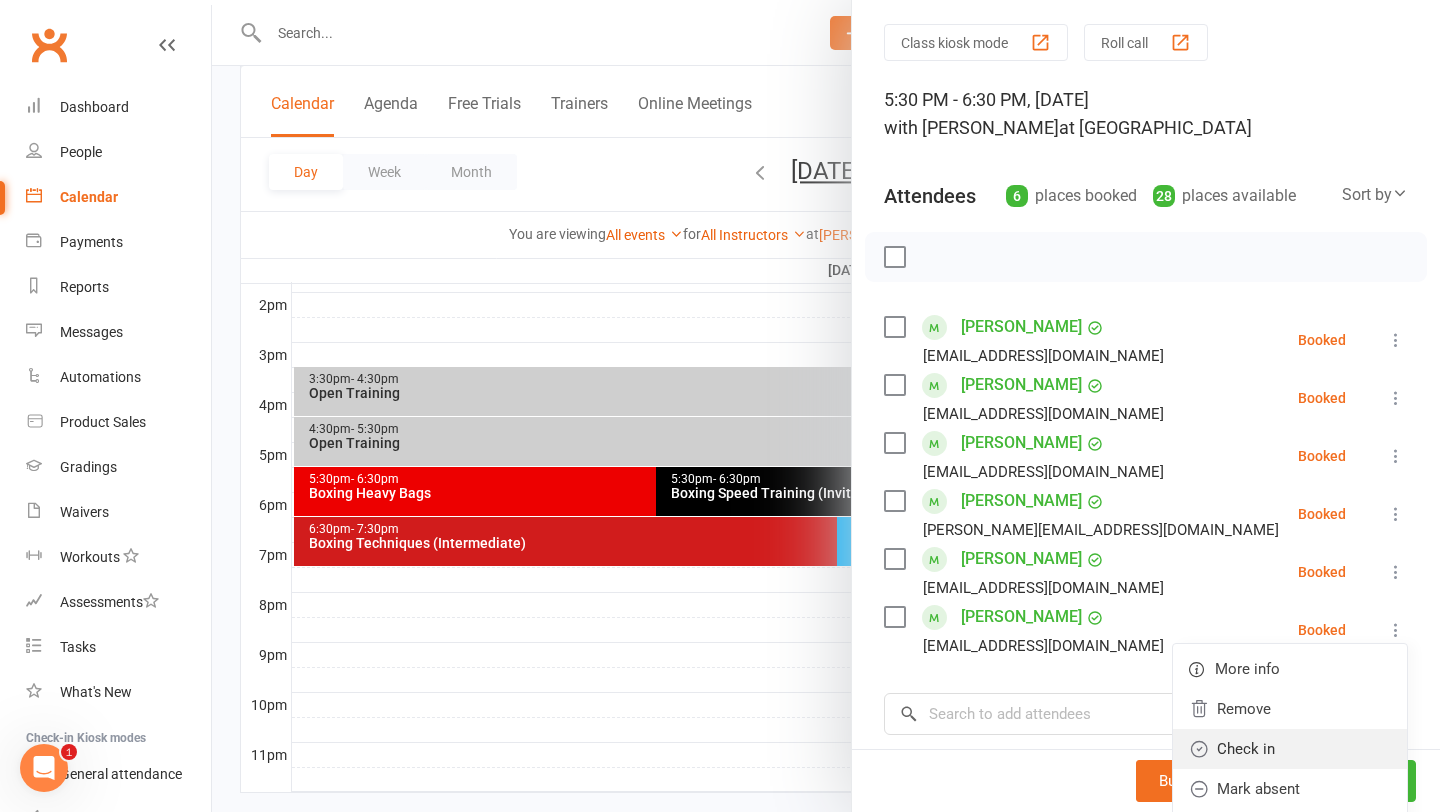 click on "Check in" at bounding box center [1290, 749] 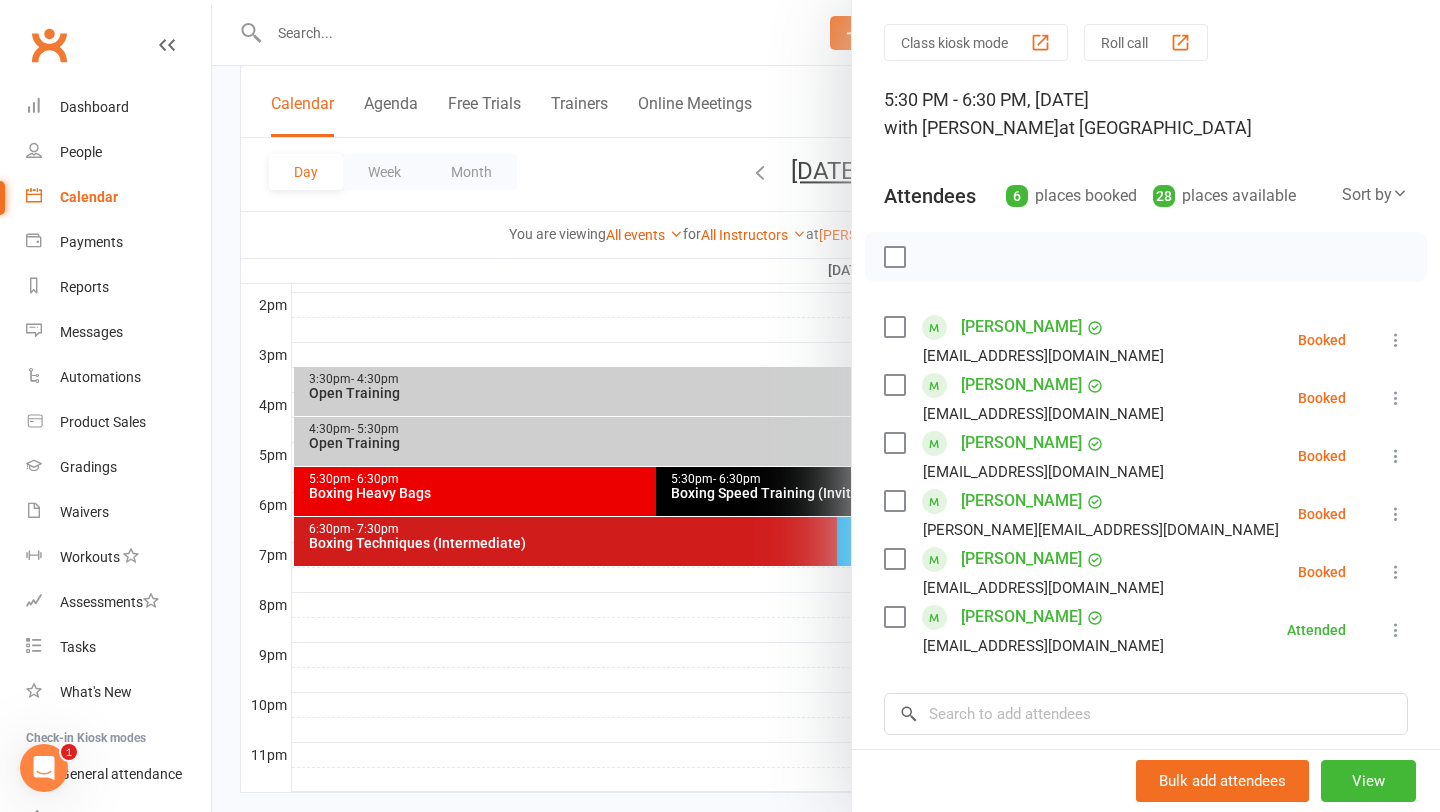 click at bounding box center [826, 406] 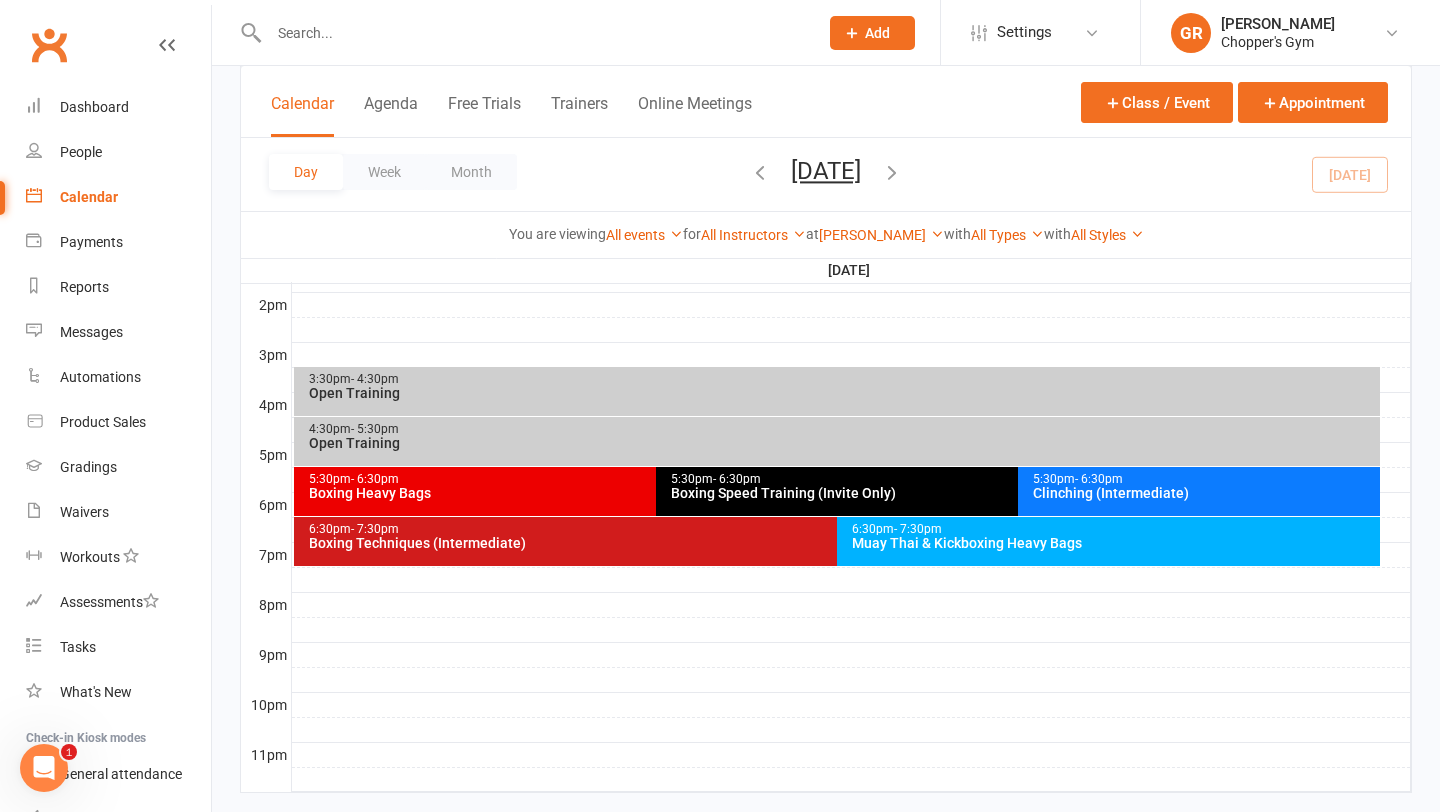 click on "6:30pm  - 7:30pm Muay Thai & Kickboxing Heavy Bags" at bounding box center [1108, 541] 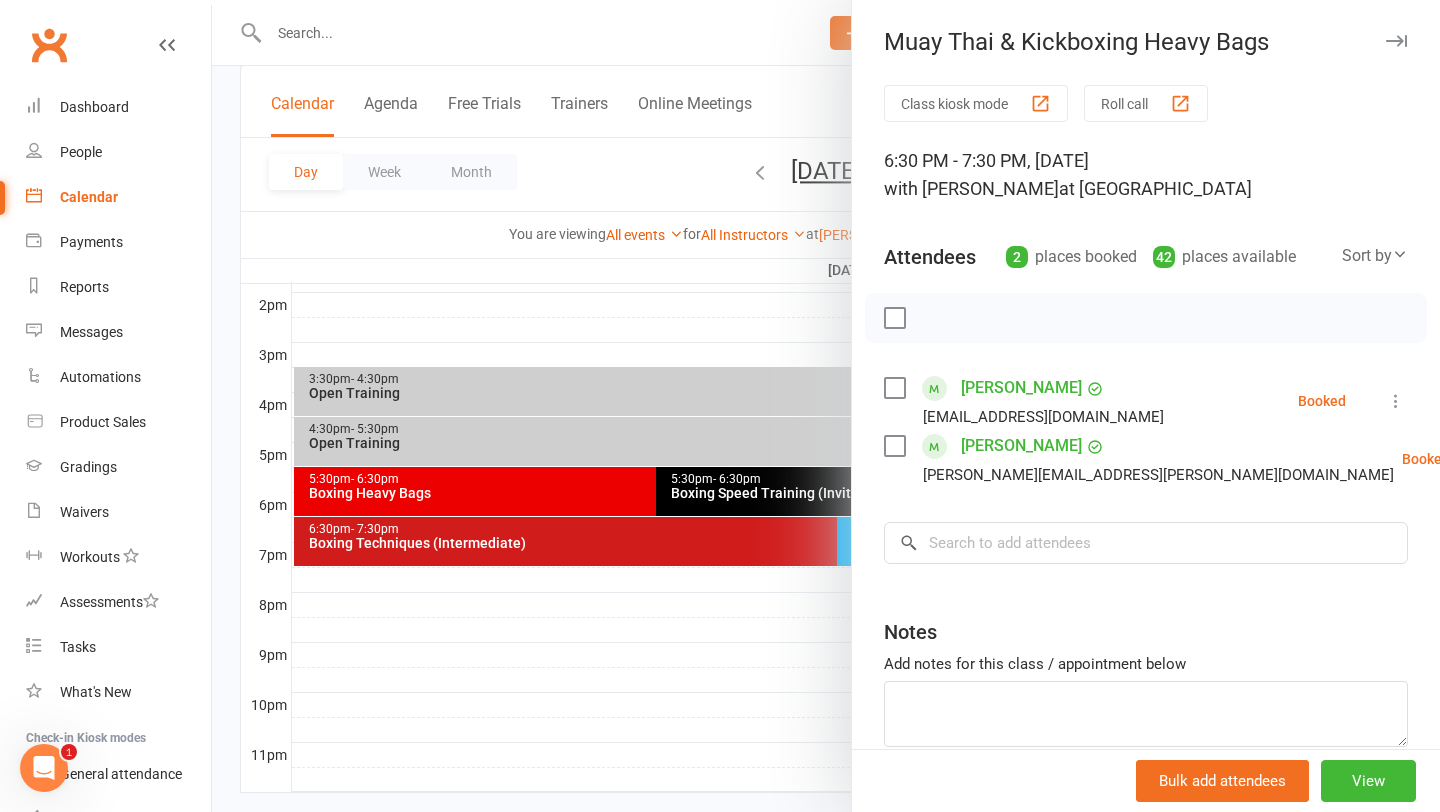 click at bounding box center (1500, 459) 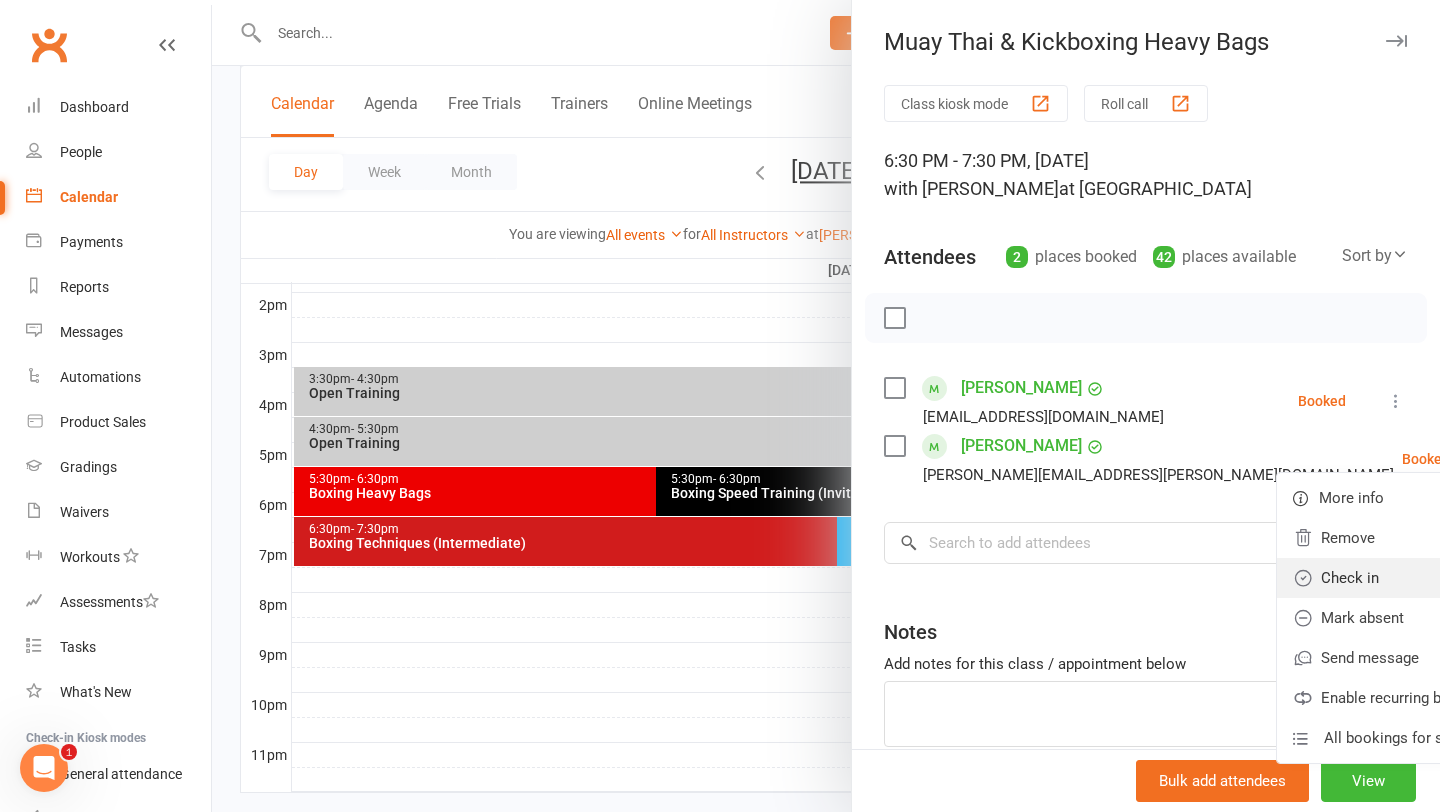 click on "Check in" at bounding box center [1394, 578] 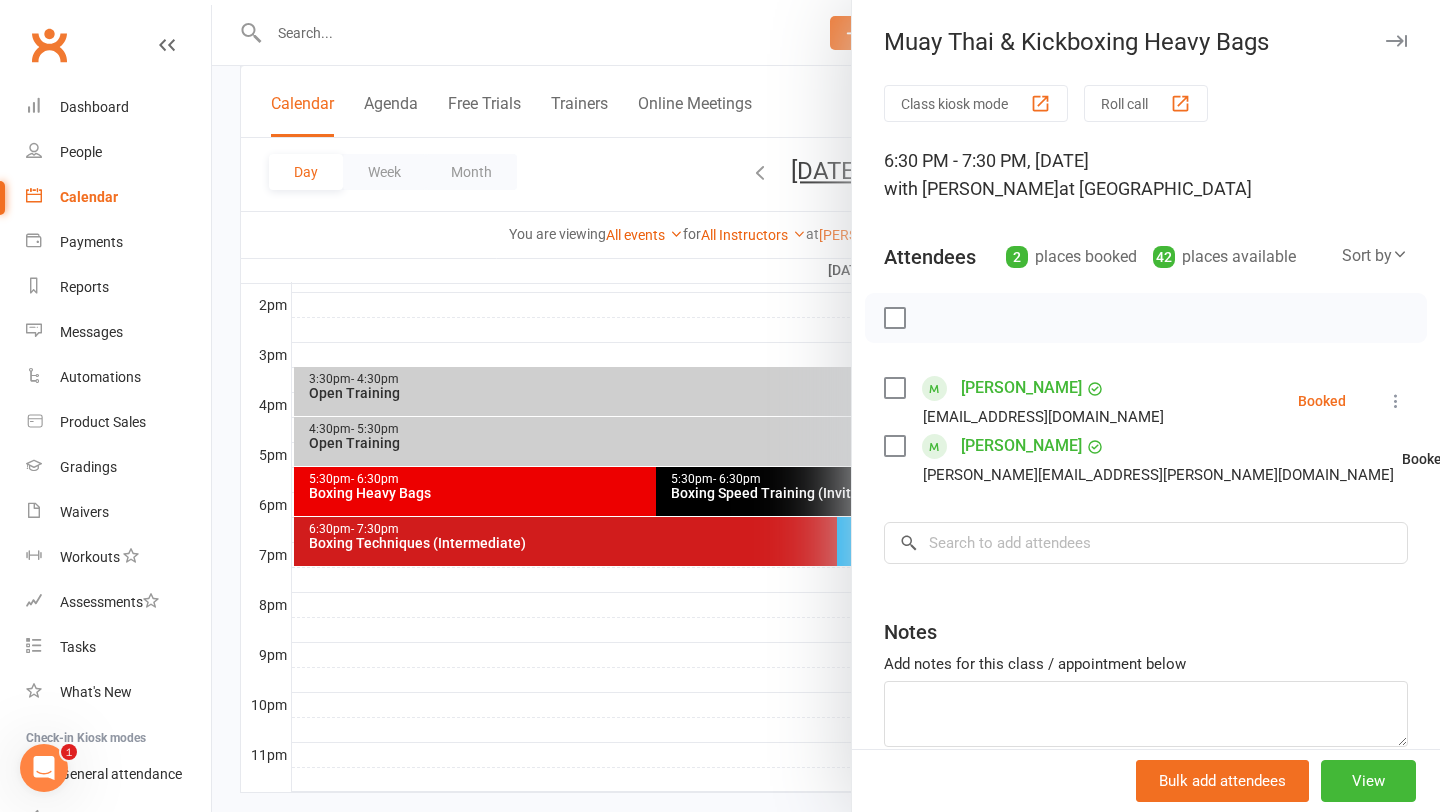 click at bounding box center [826, 406] 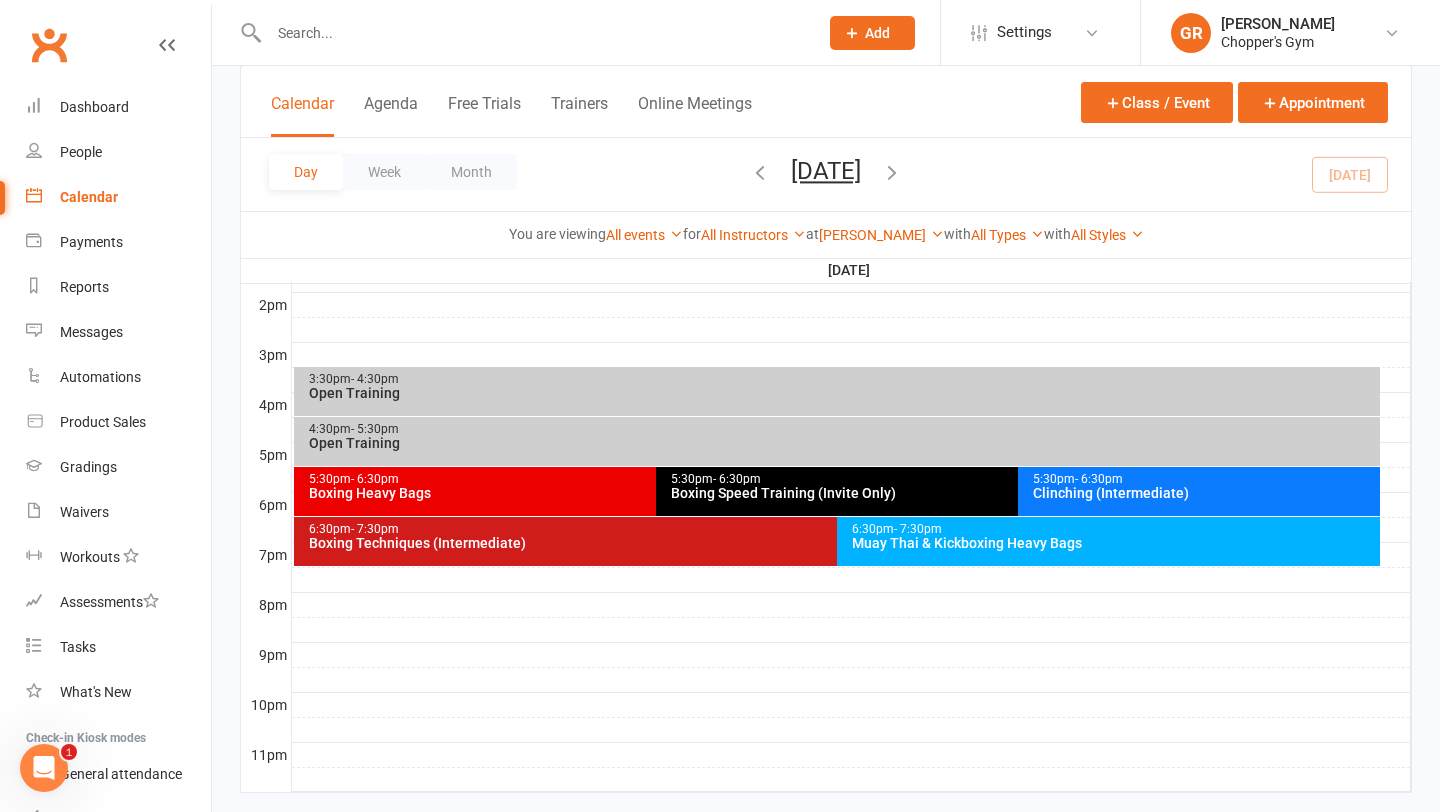 click on "Boxing Techniques (Intermediate)" at bounding box center (832, 543) 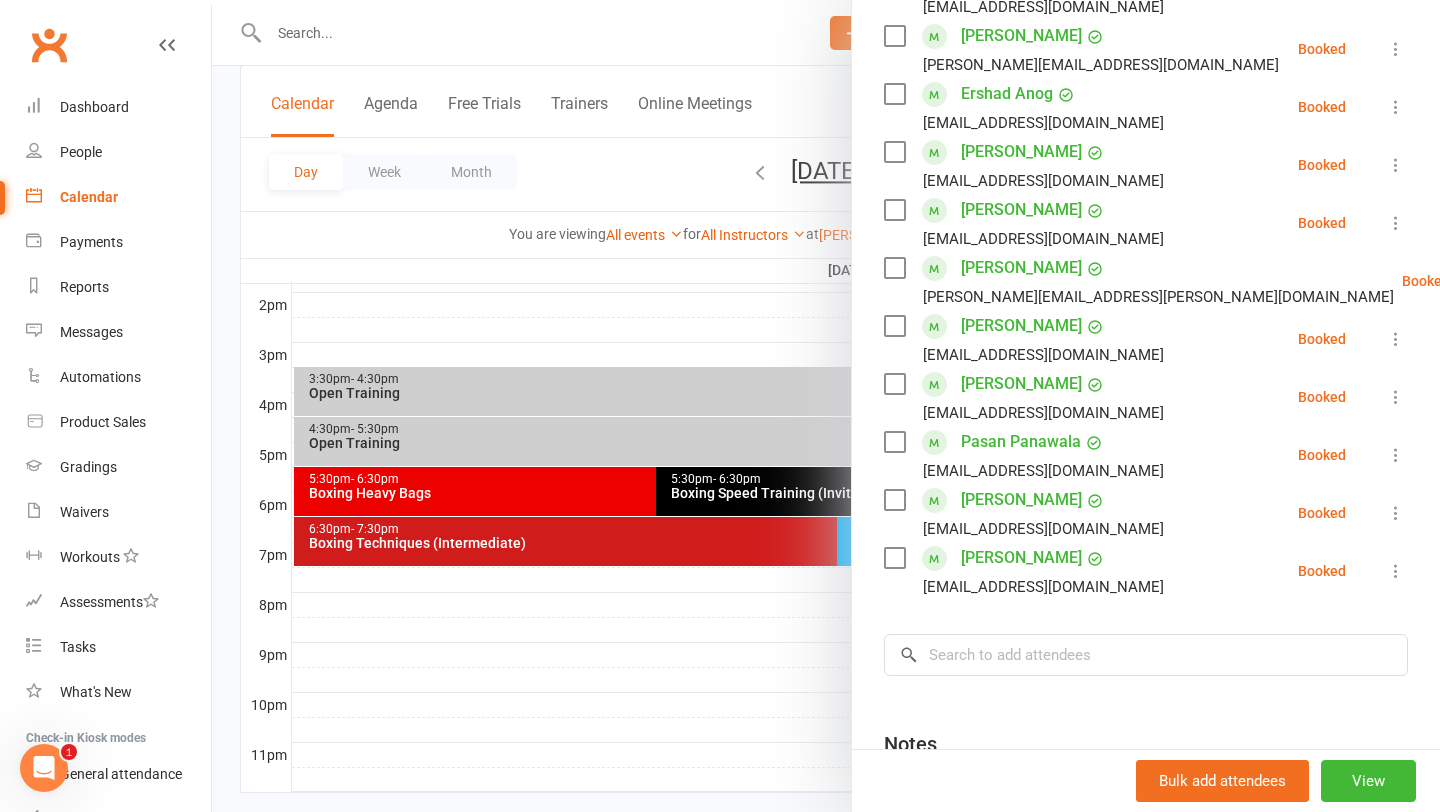 scroll, scrollTop: 412, scrollLeft: 0, axis: vertical 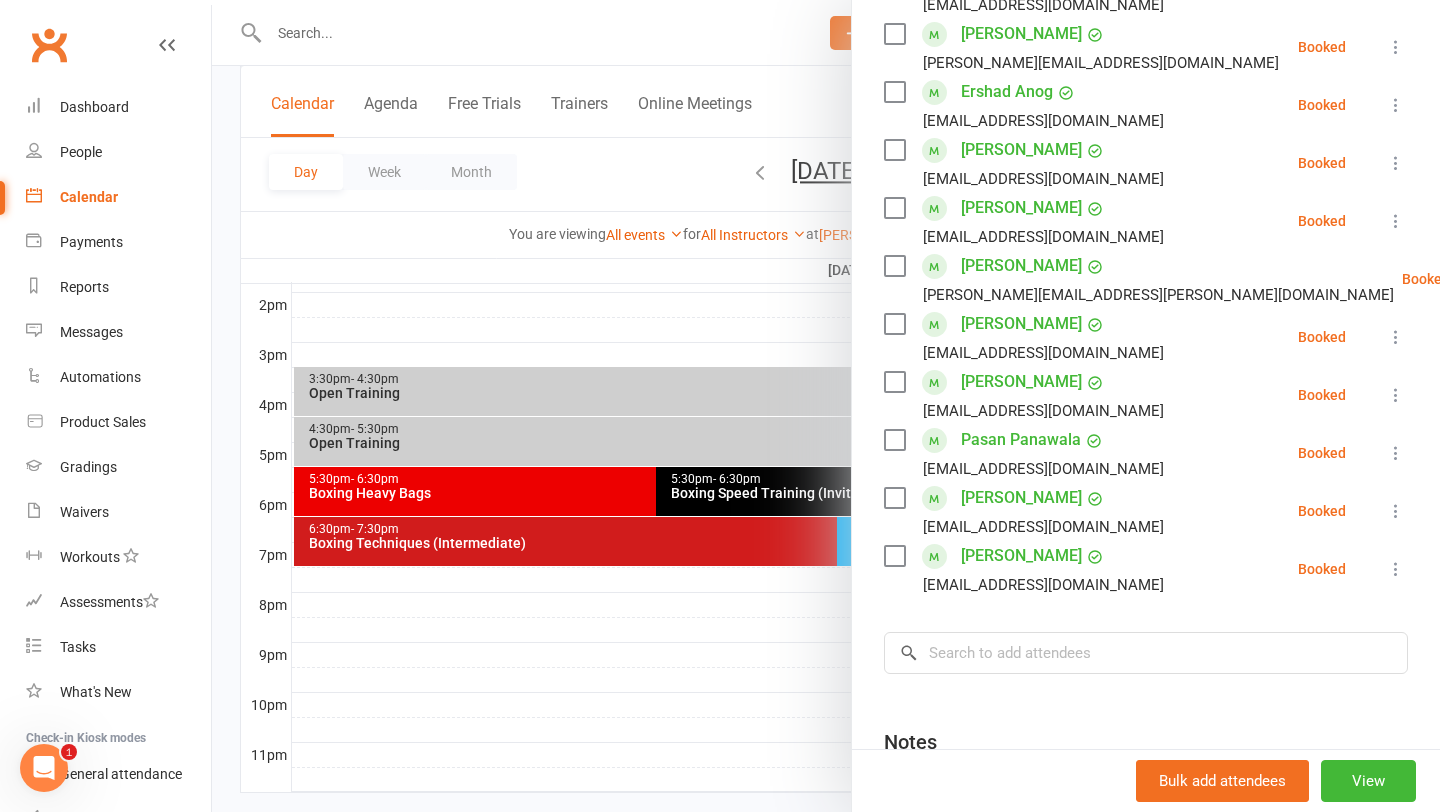 click at bounding box center (1396, 569) 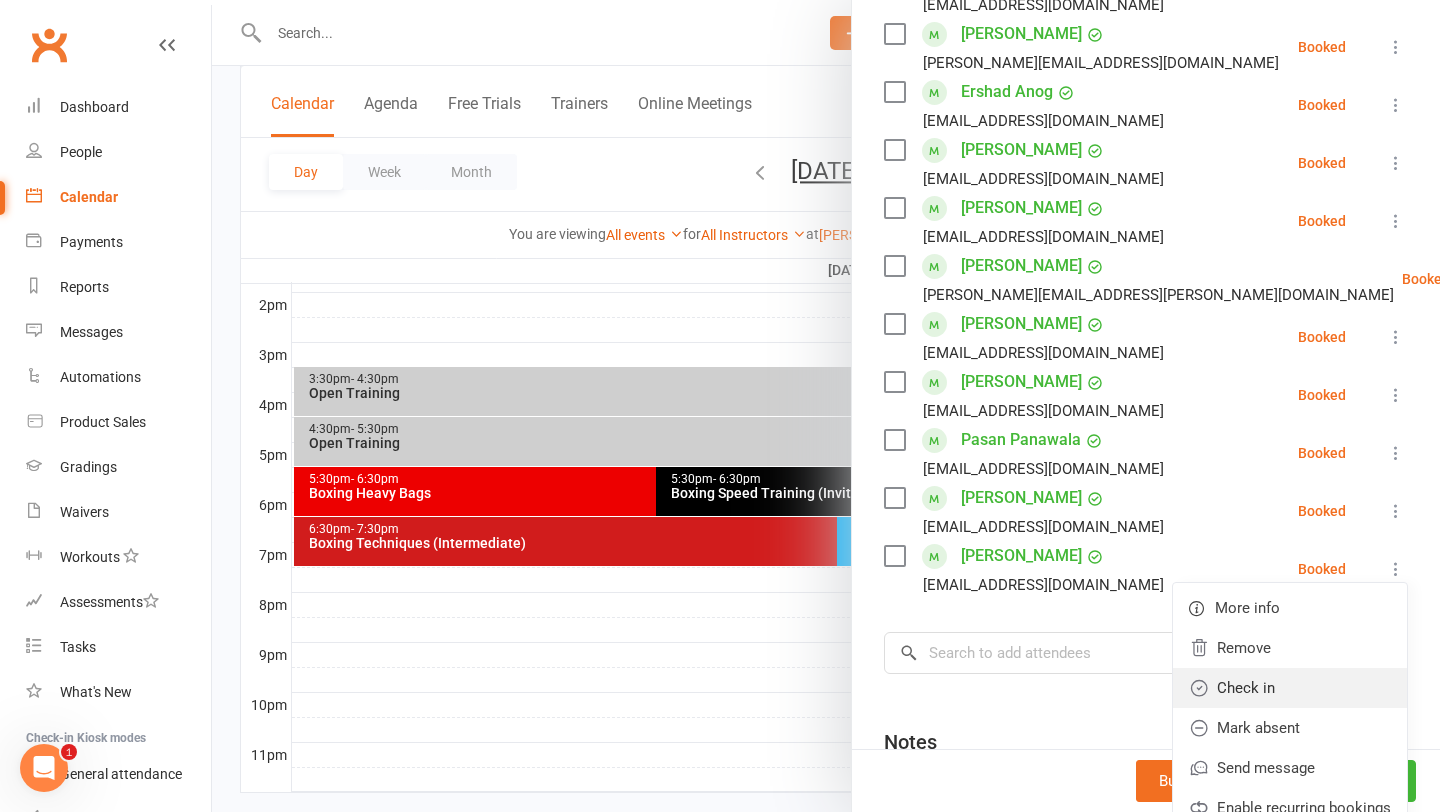 click on "Check in" at bounding box center [1290, 688] 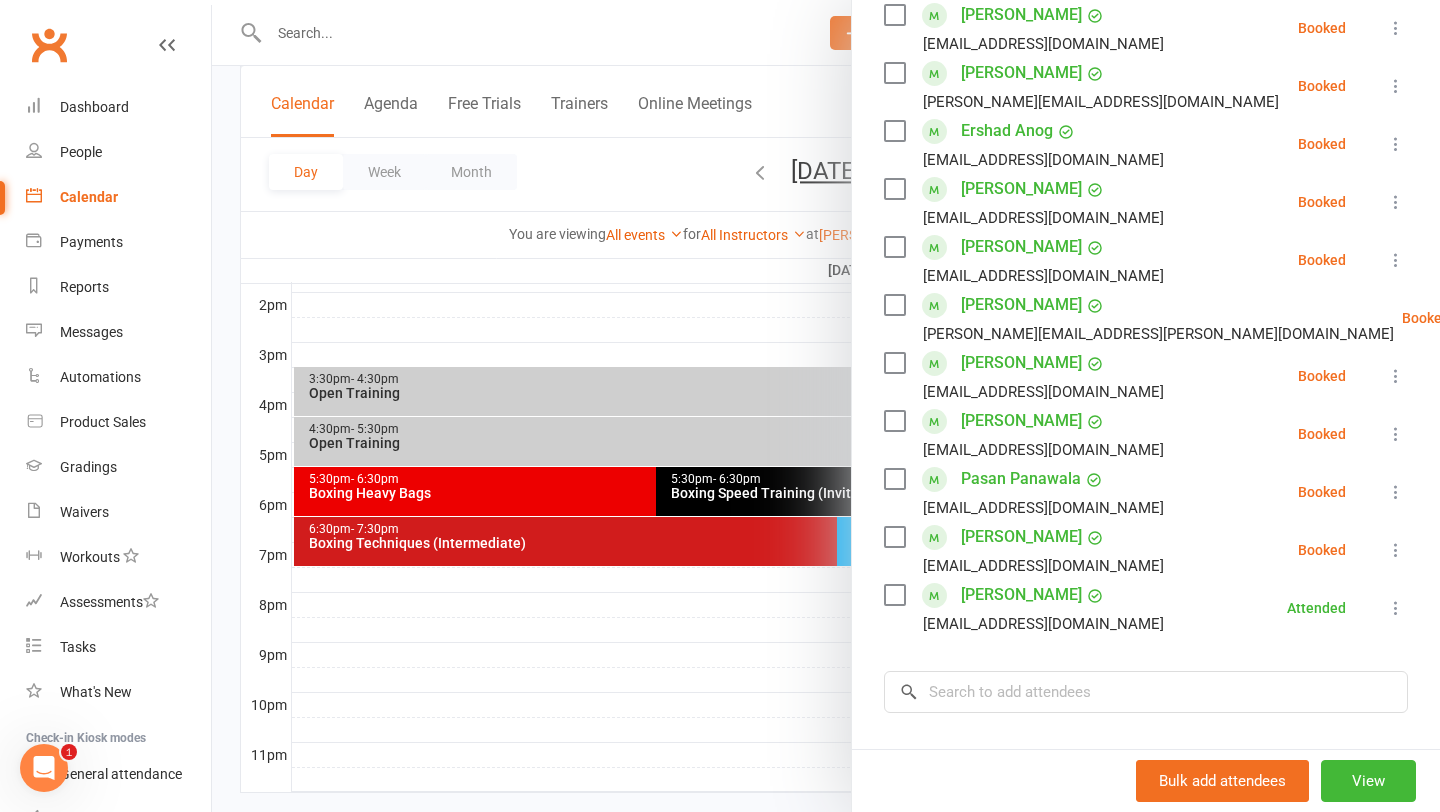 scroll, scrollTop: 368, scrollLeft: 0, axis: vertical 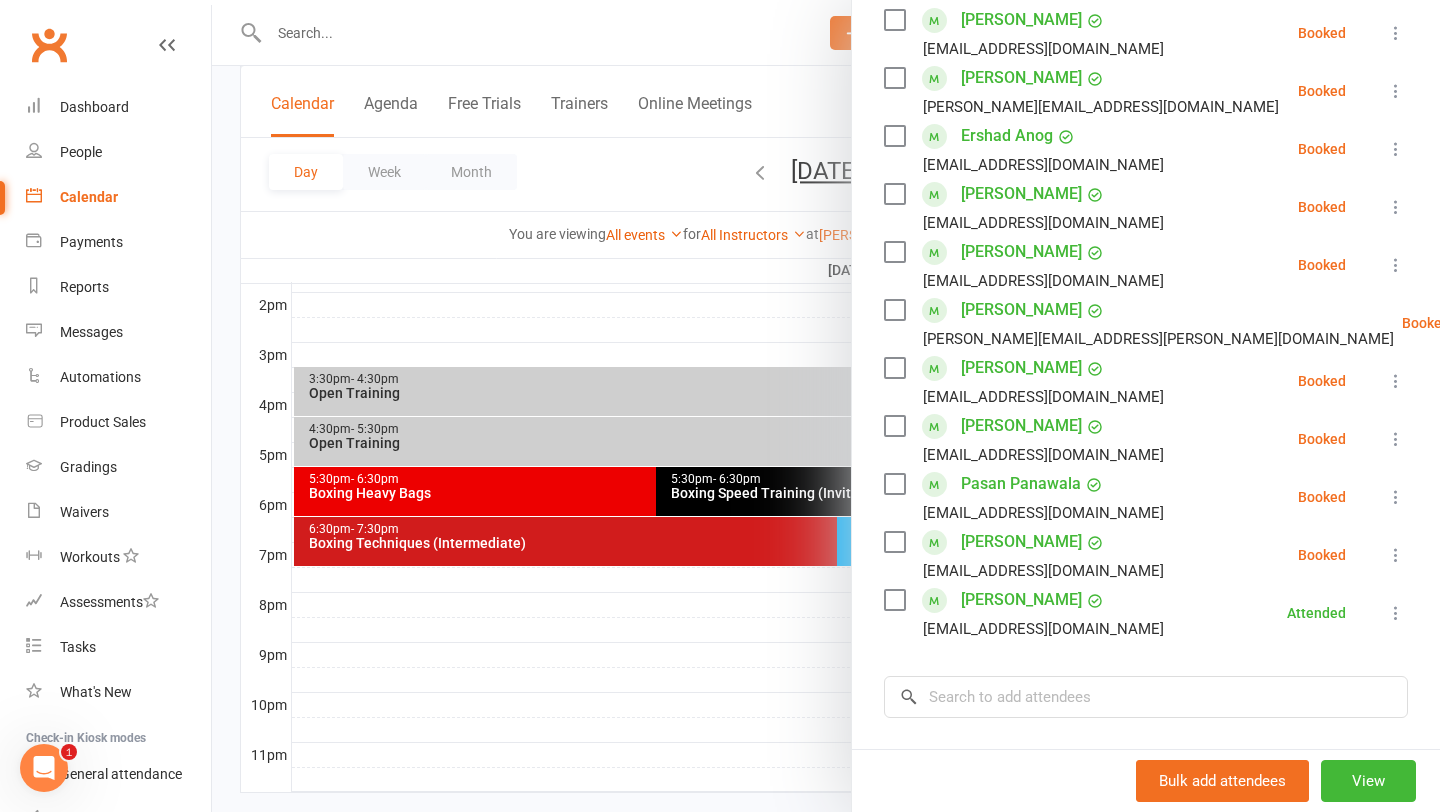 click at bounding box center [826, 406] 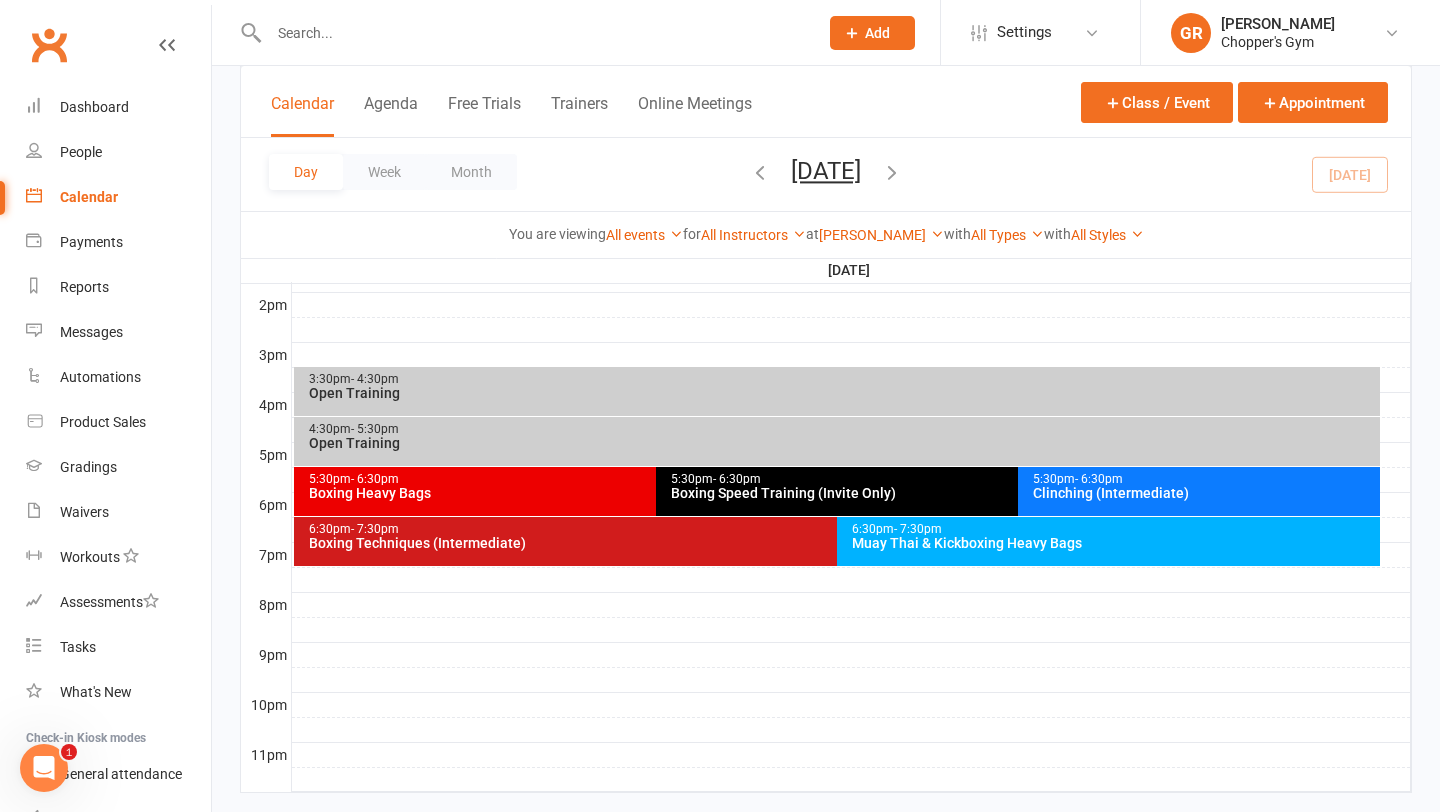 click on "4:30pm  - 5:30pm Open Training" at bounding box center [837, 441] 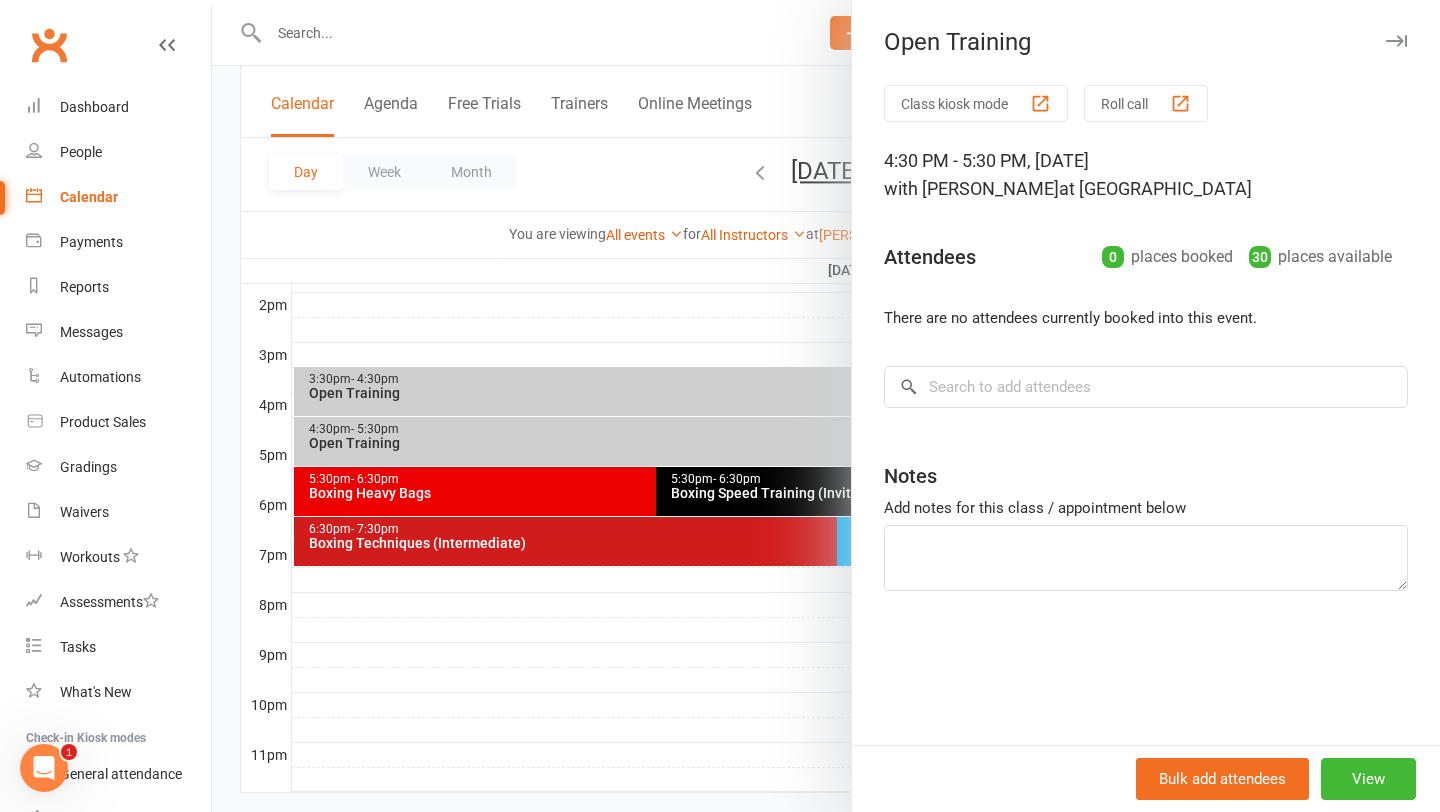 click at bounding box center (826, 406) 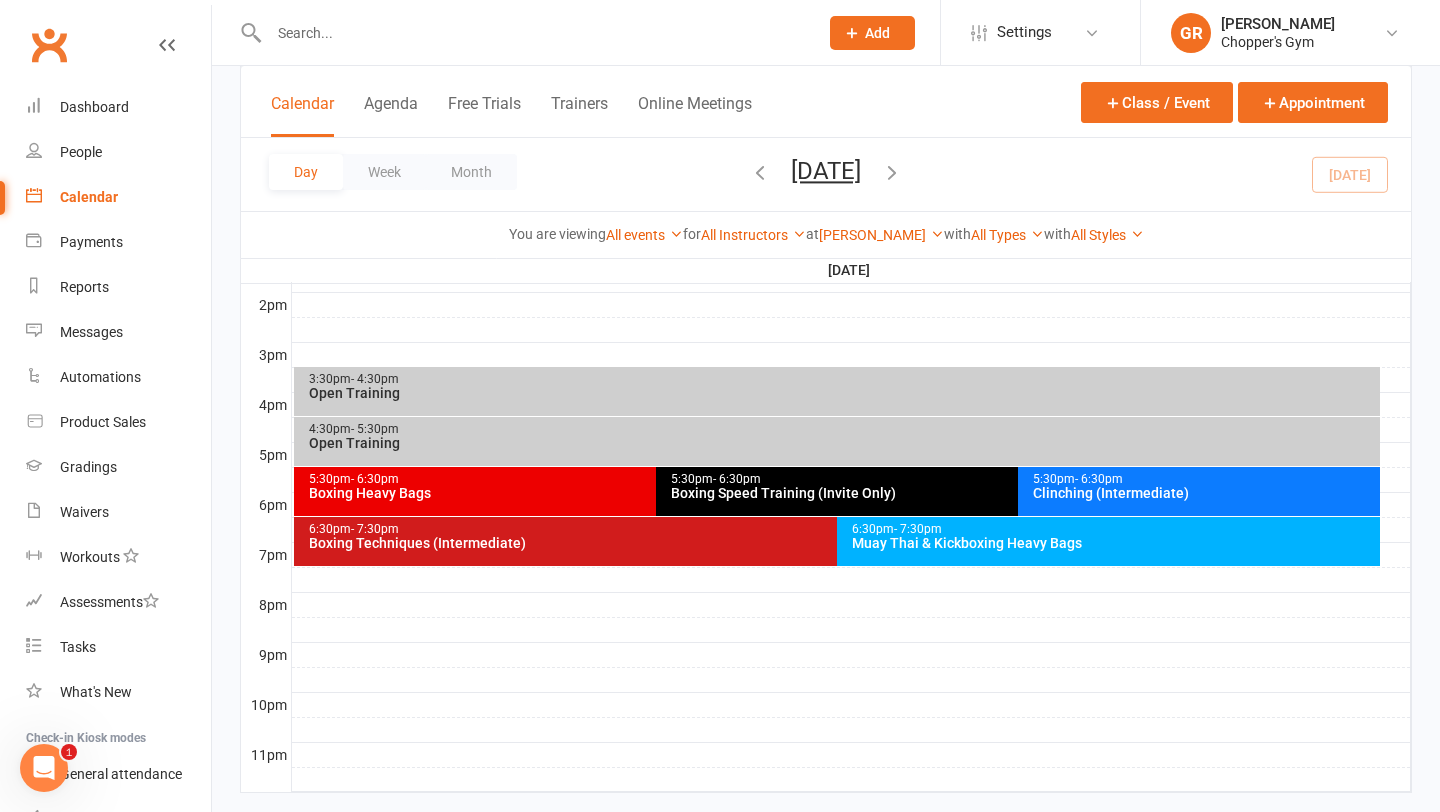 click on "Open Training" at bounding box center [842, 393] 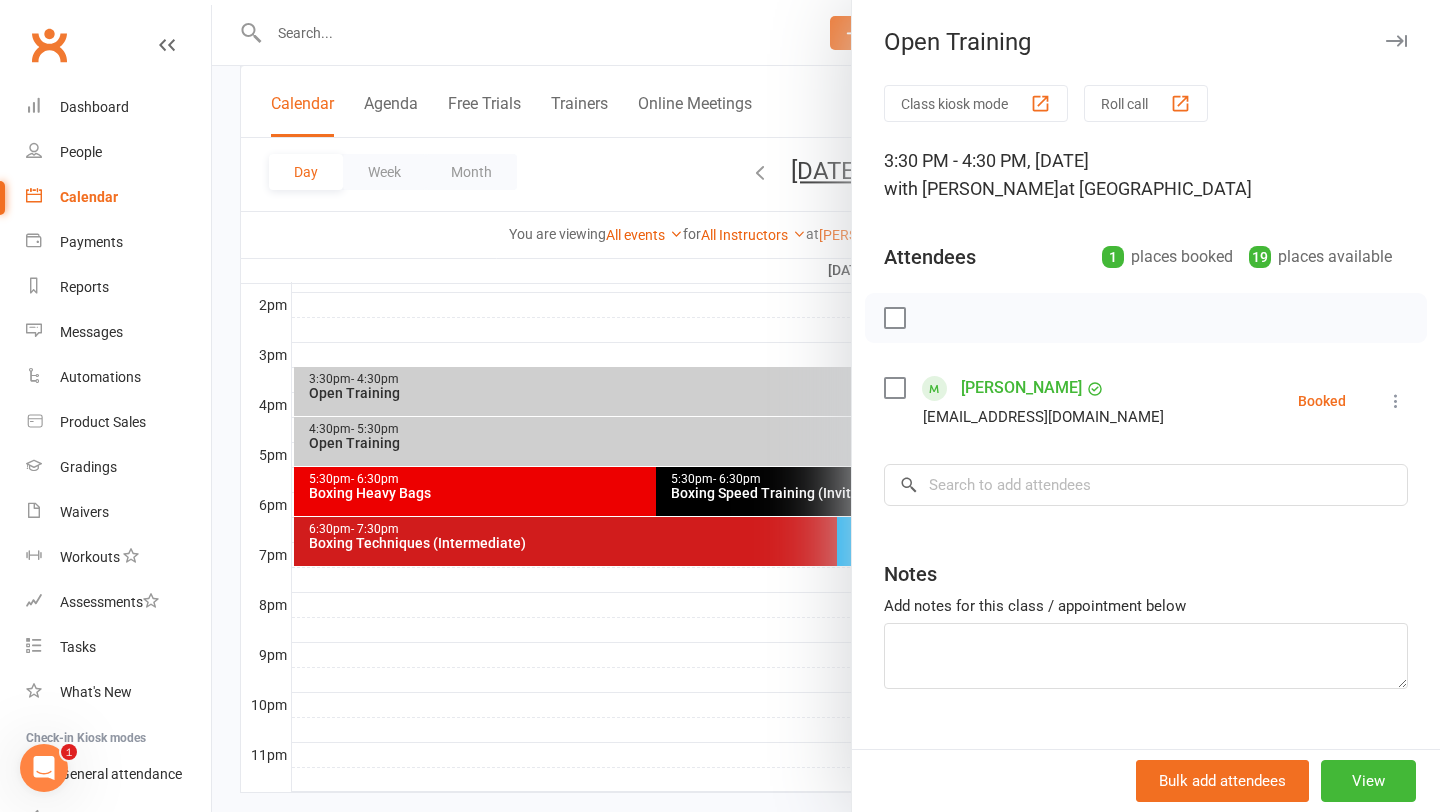 click at bounding box center [1396, 401] 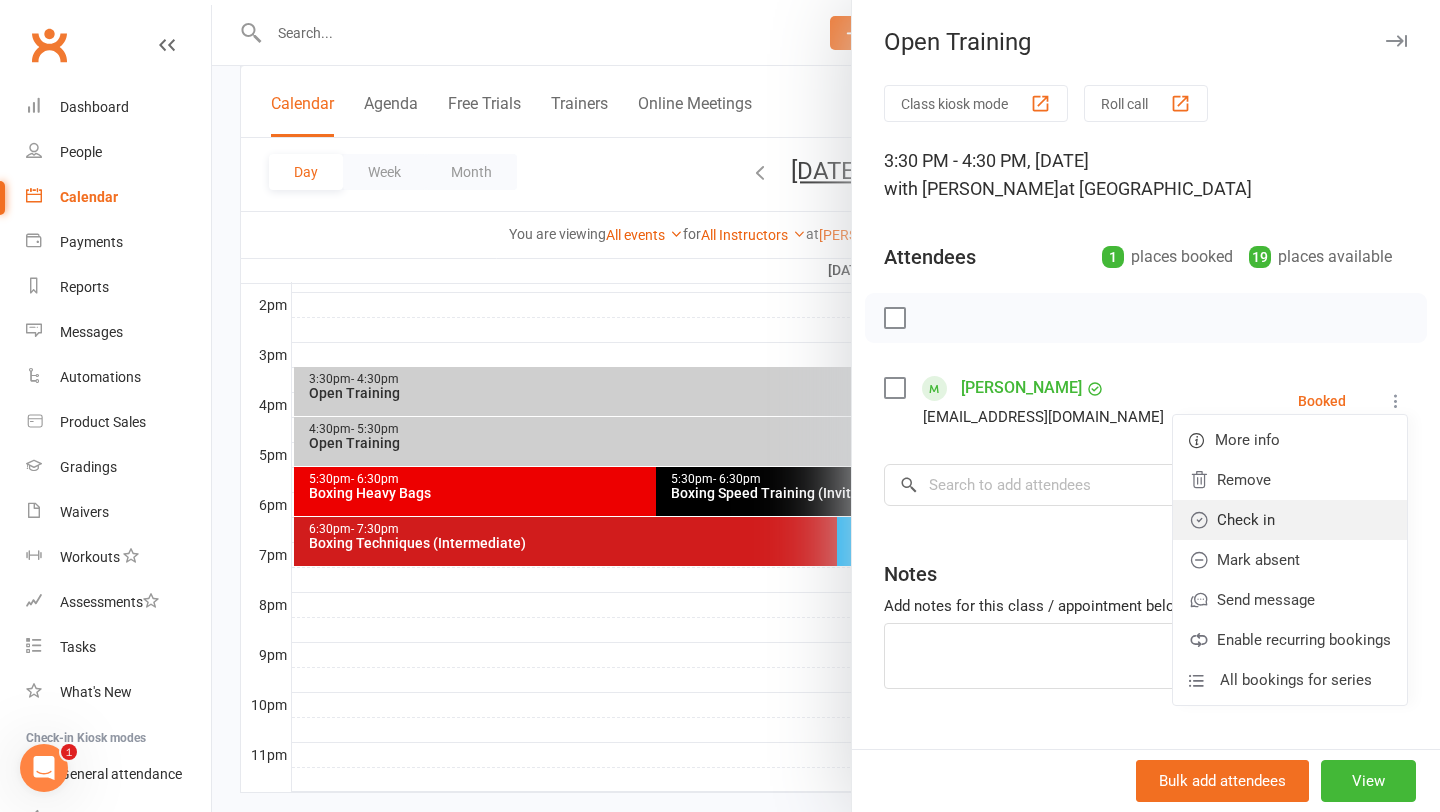 click on "Check in" at bounding box center (1290, 520) 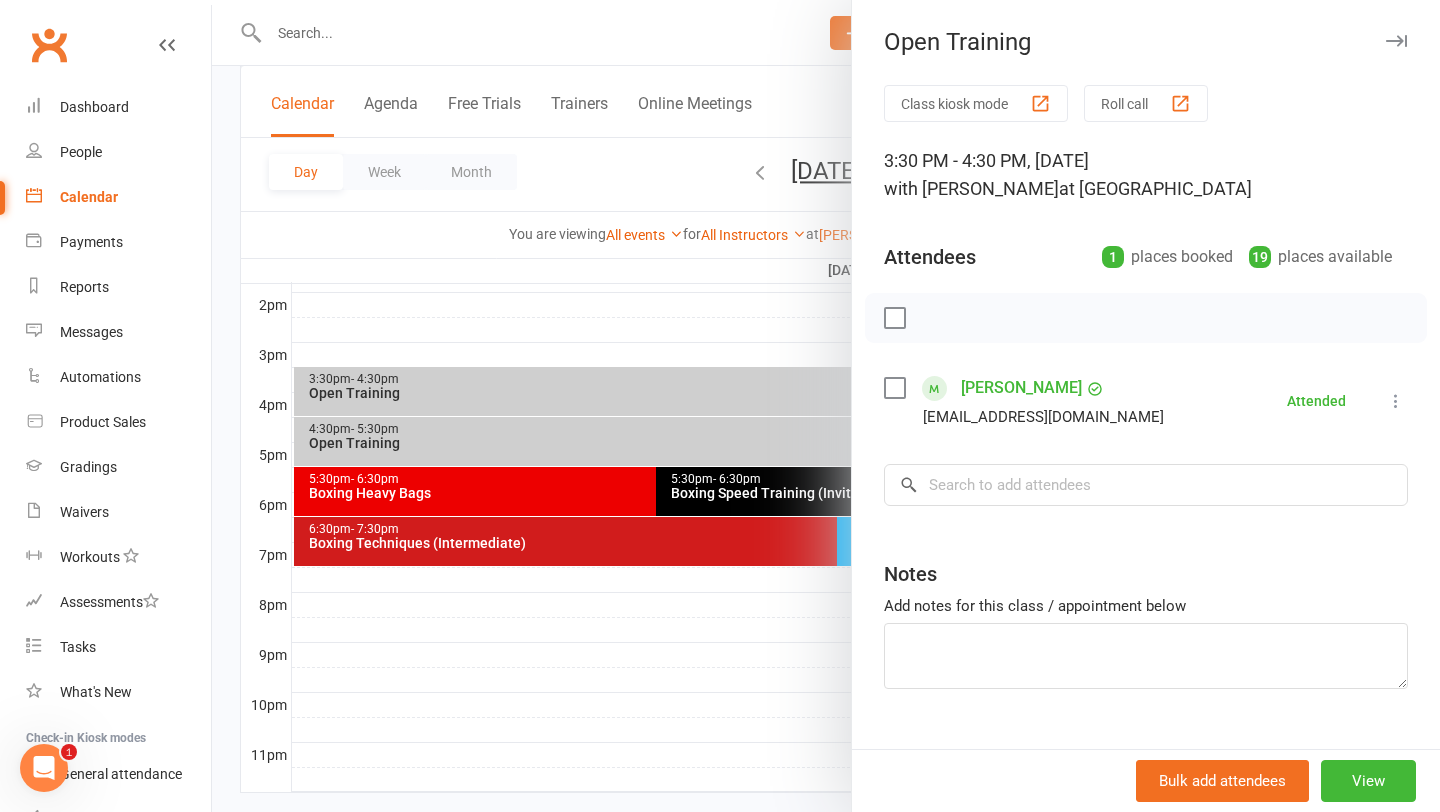 click at bounding box center [826, 406] 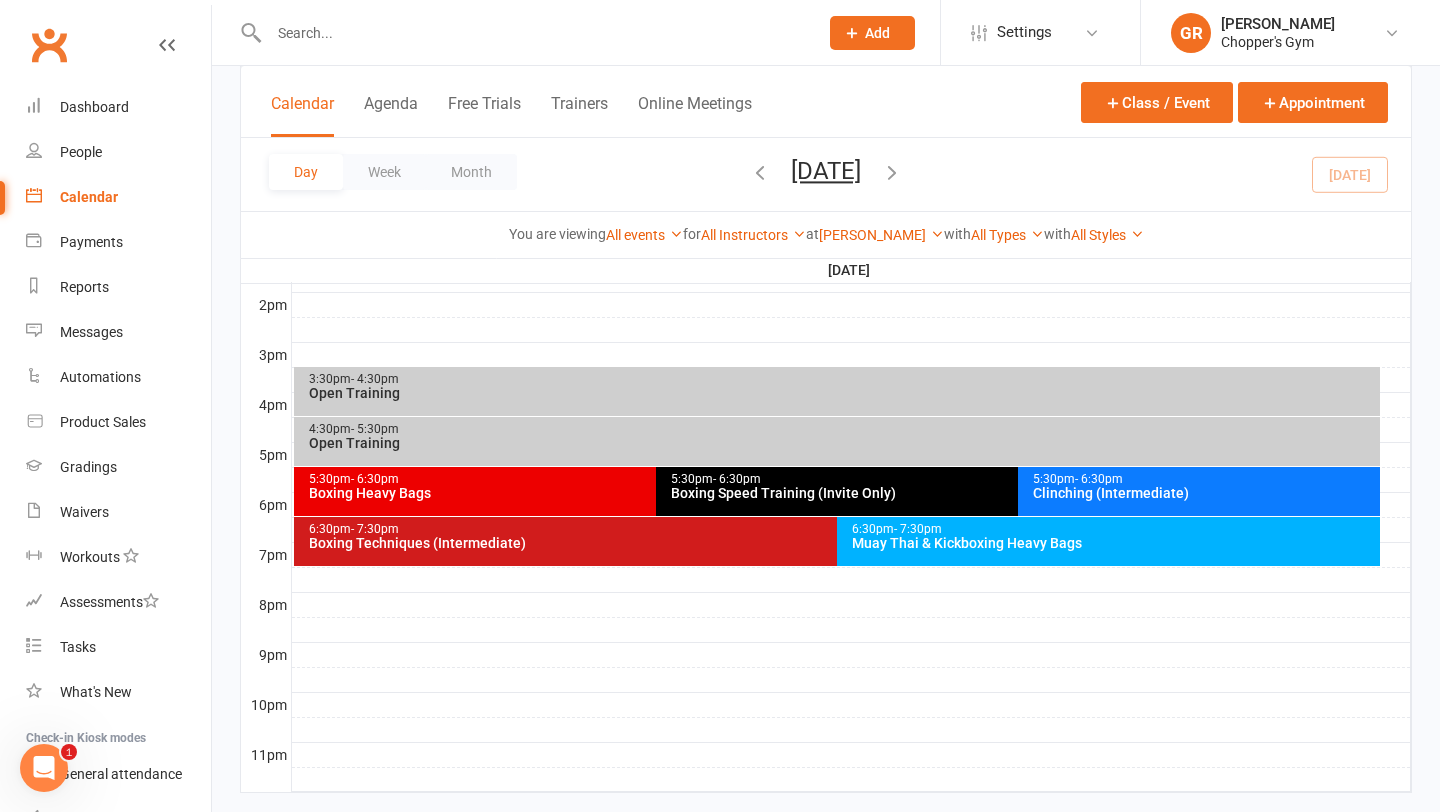 click on "Boxing Speed Training (Invite Only)" at bounding box center [1013, 493] 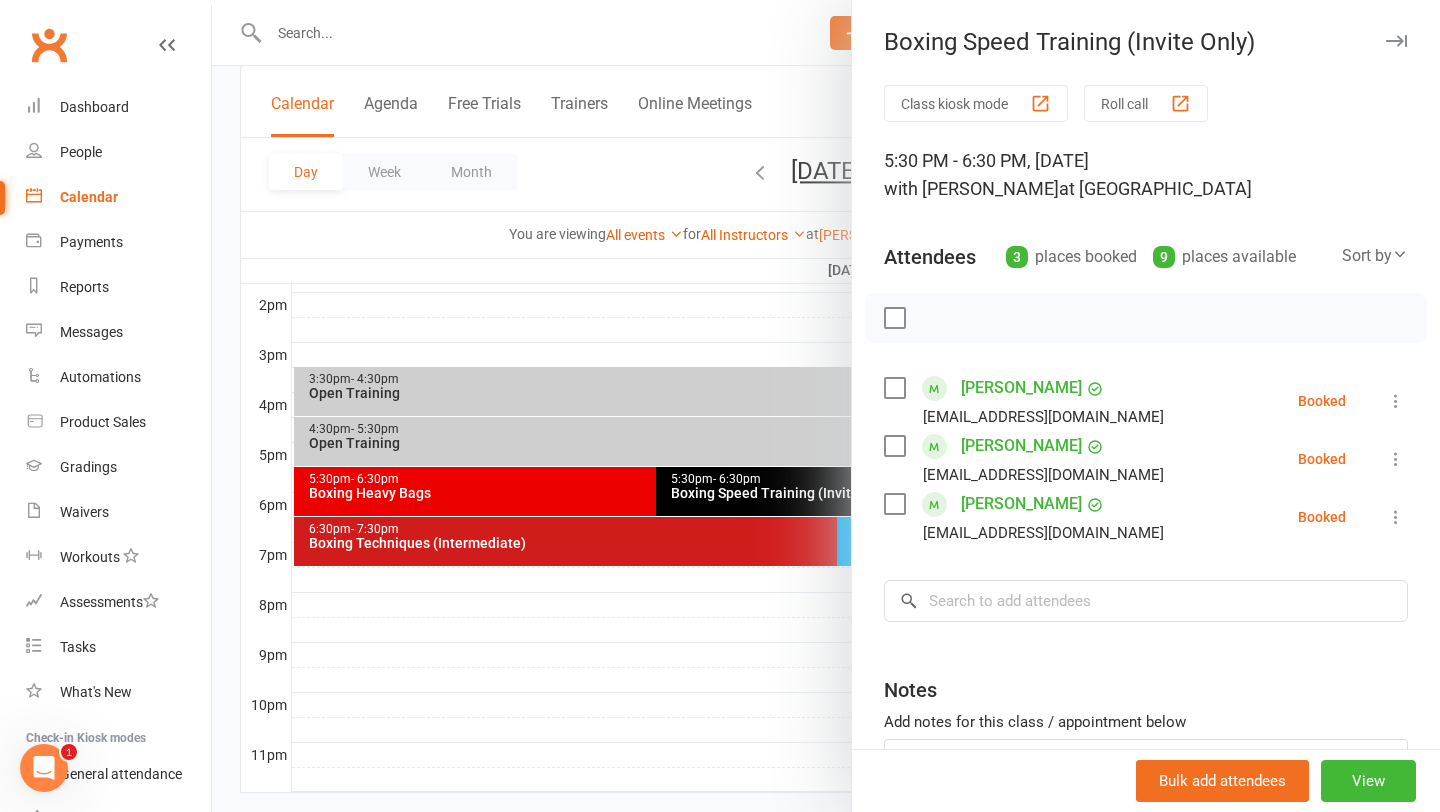 click at bounding box center [826, 406] 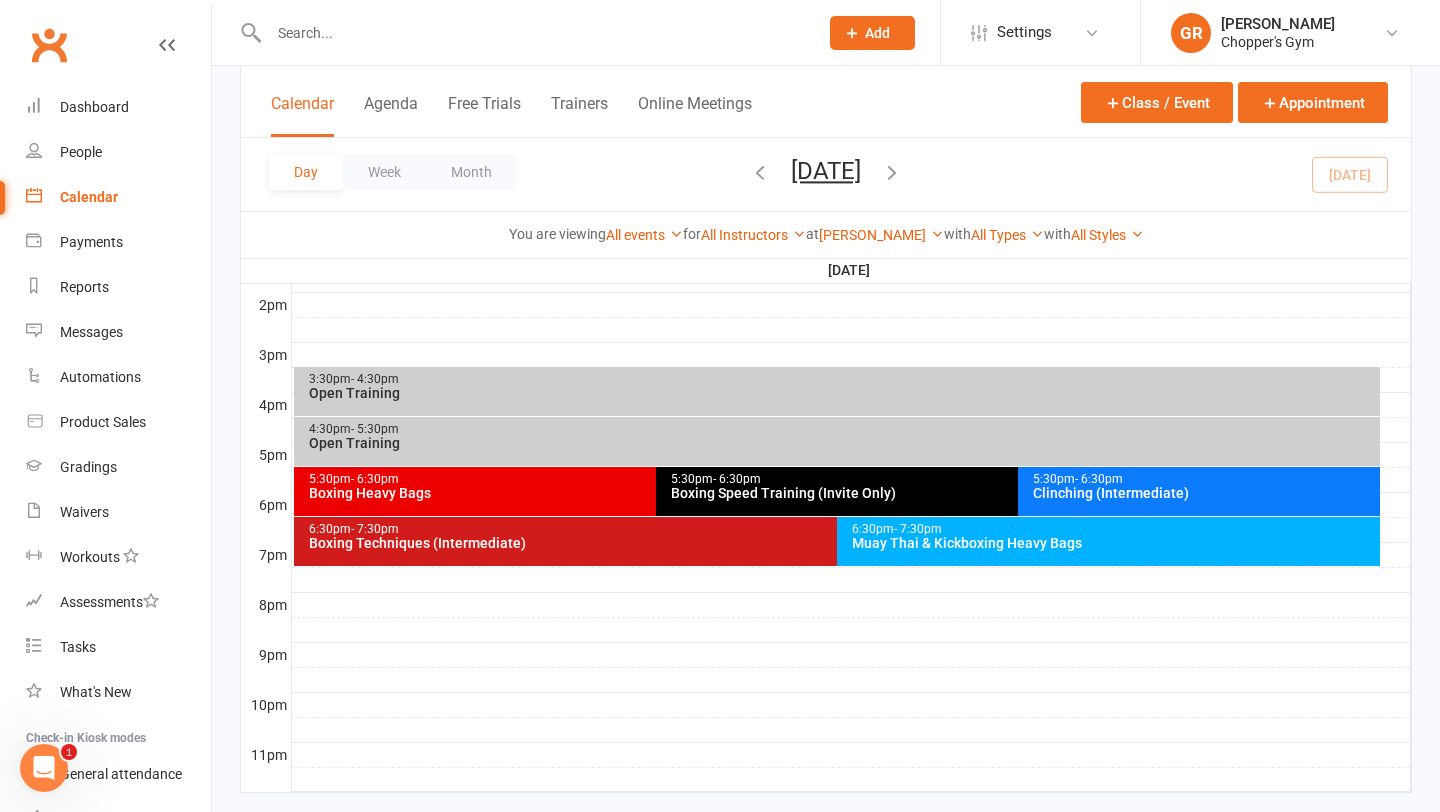 click on "Open Training" at bounding box center [842, 393] 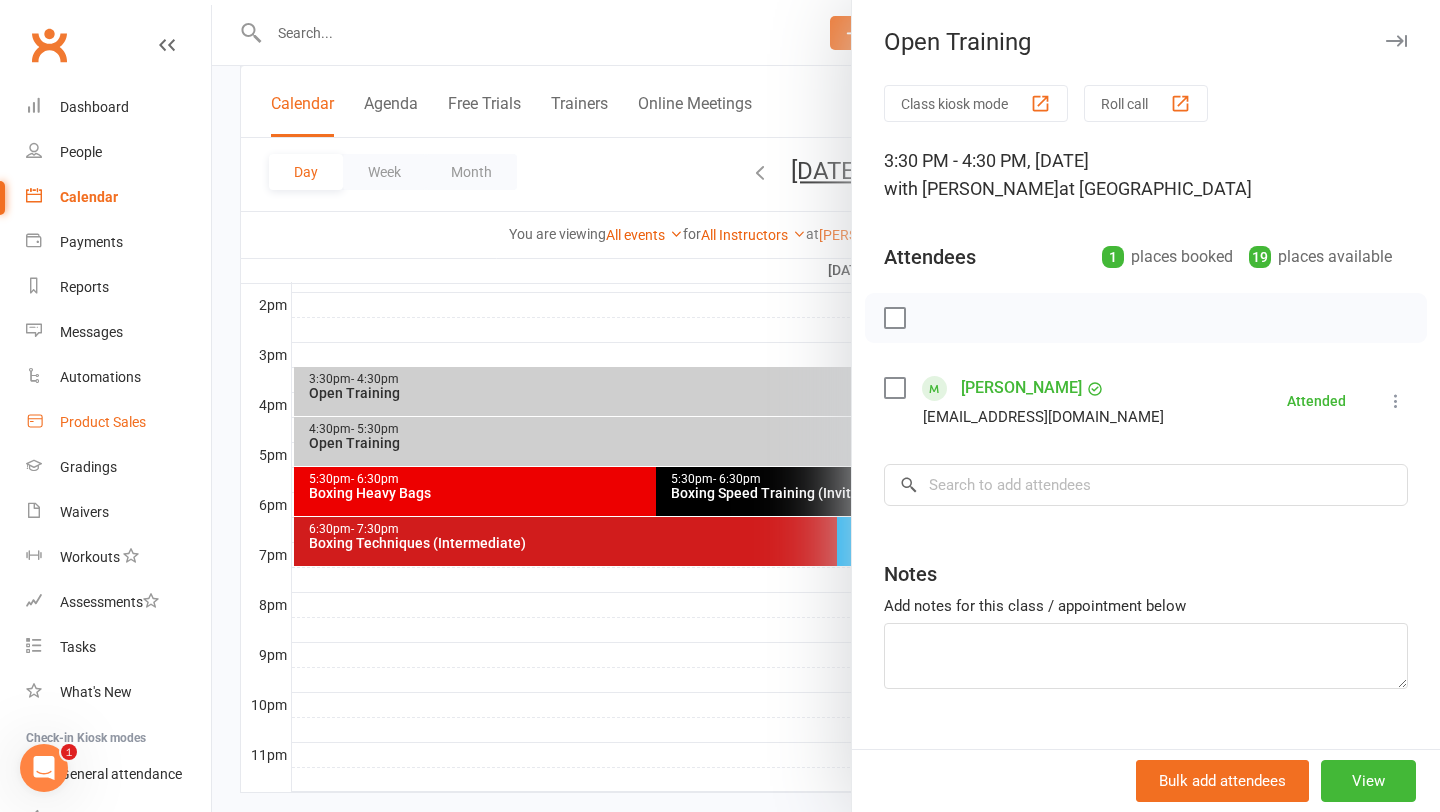 click on "Product Sales" at bounding box center (103, 422) 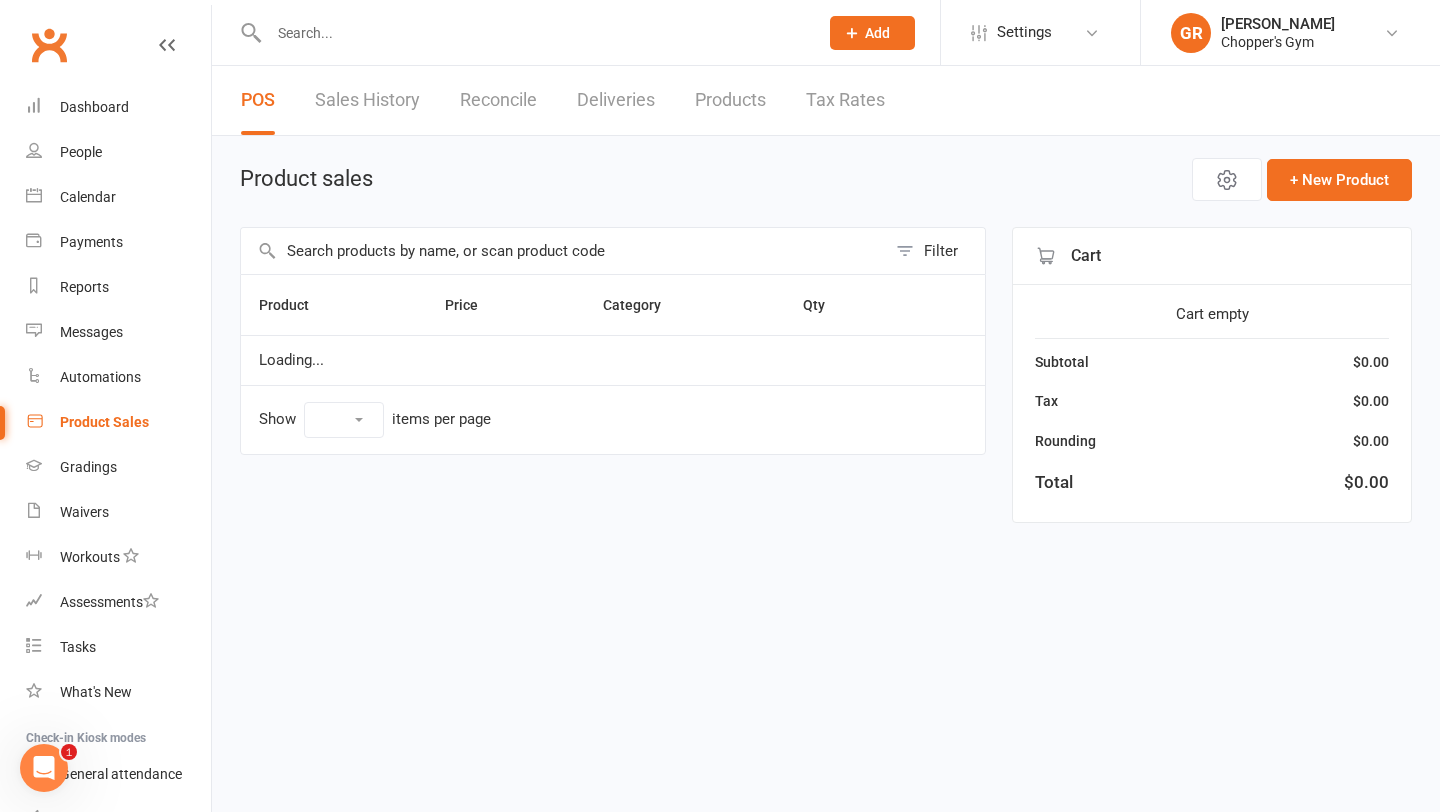 select on "100" 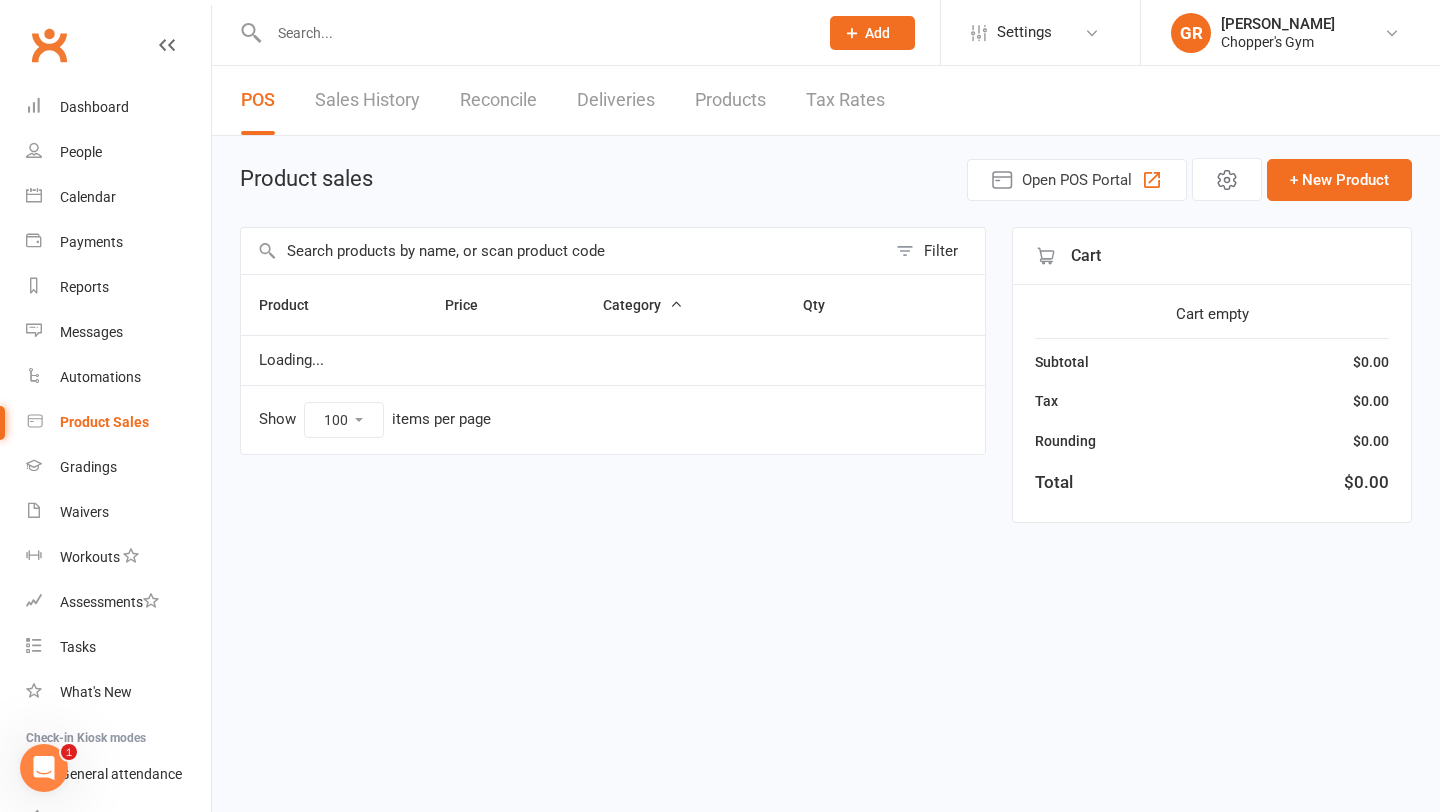 click at bounding box center [563, 251] 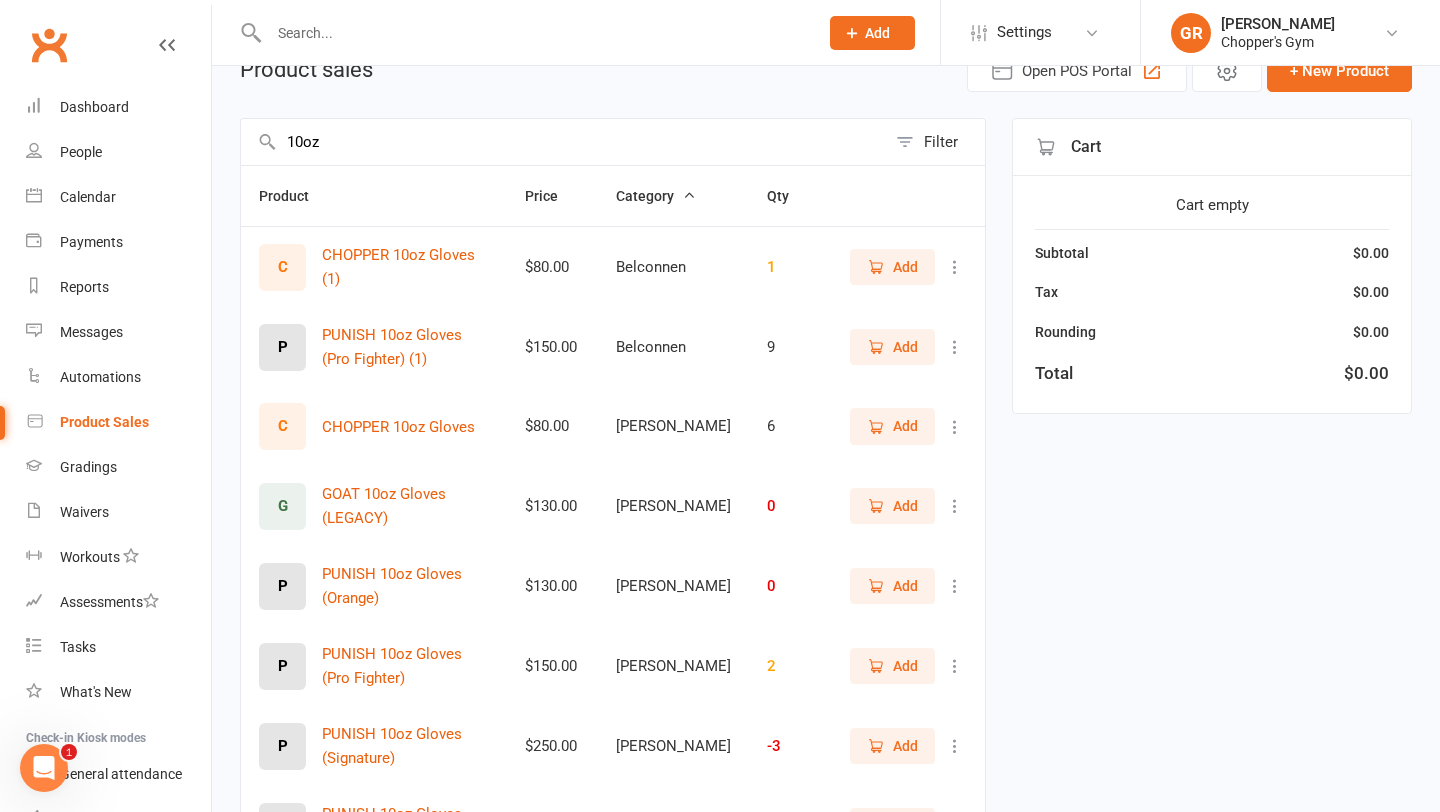 scroll, scrollTop: 121, scrollLeft: 0, axis: vertical 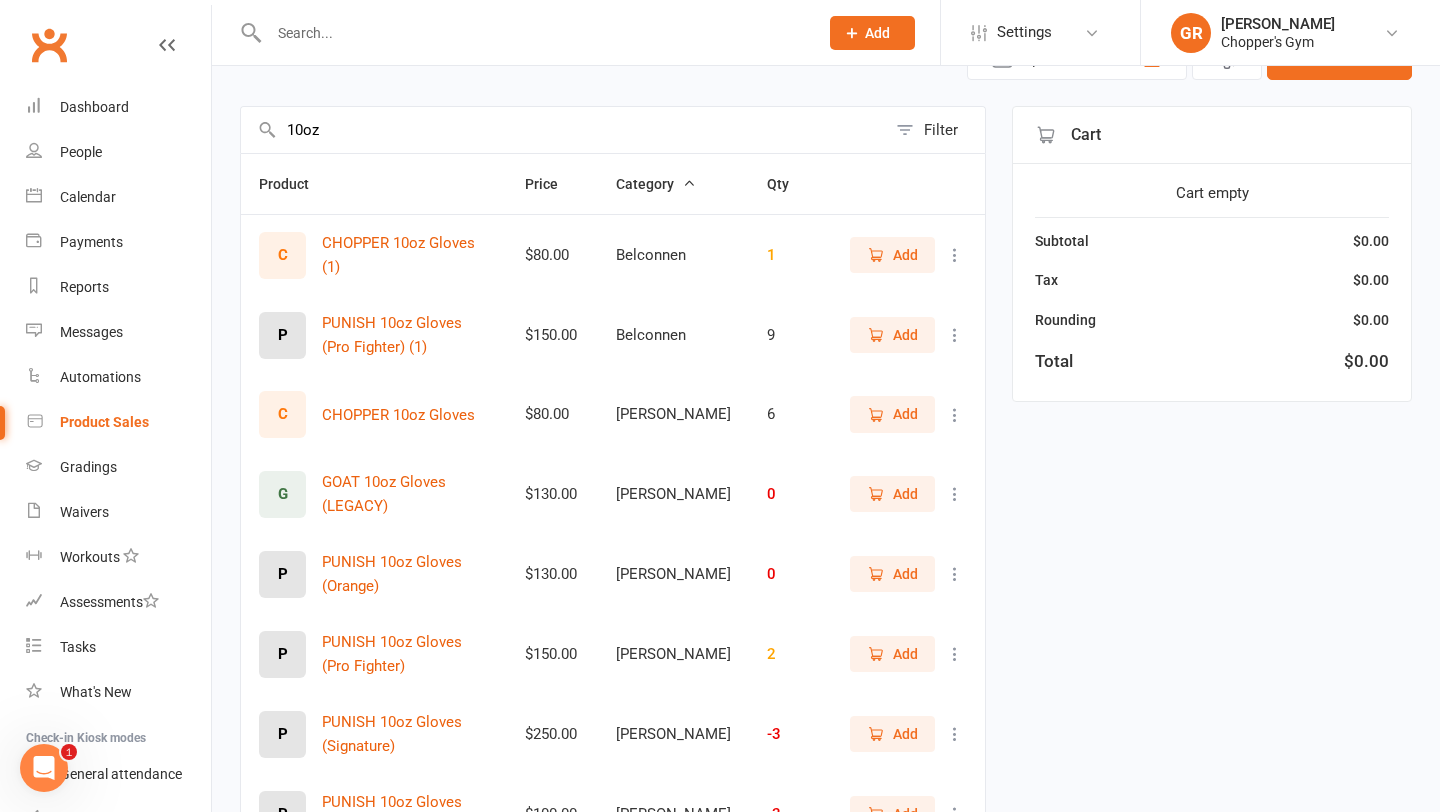 type on "10oz" 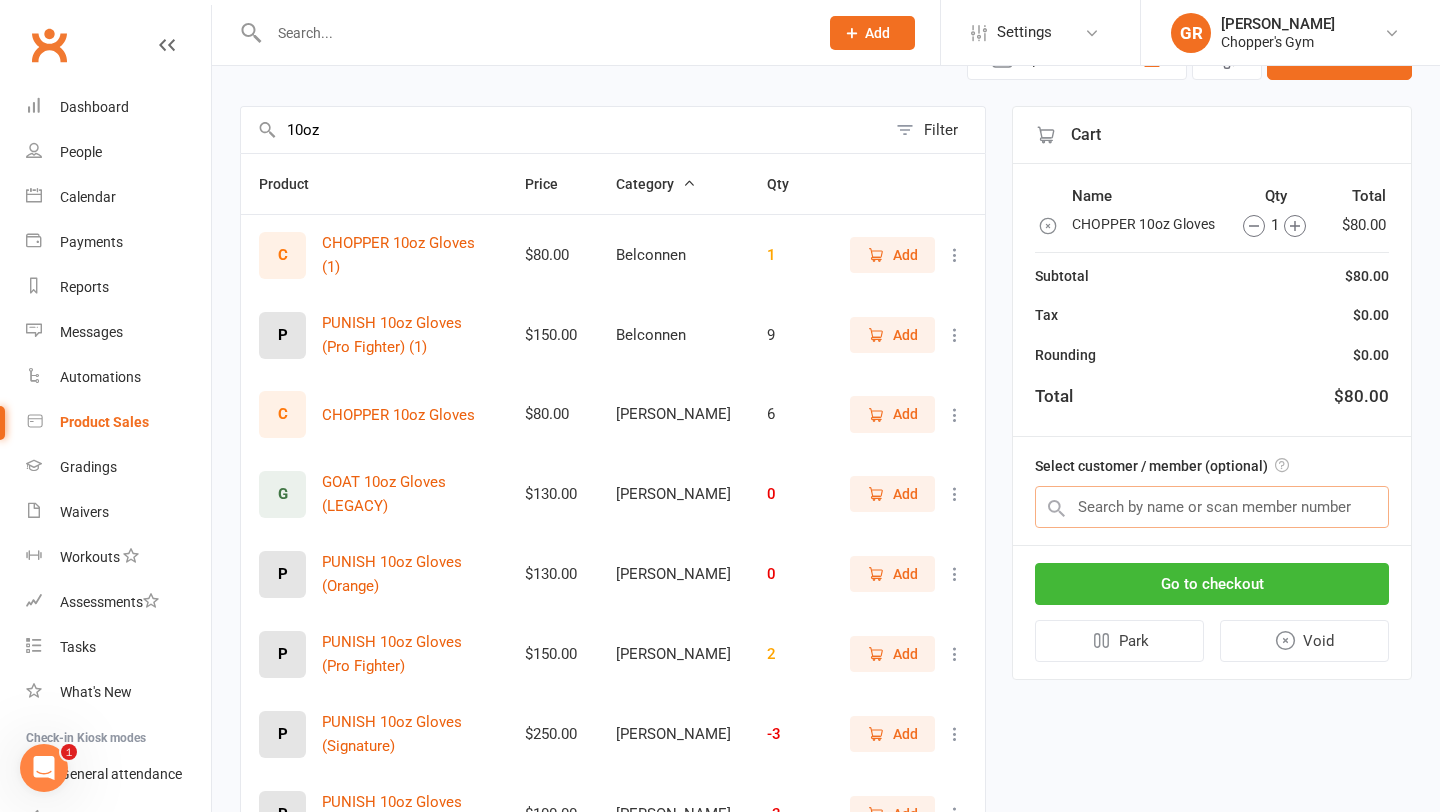 click at bounding box center (1212, 507) 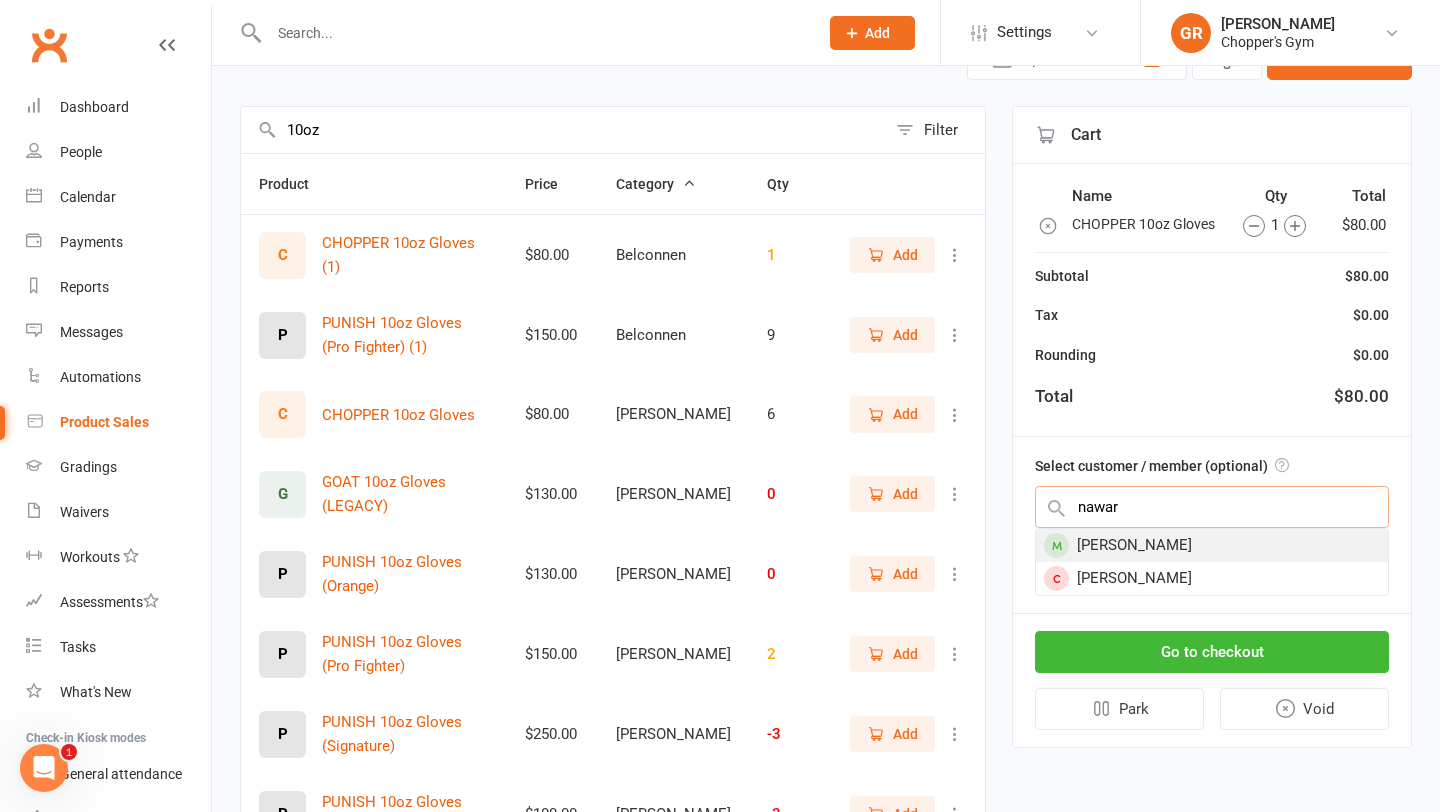 type on "nawar" 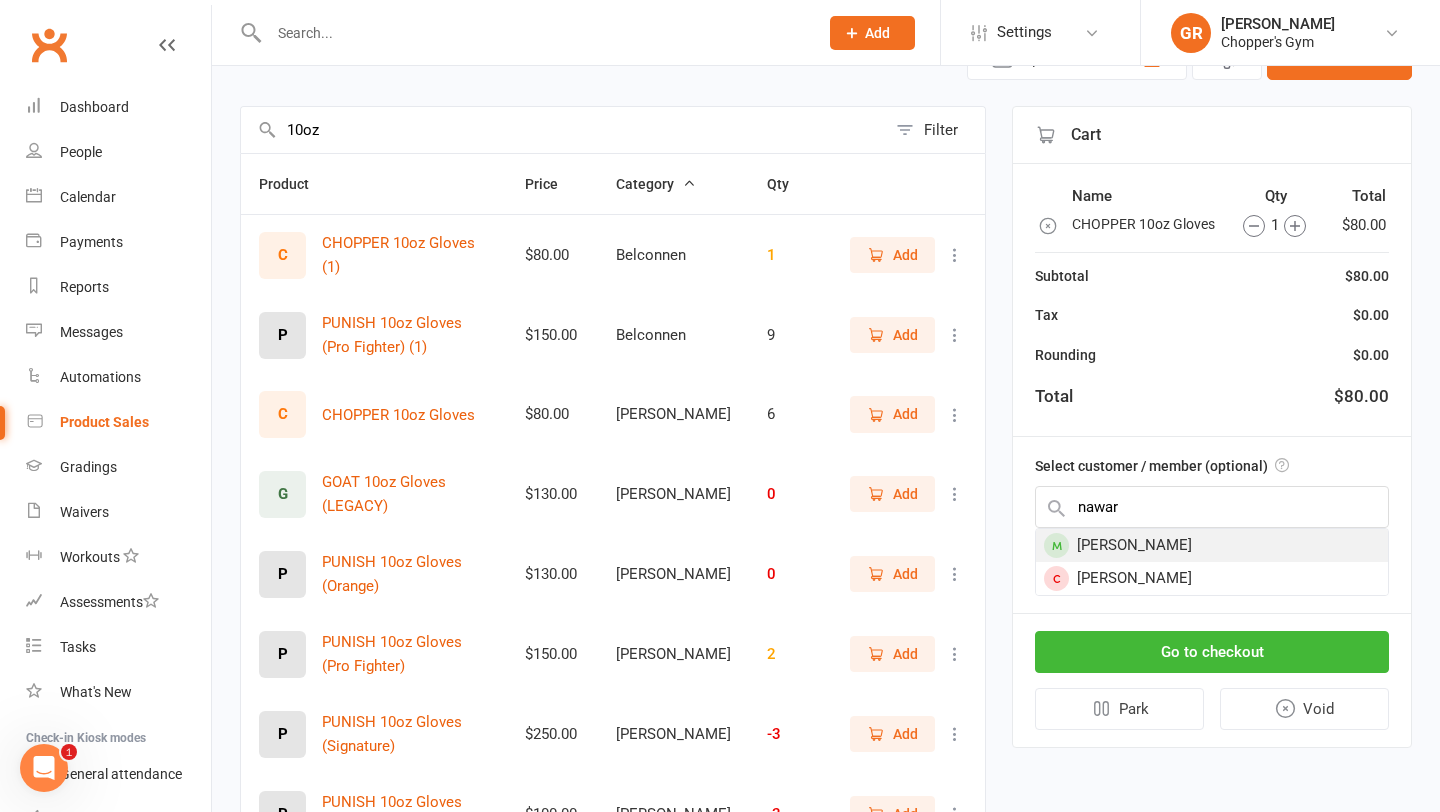 click on "[PERSON_NAME]" at bounding box center (1212, 545) 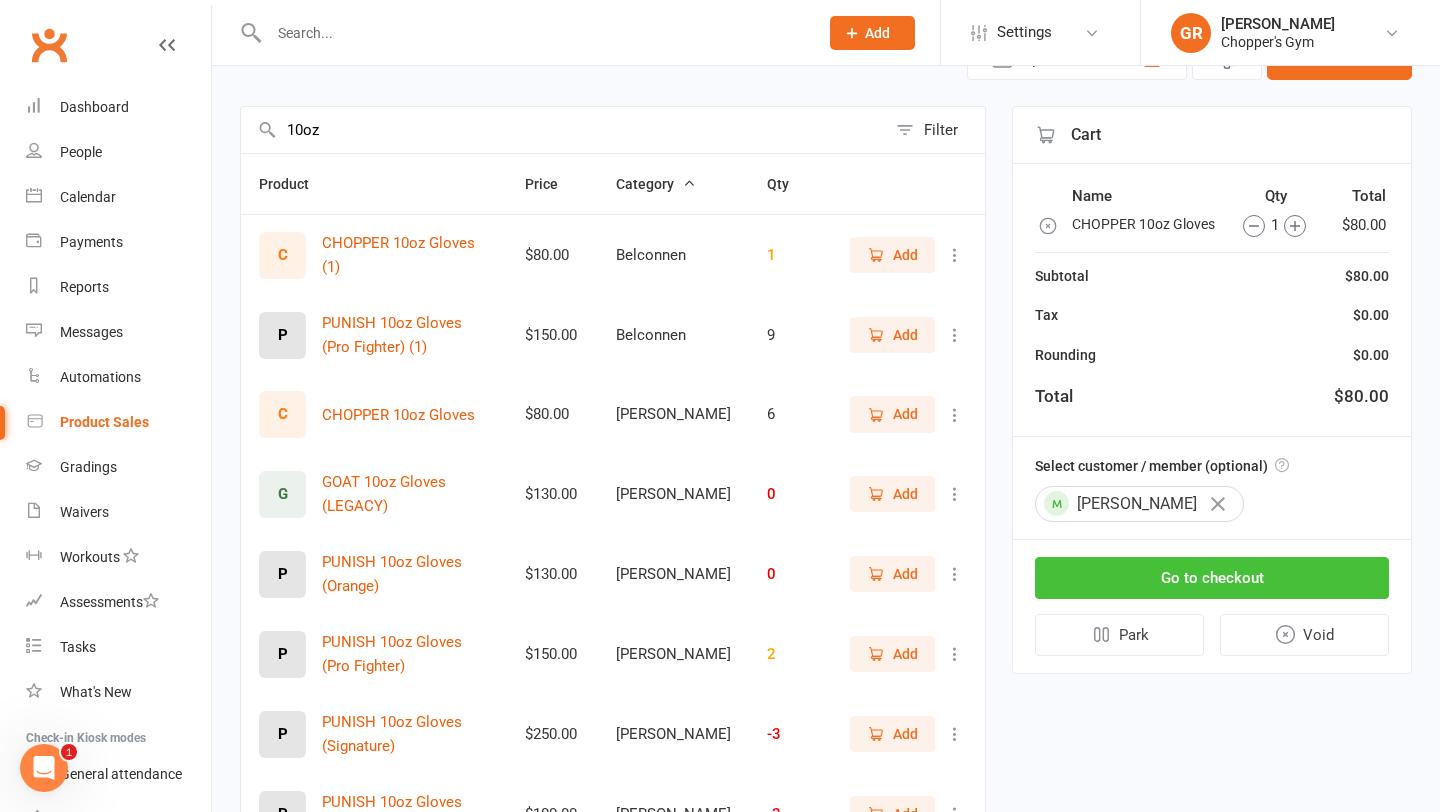 click on "Go to checkout" at bounding box center (1212, 578) 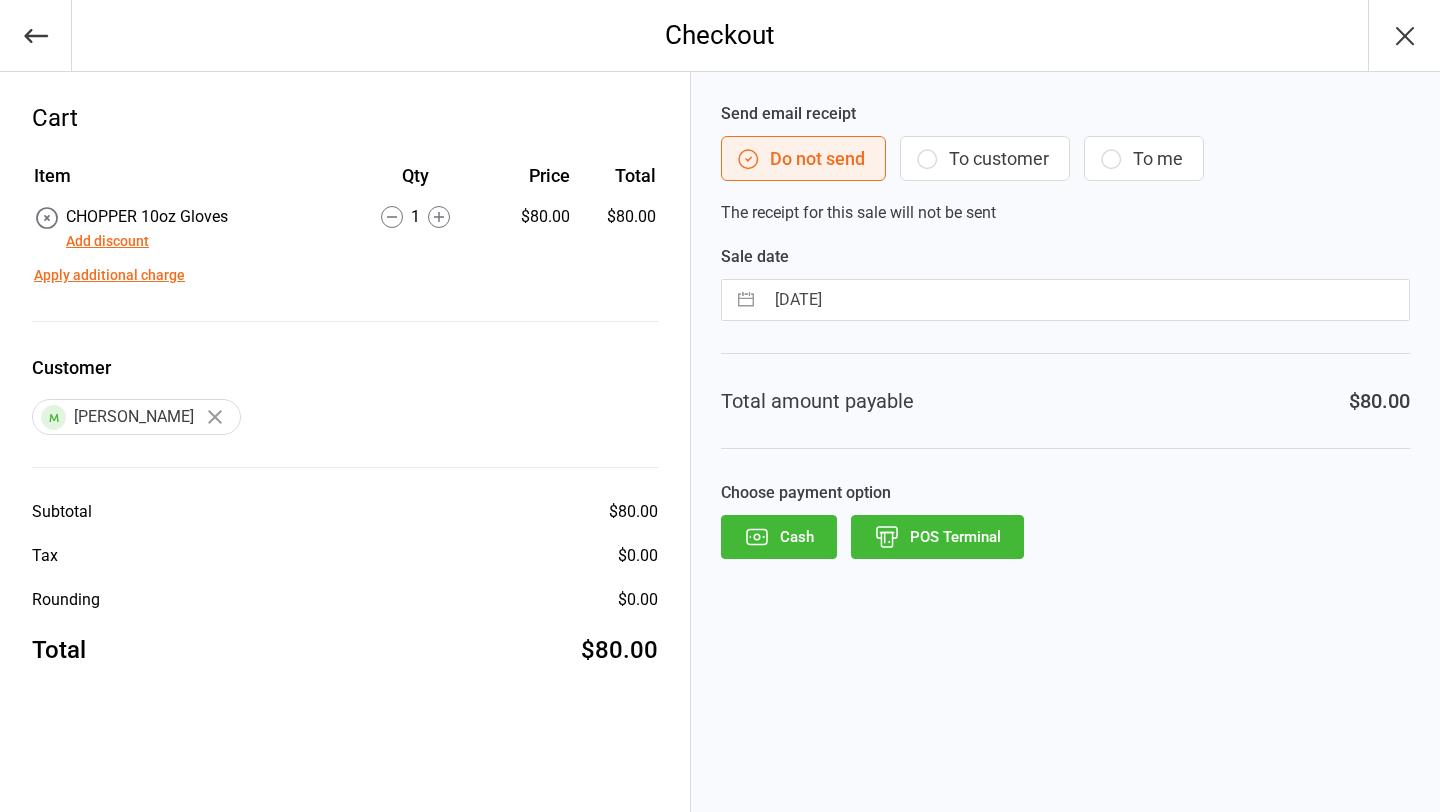 scroll, scrollTop: 0, scrollLeft: 0, axis: both 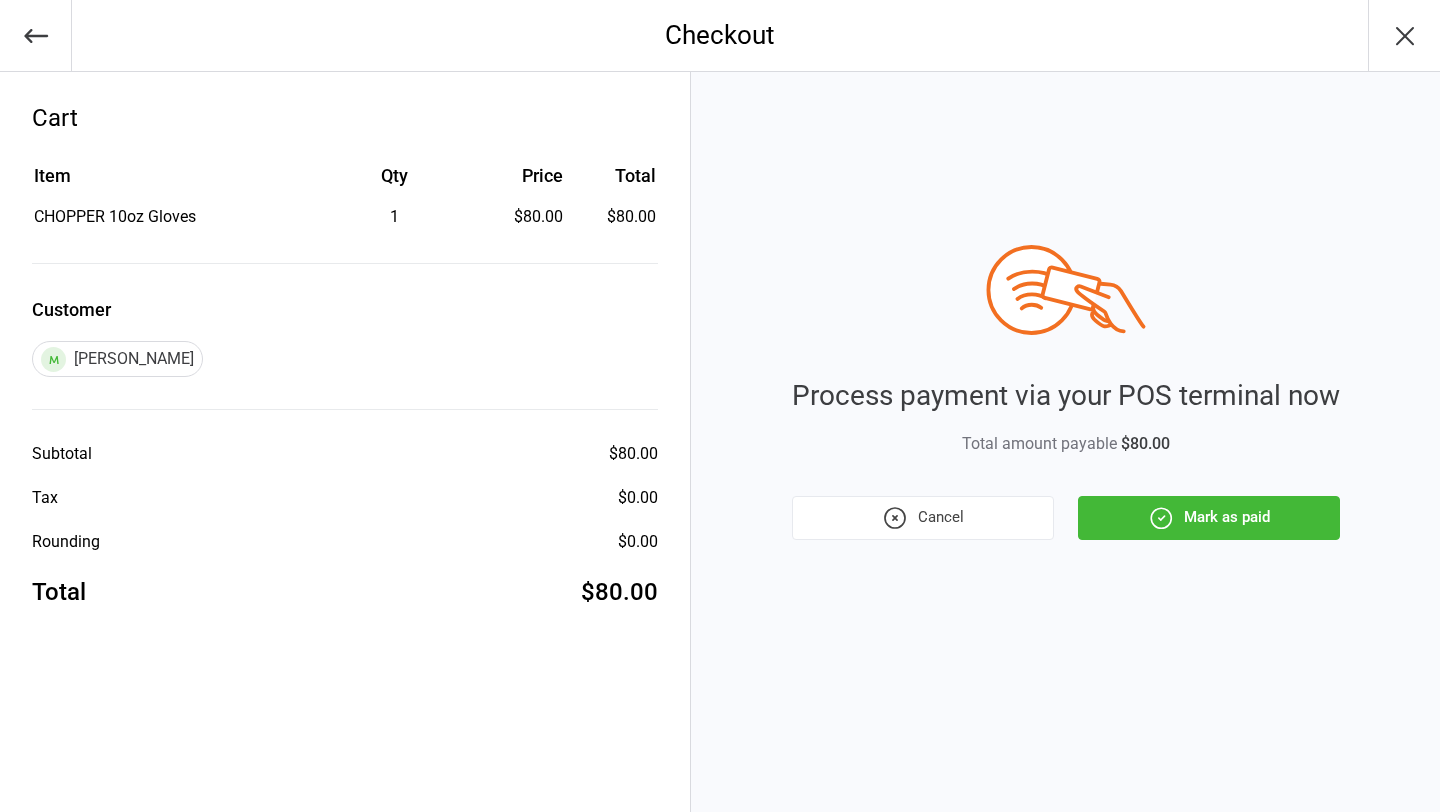 click on "Mark as paid" at bounding box center (1209, 518) 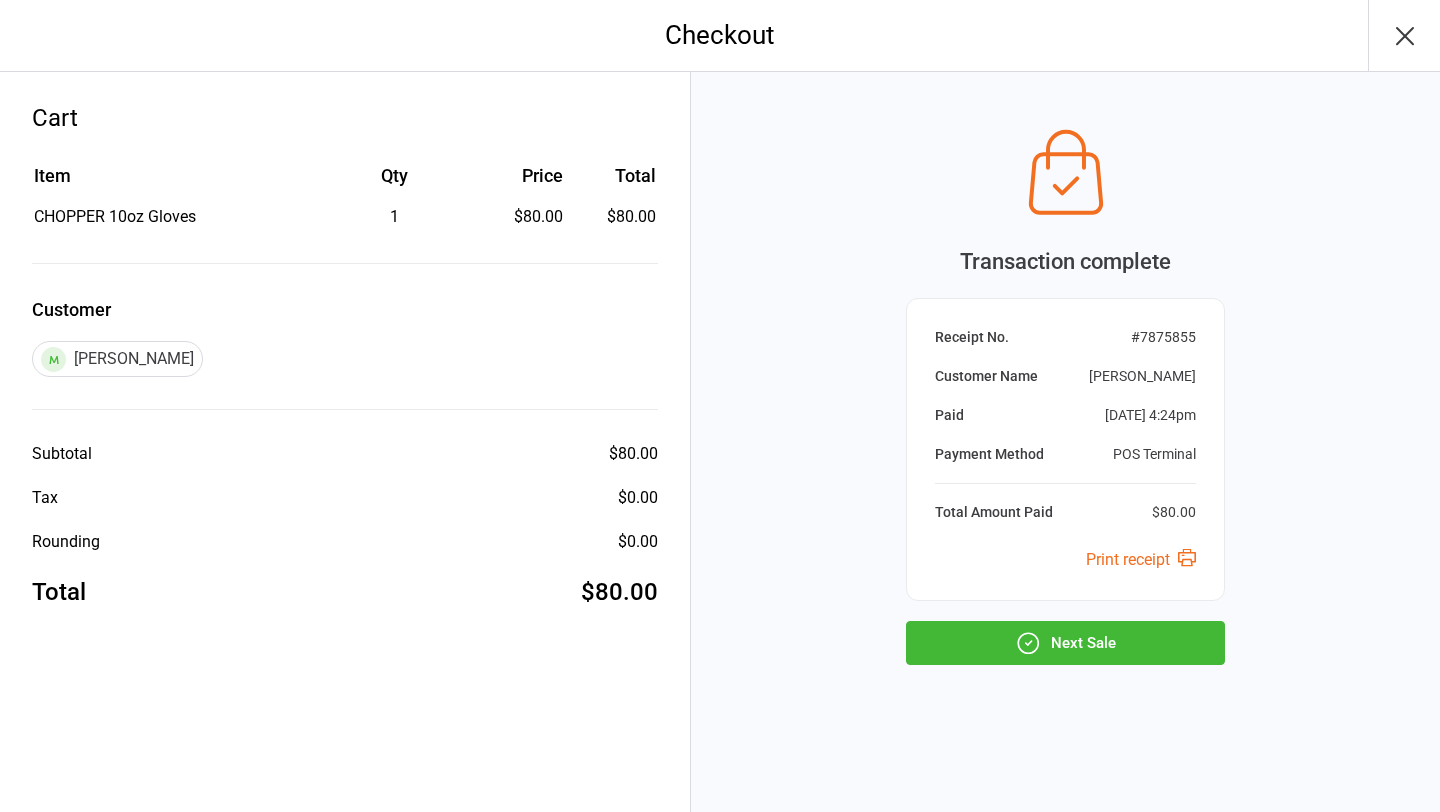 click on "Next Sale" at bounding box center [1065, 643] 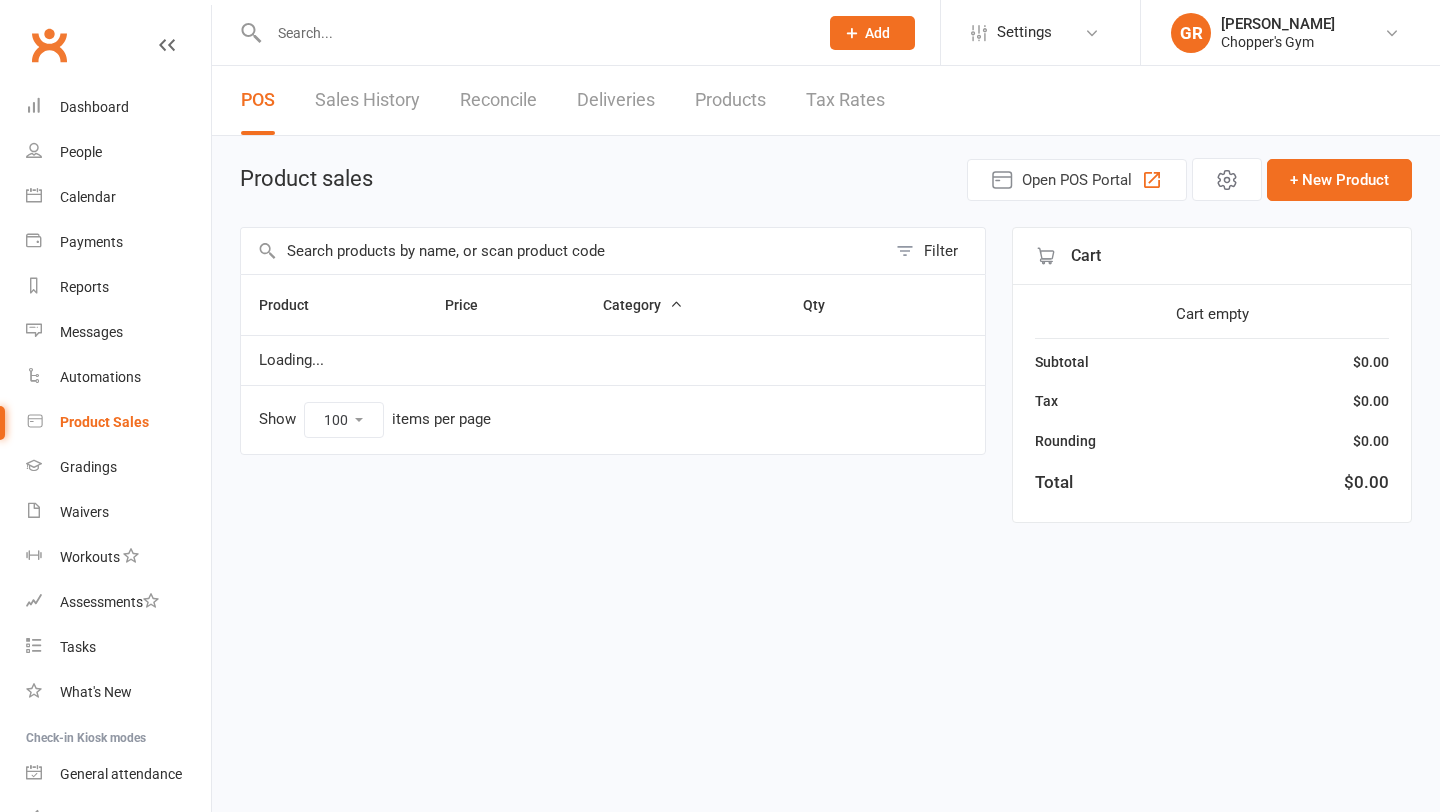select on "100" 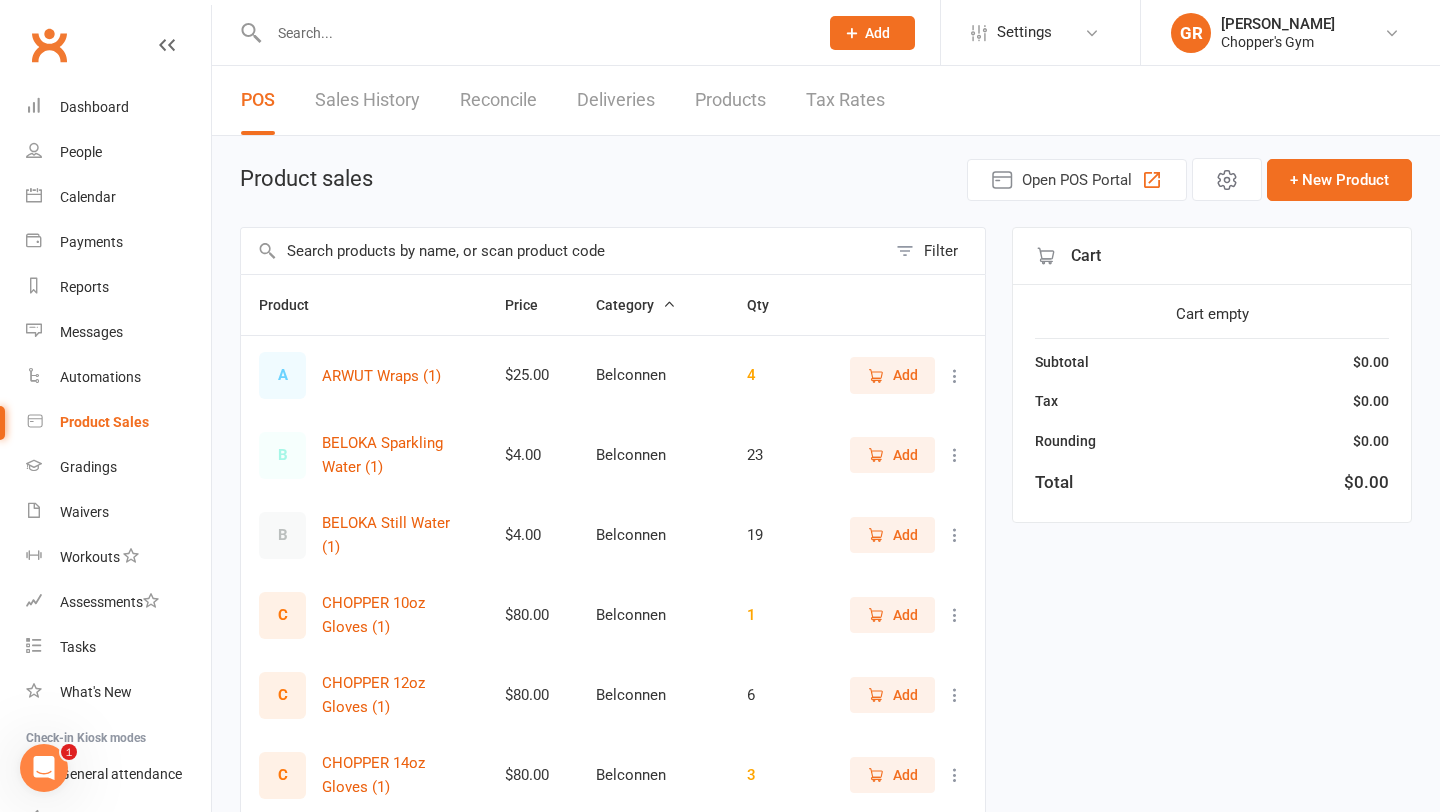 scroll, scrollTop: 0, scrollLeft: 0, axis: both 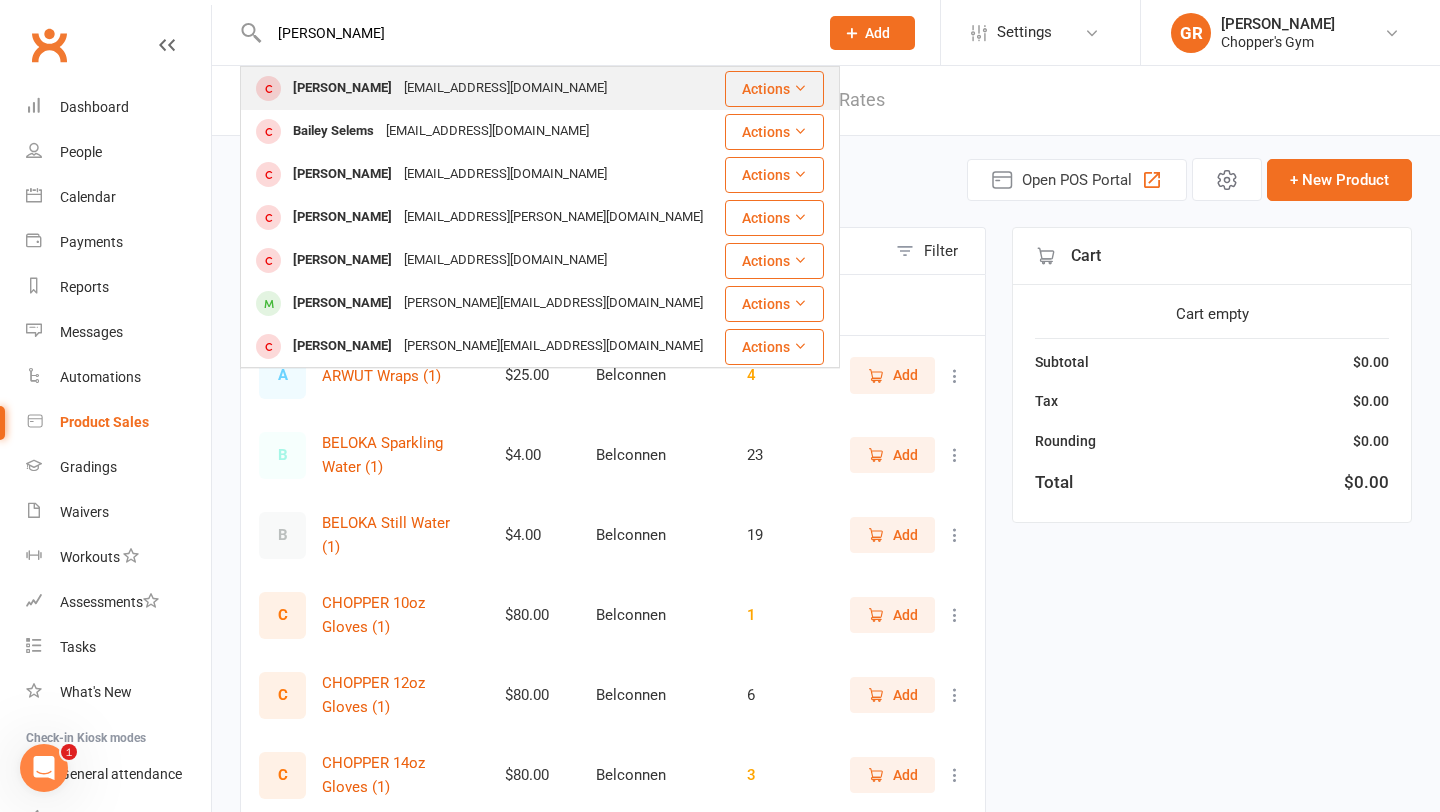 type on "bailey suth" 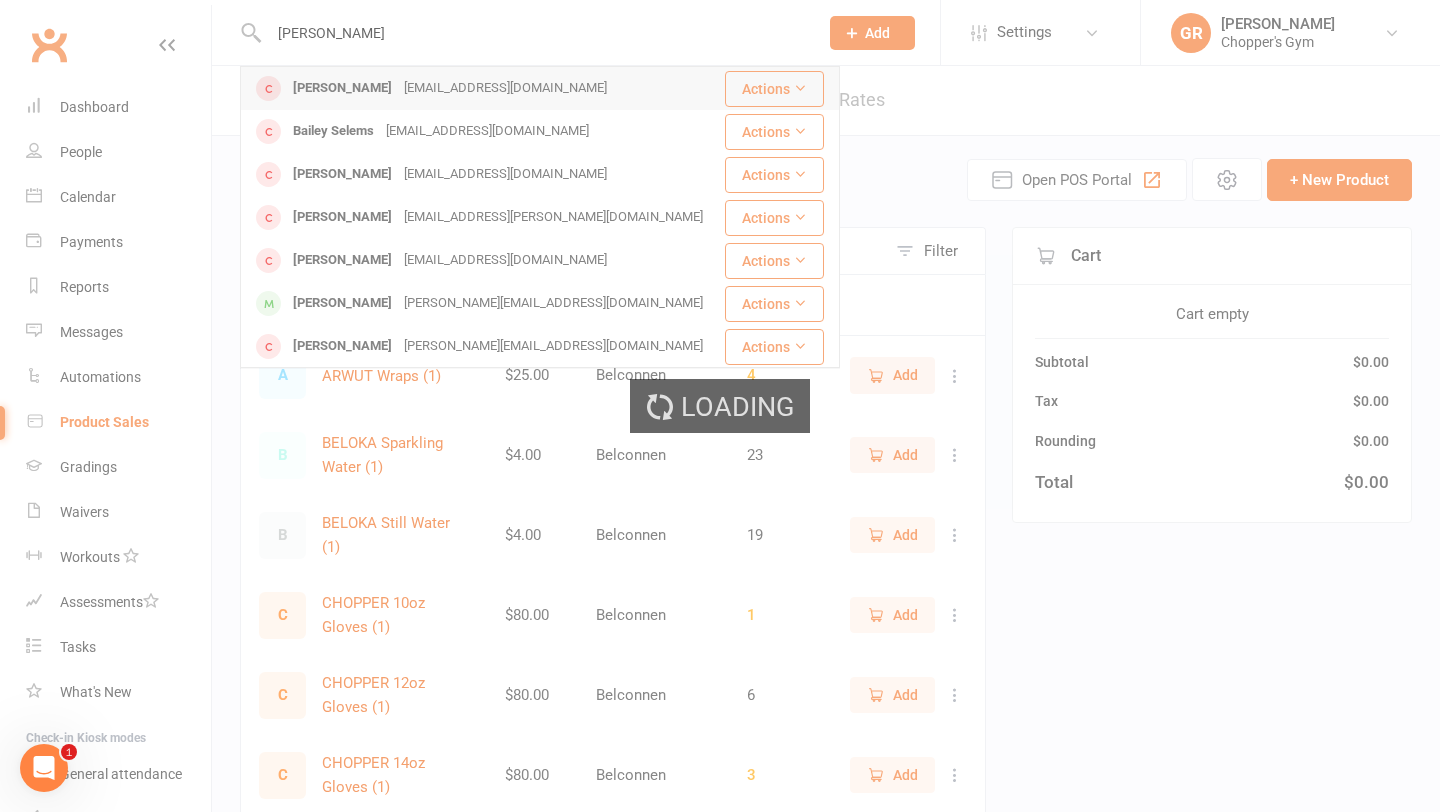 type 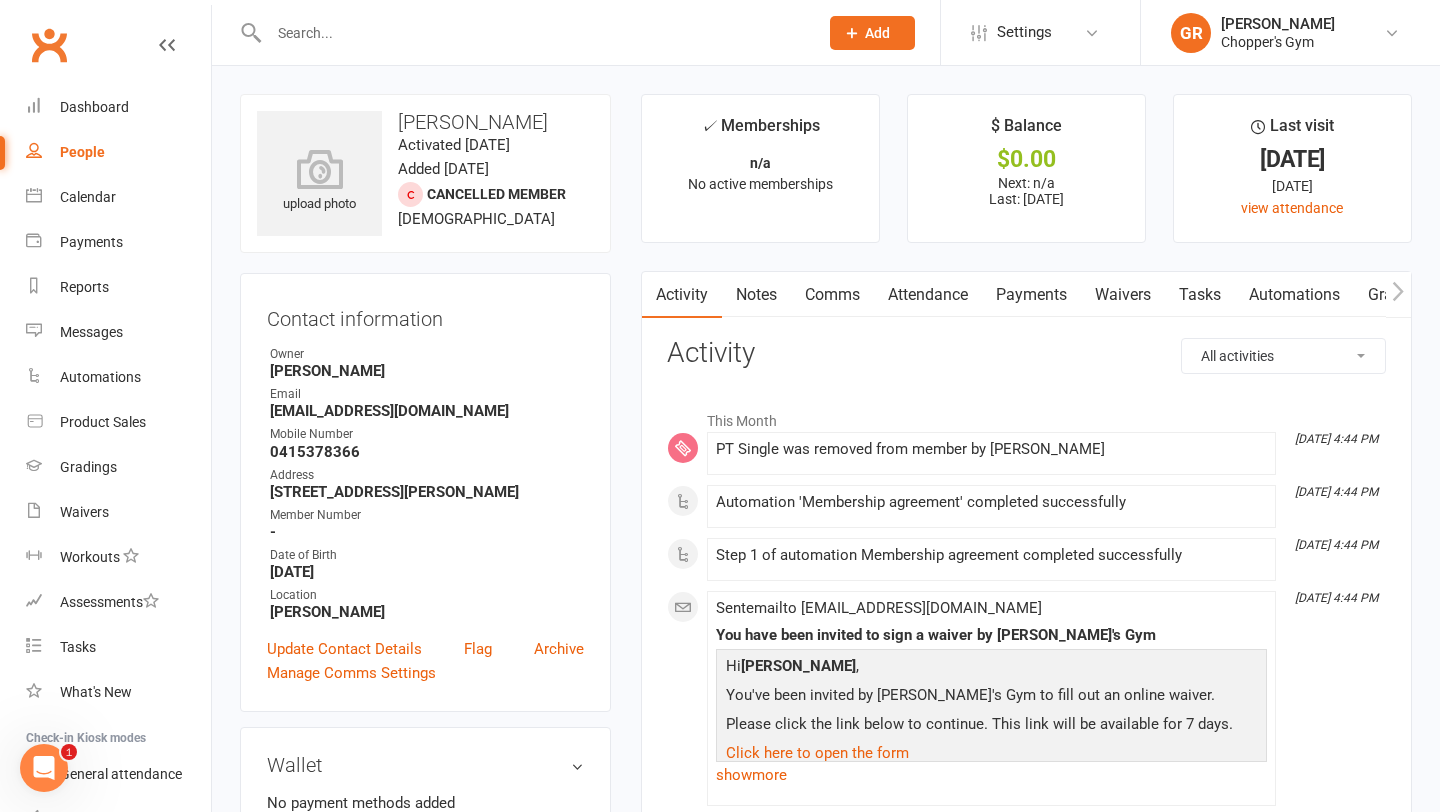 click 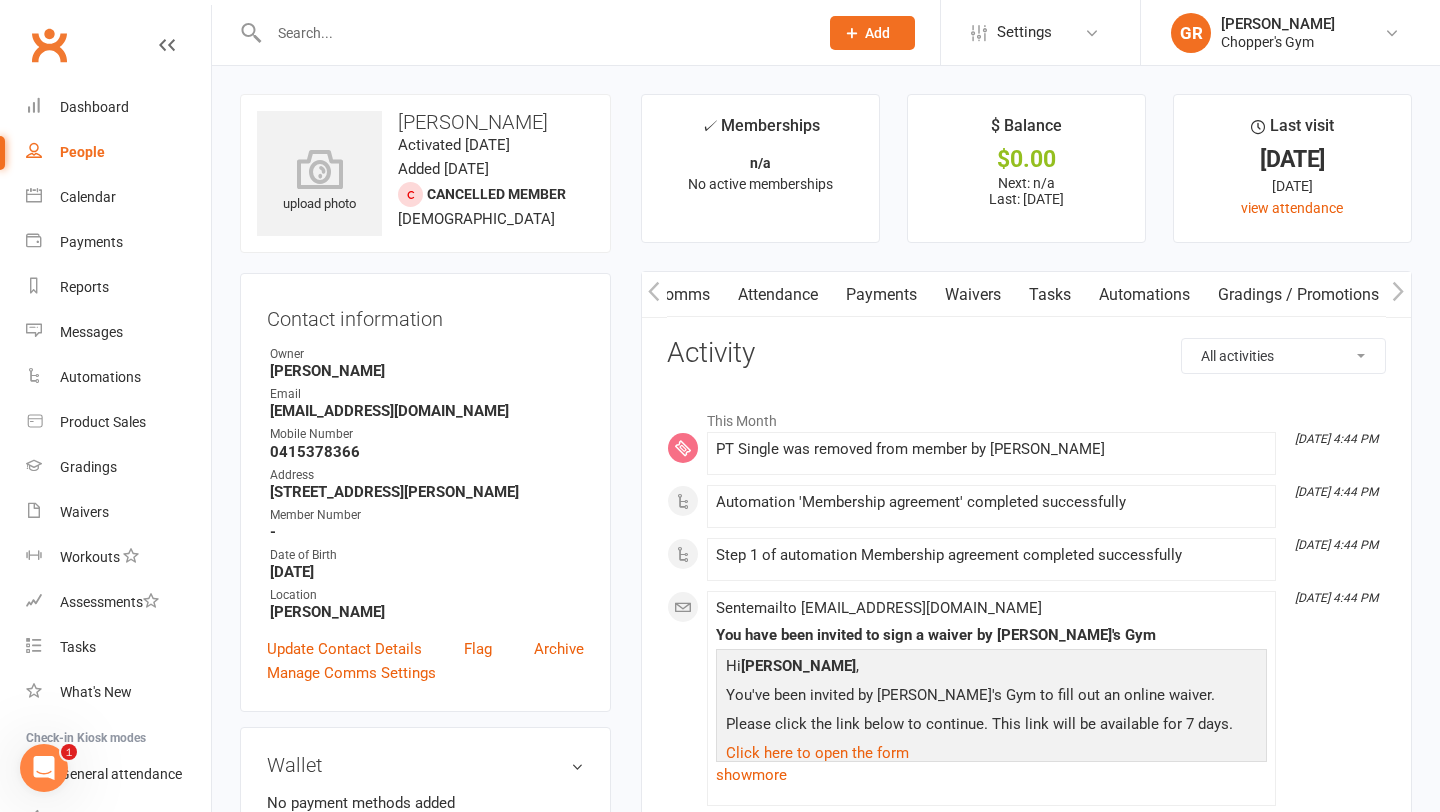 click 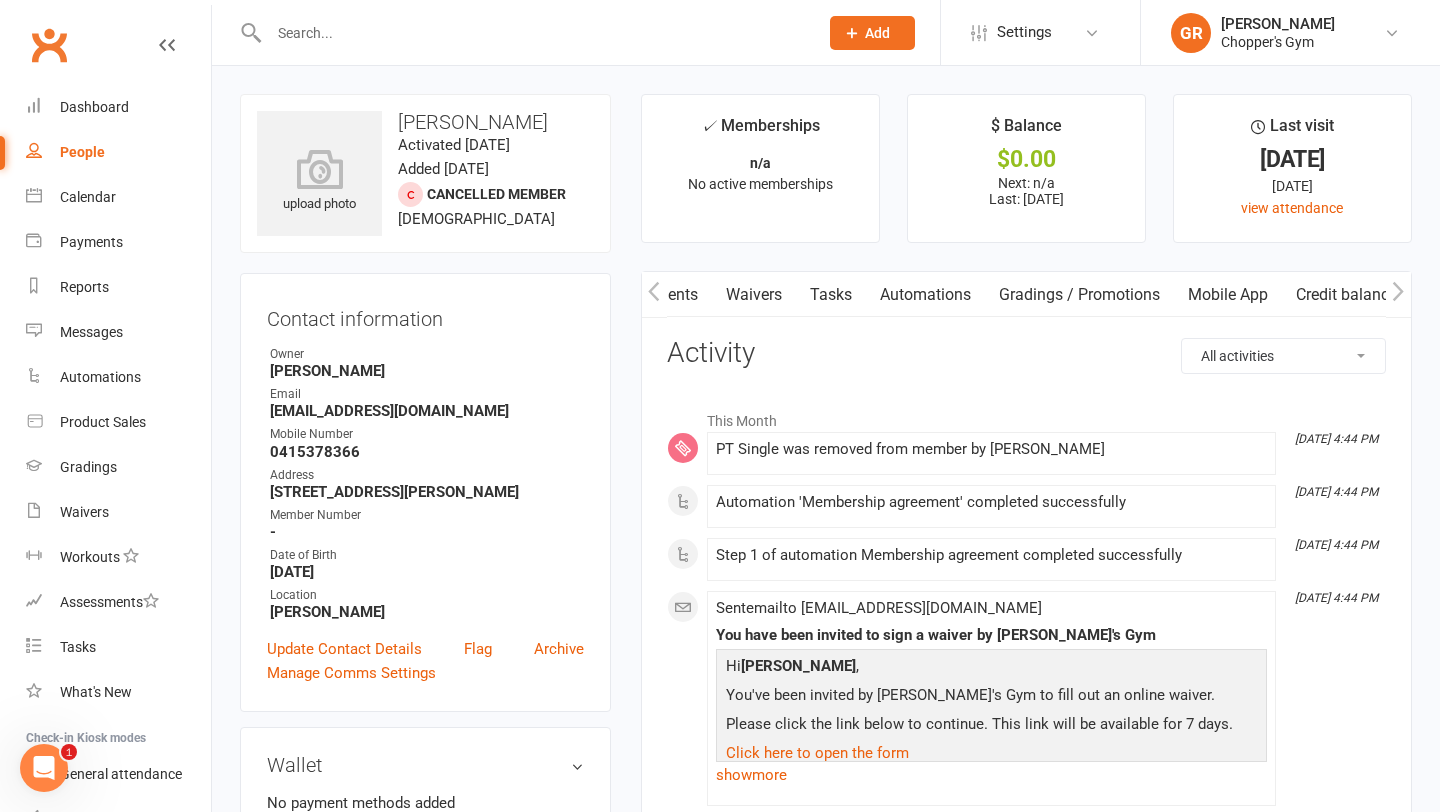 click on "Mobile App" at bounding box center [1228, 295] 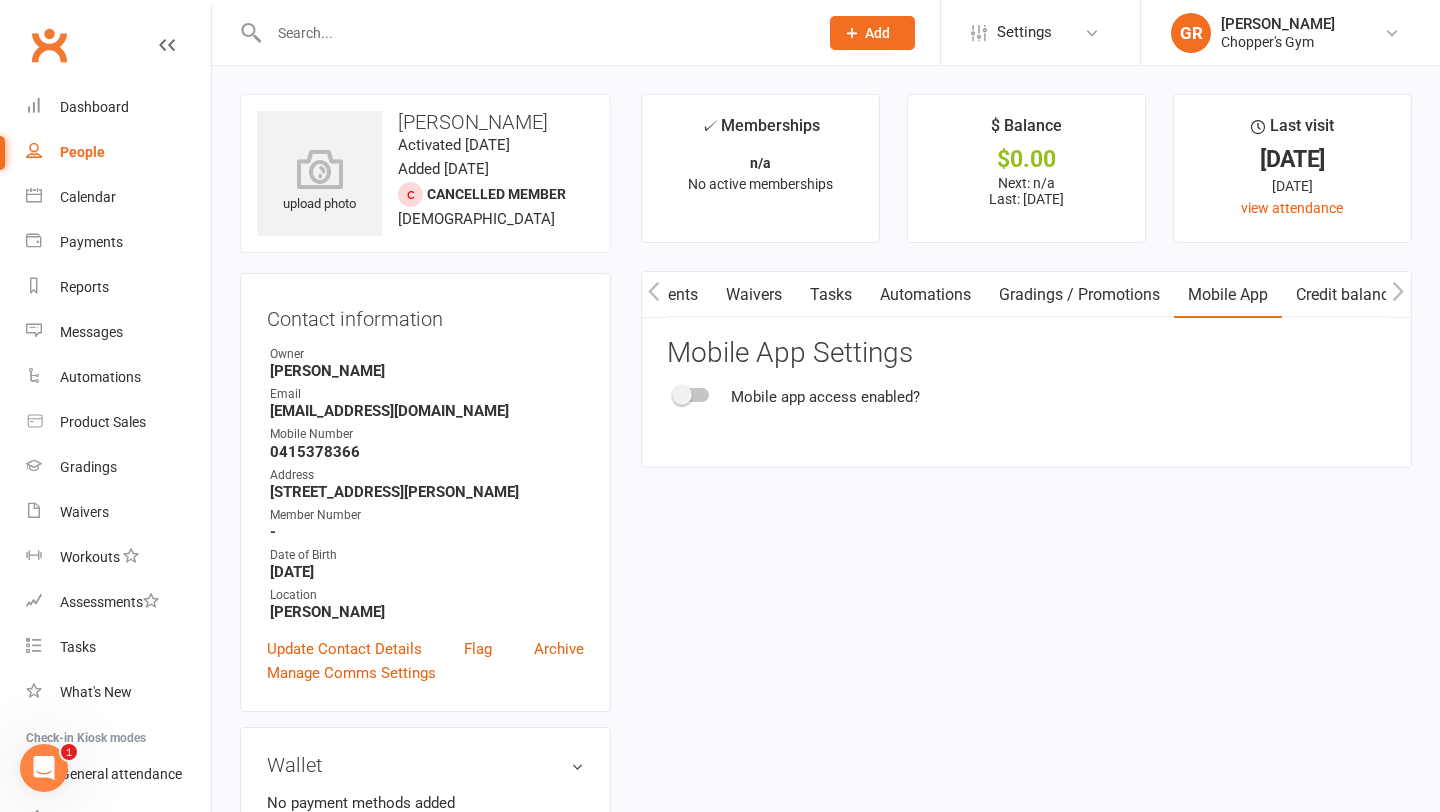 click at bounding box center [692, 395] 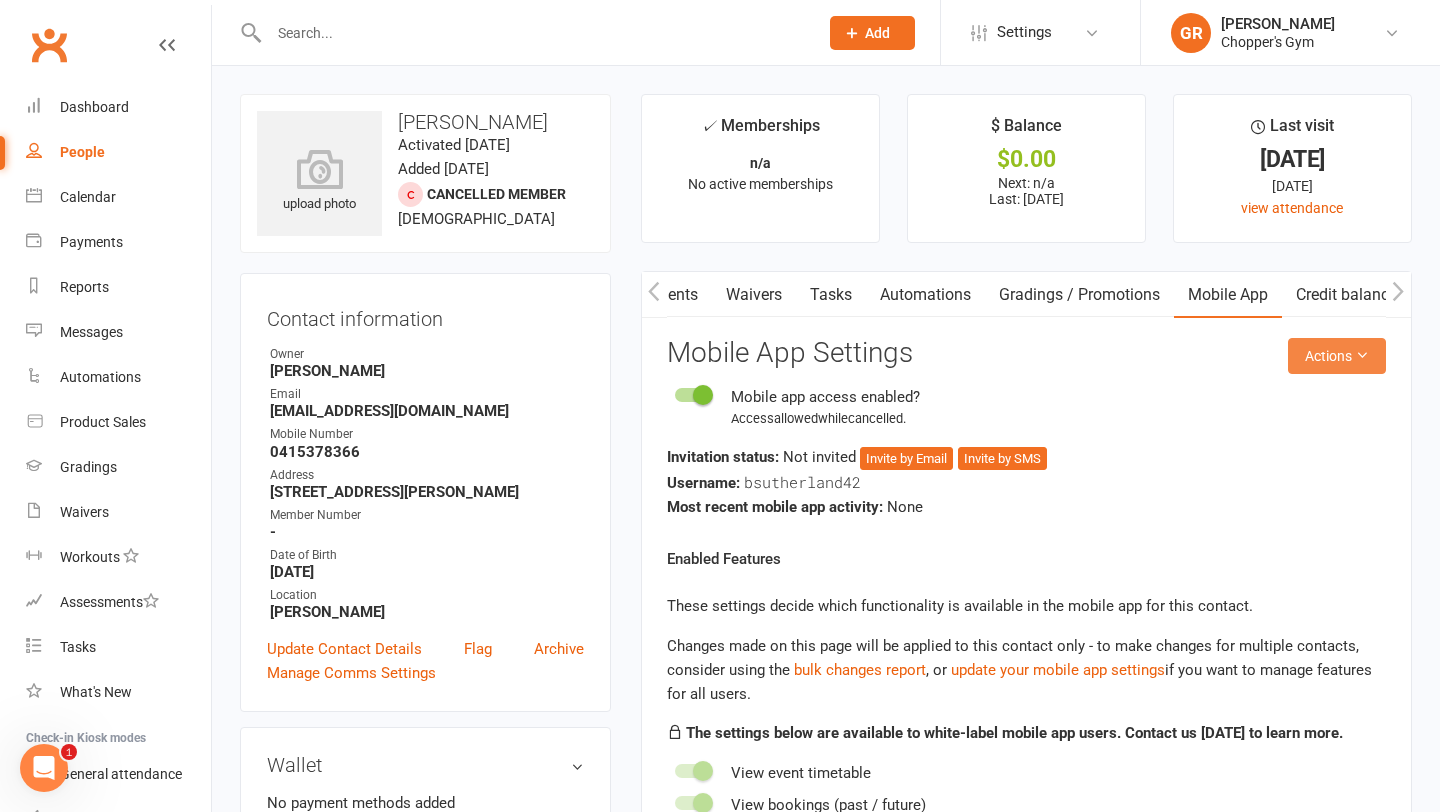 click on "Actions" at bounding box center [1337, 356] 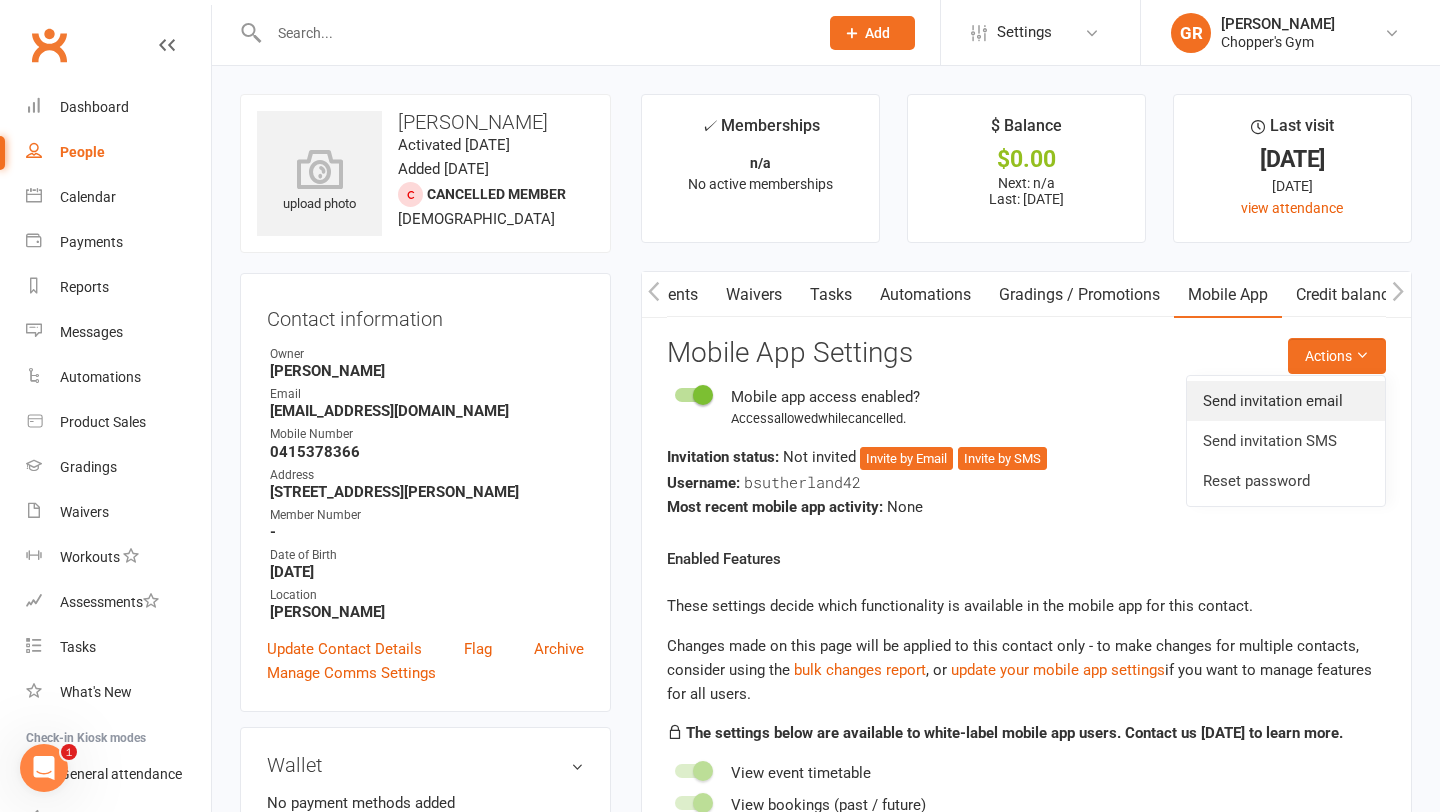 click on "Send invitation email" at bounding box center (1286, 401) 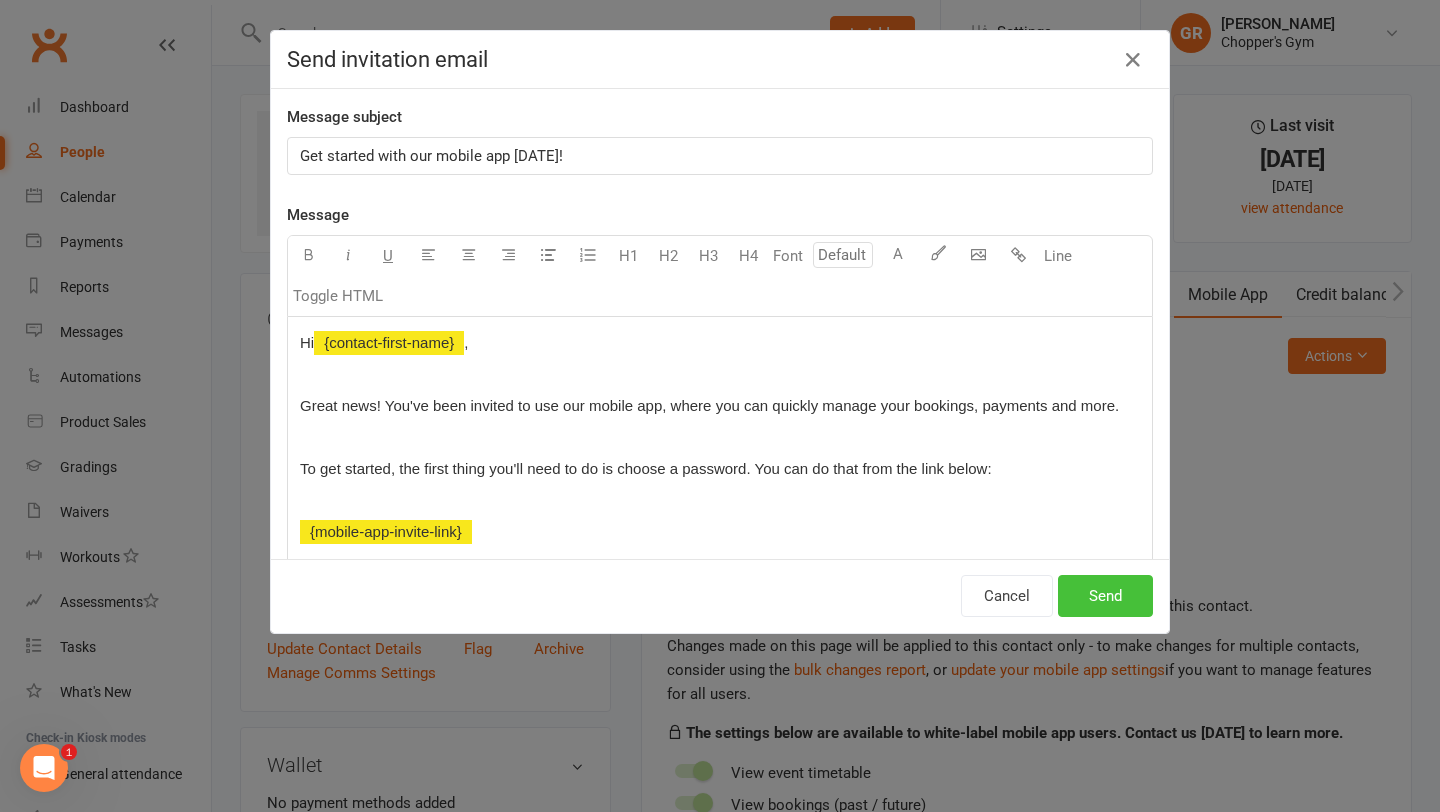 click on "Send" at bounding box center [1105, 596] 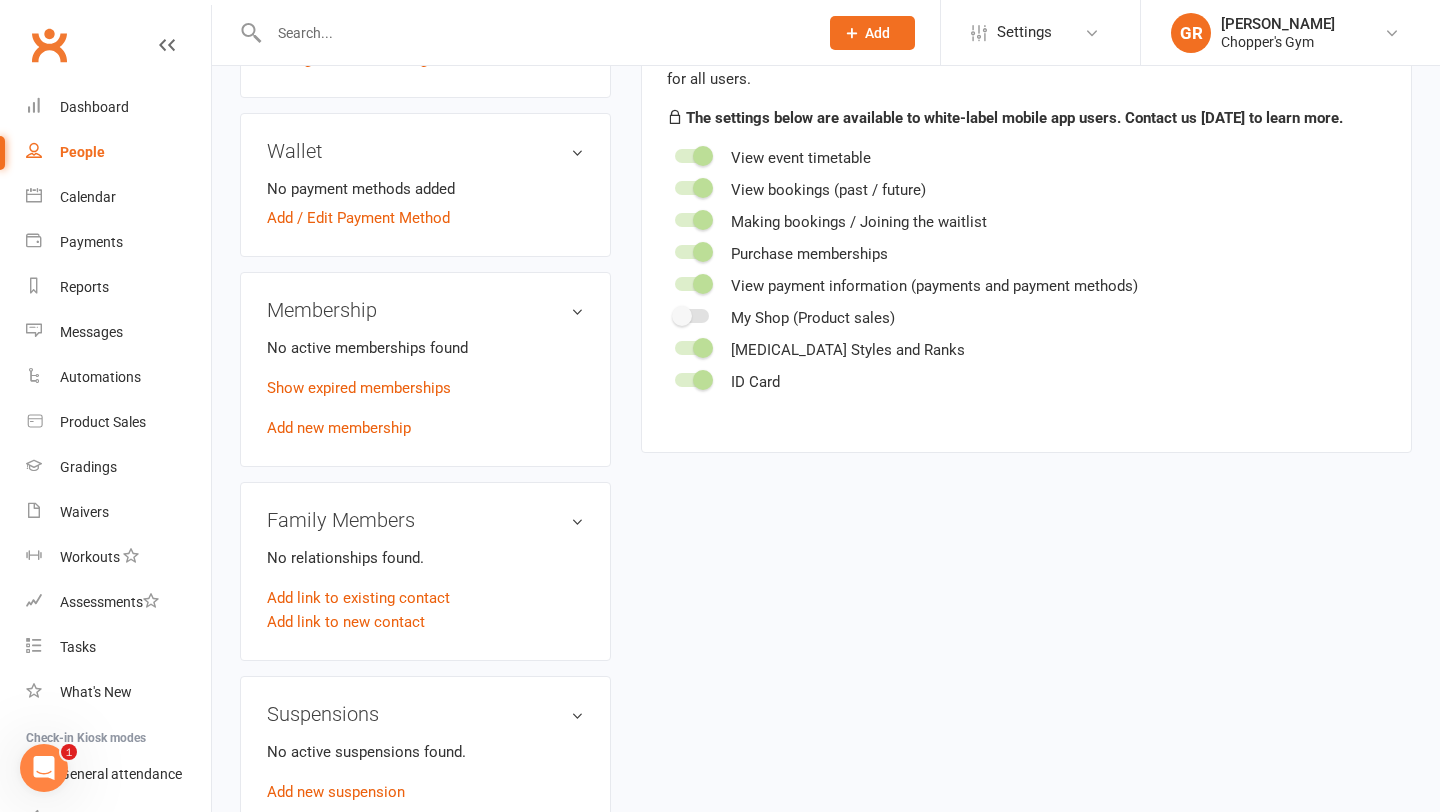 scroll, scrollTop: 606, scrollLeft: 0, axis: vertical 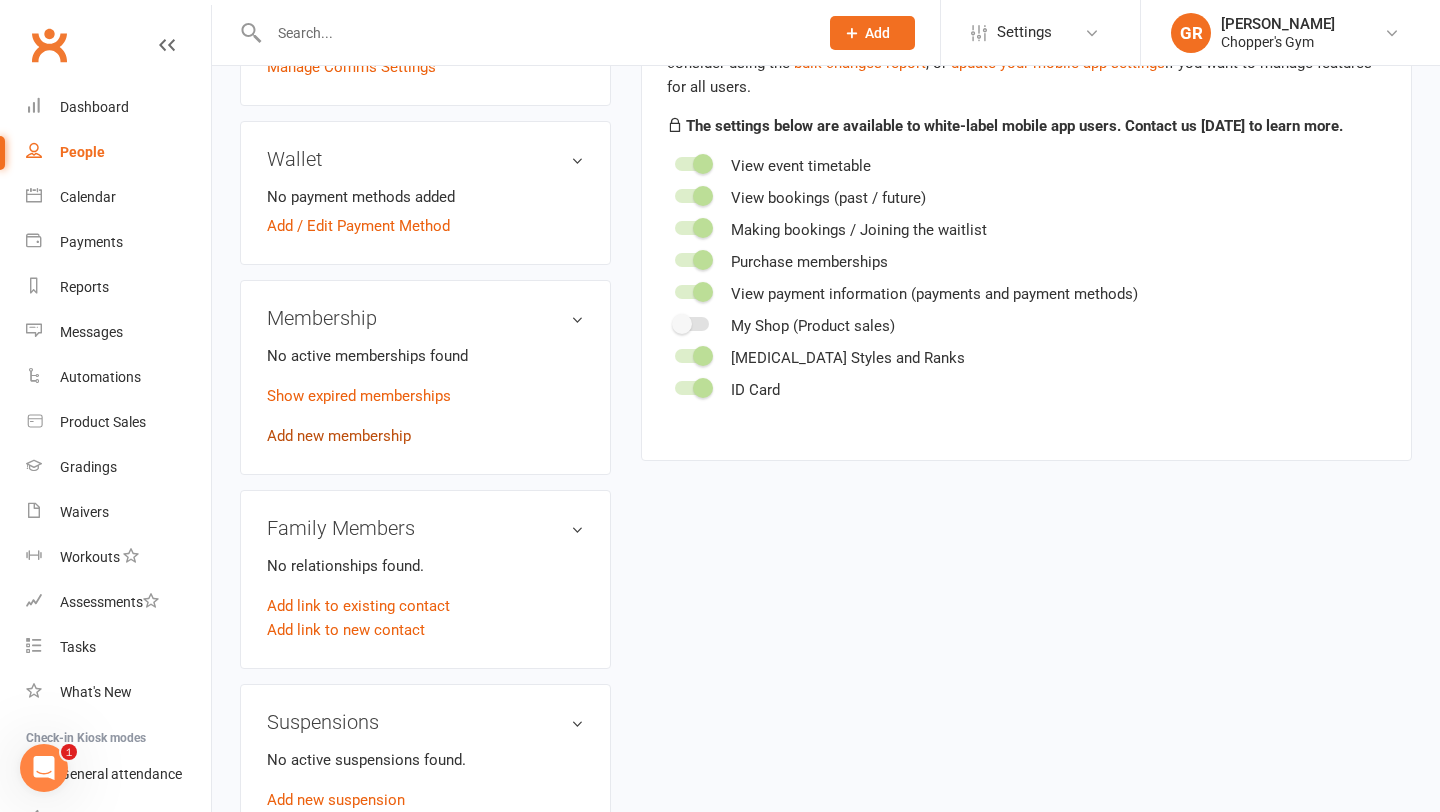 click on "Add new membership" at bounding box center (339, 436) 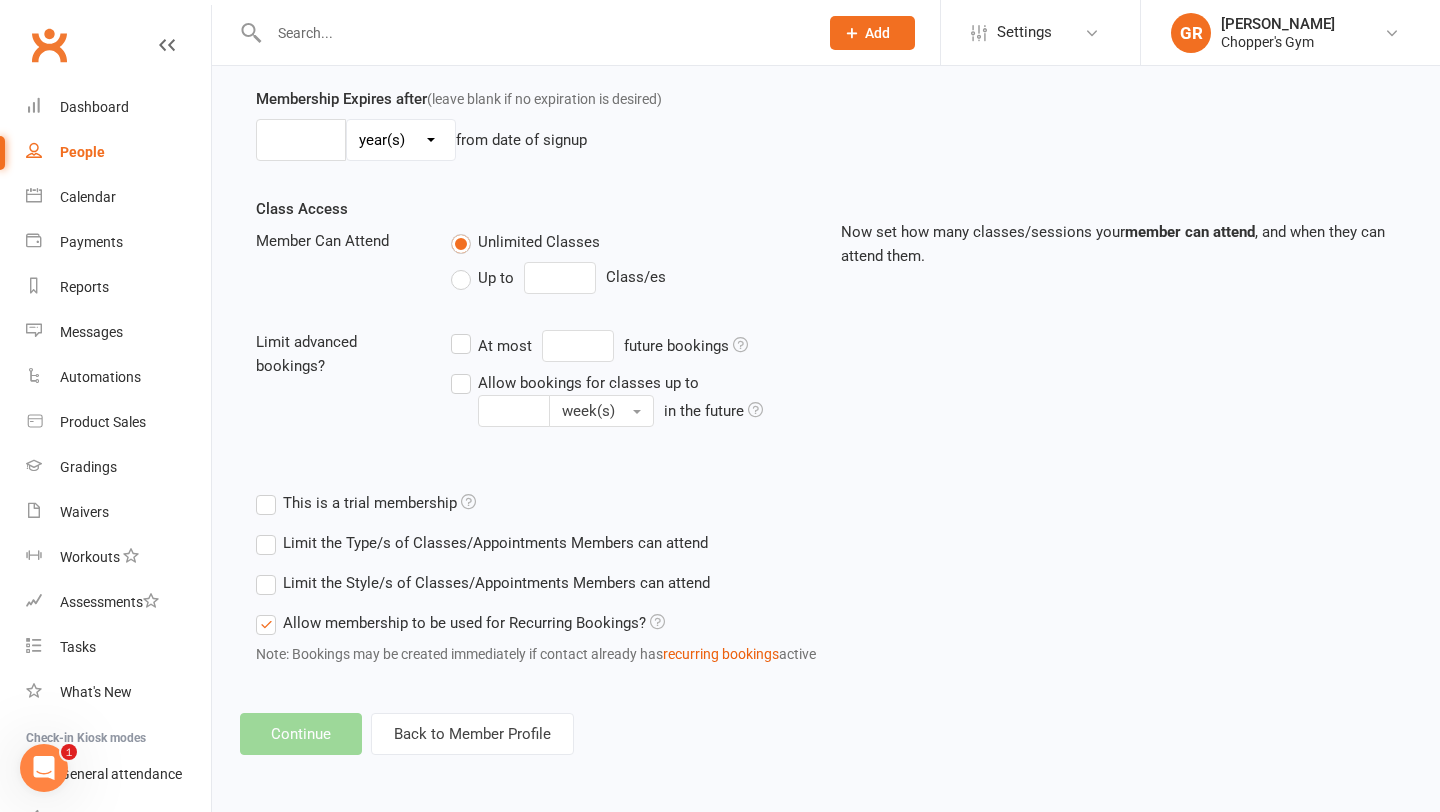 scroll, scrollTop: 0, scrollLeft: 0, axis: both 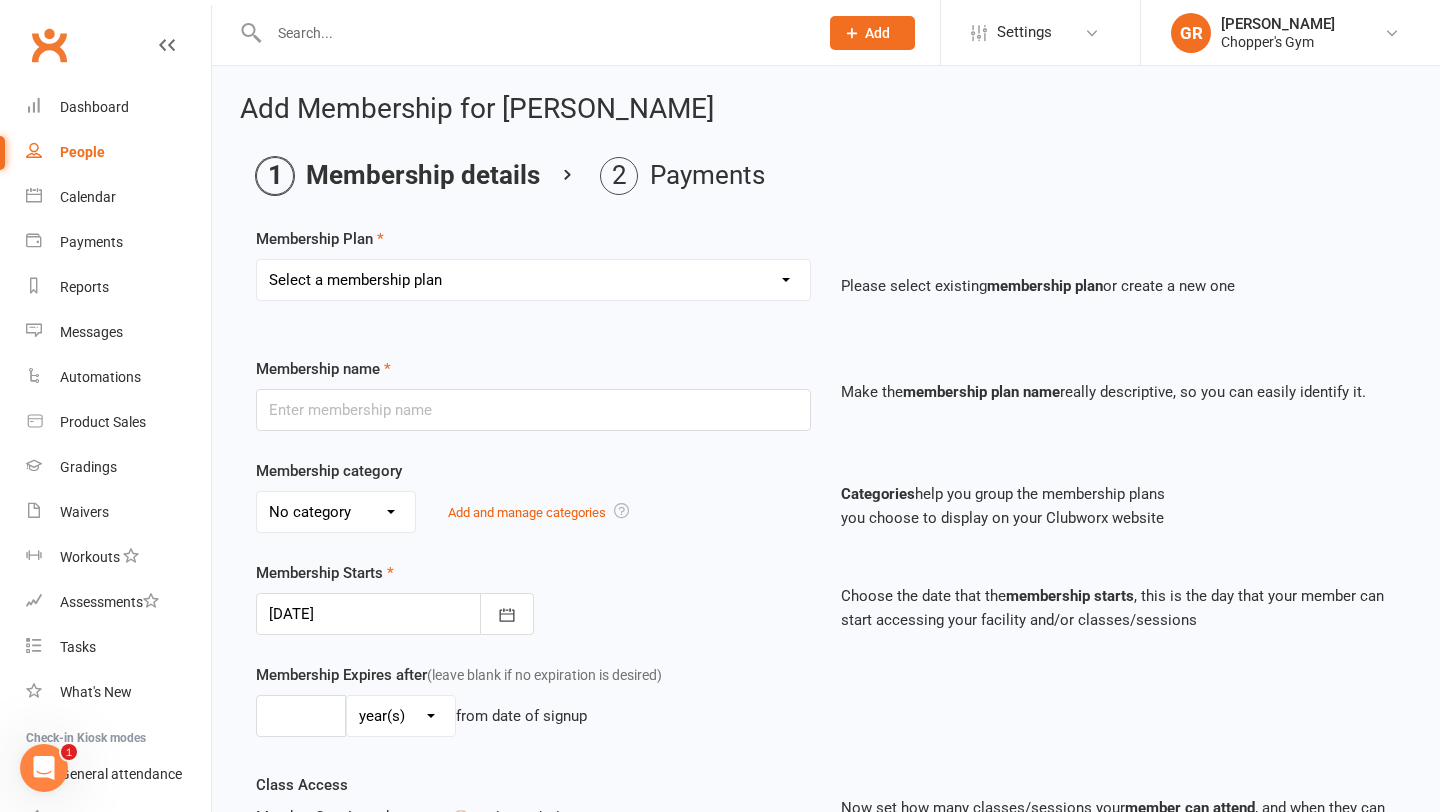 click on "Select a membership plan Create new Membership Plan Staff Membership Ongoing Unlimited Free Trial Ongoing 4 Credit Pack Ongoing 6 Credit Pack Casual Visit Unlimited Kids Training 1 per Week Kids Training Month Special 2 Week Unlimited Kid's Free Trial PT 10 Pack PT Single 1 Week Unlimited 1 per Week Kids Training Belconnen Unlimited Kids Training Belconnen 2 per Week Kids Training Belconnen" at bounding box center [533, 280] 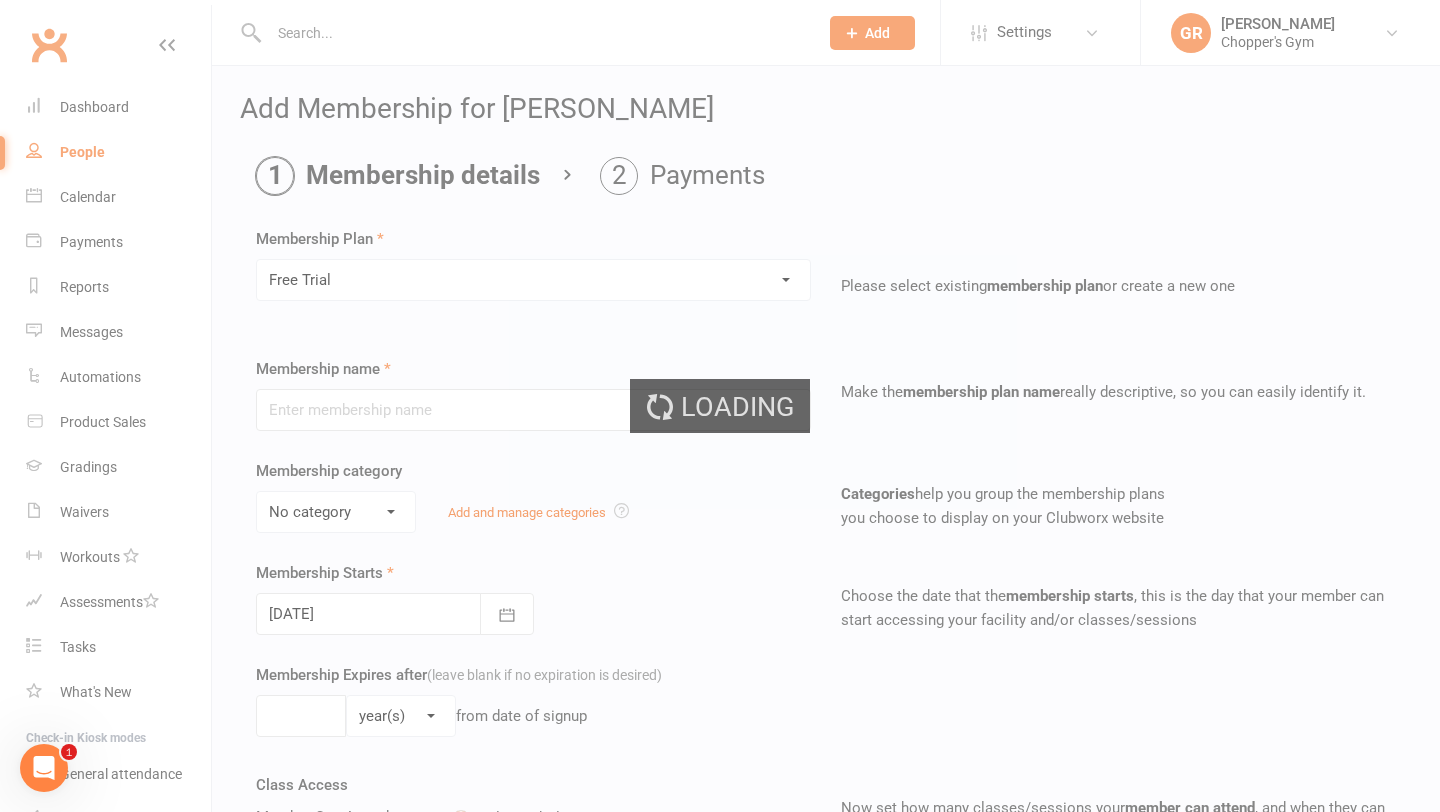 type on "Free Trial" 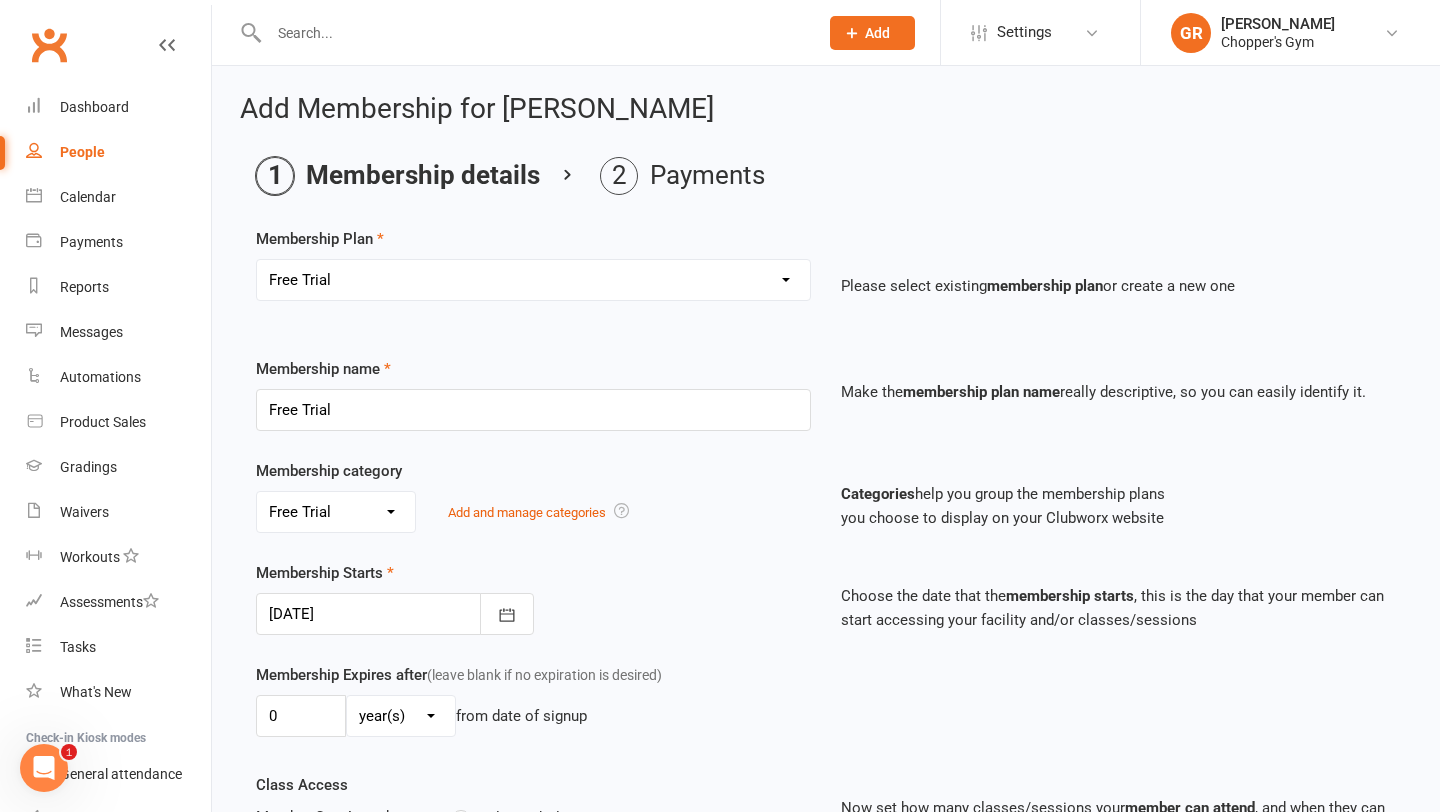 scroll, scrollTop: 890, scrollLeft: 0, axis: vertical 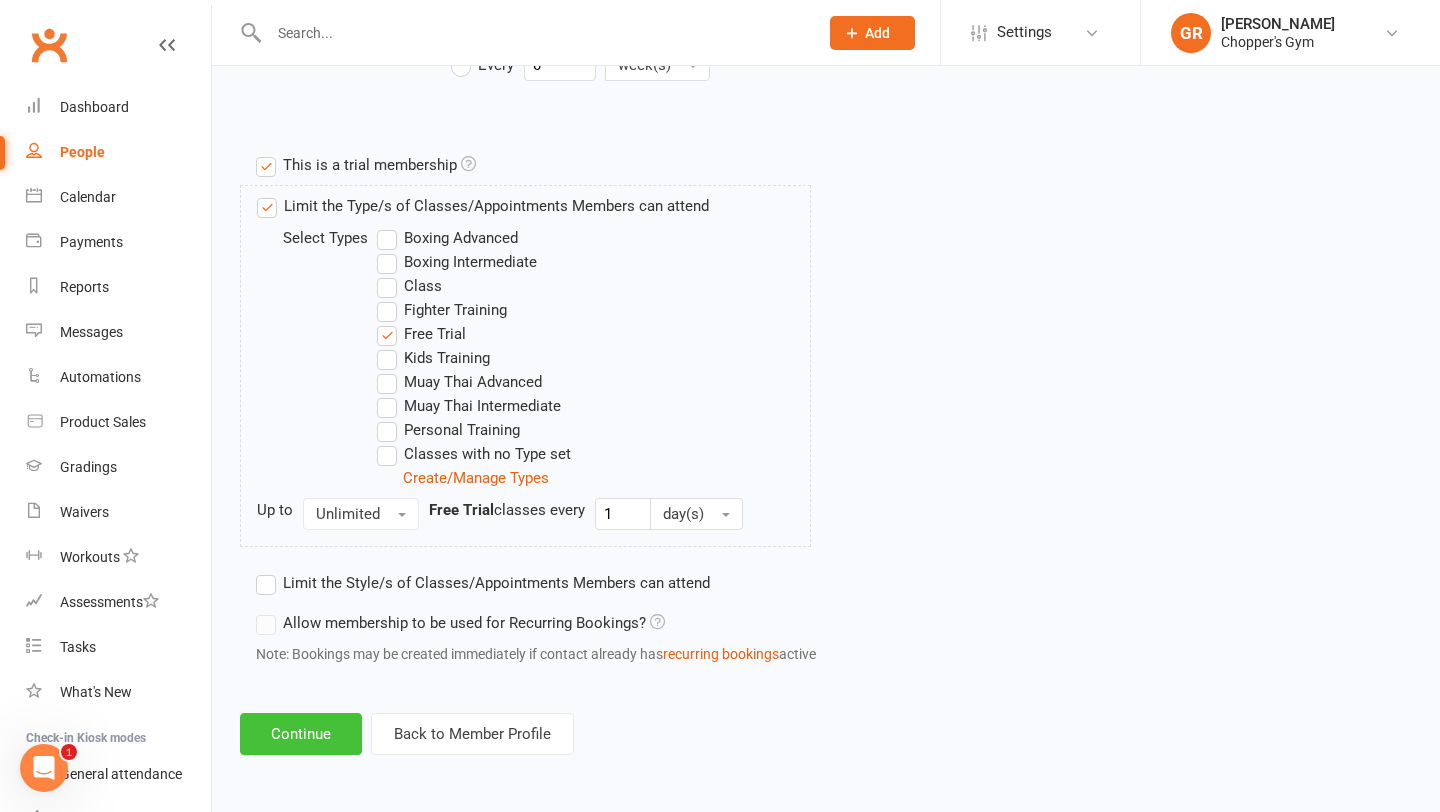 click on "Continue" at bounding box center (301, 734) 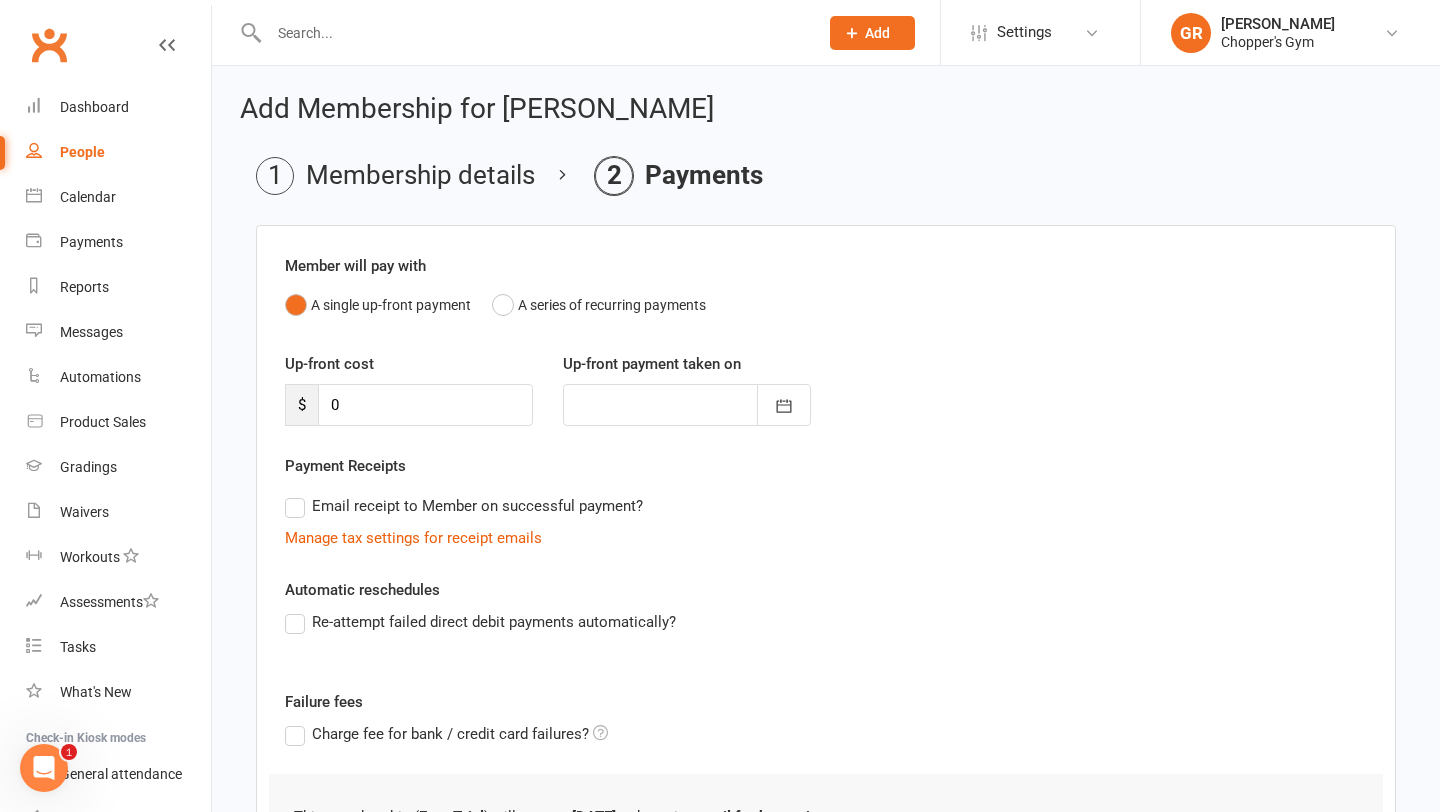 scroll, scrollTop: 197, scrollLeft: 0, axis: vertical 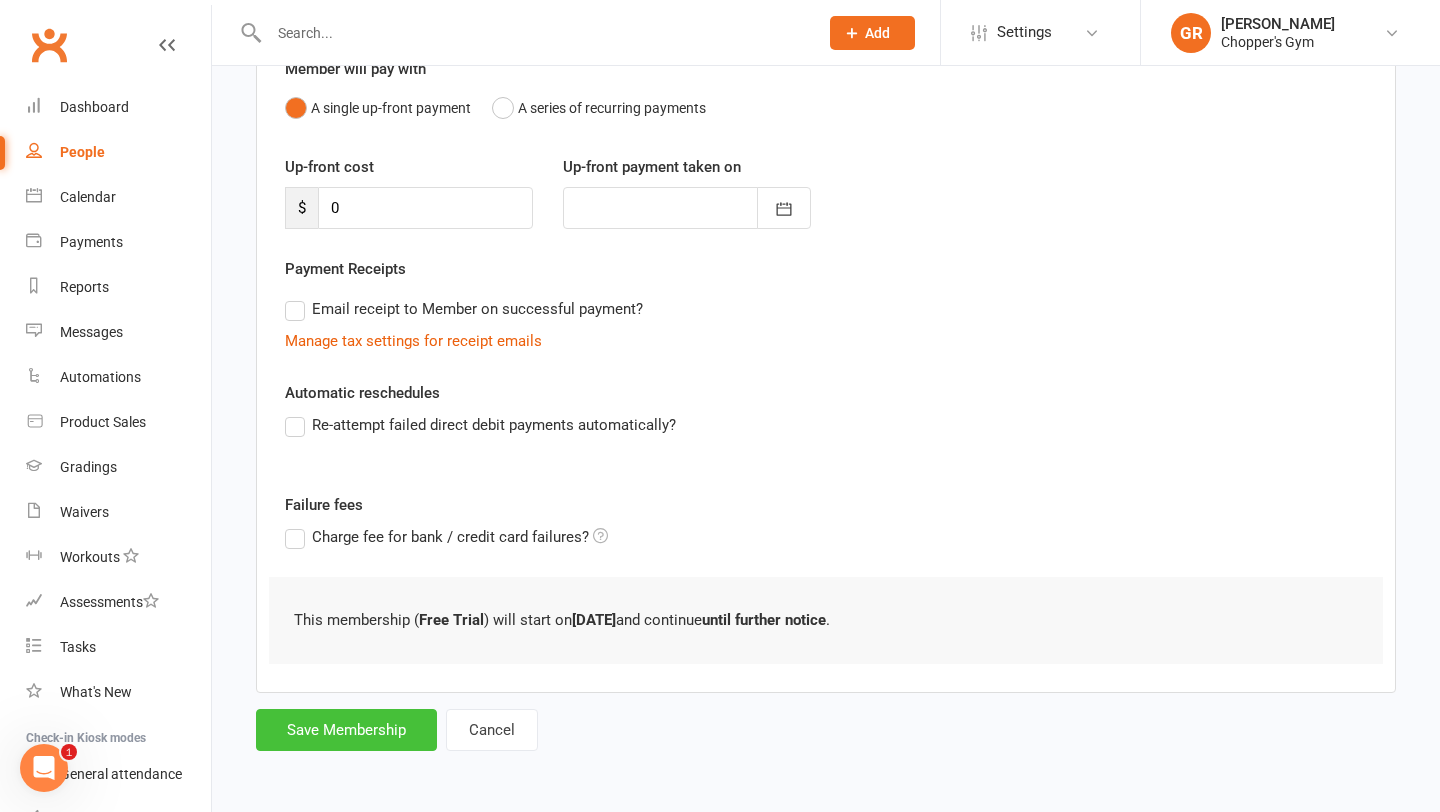 click on "Save Membership" at bounding box center [346, 730] 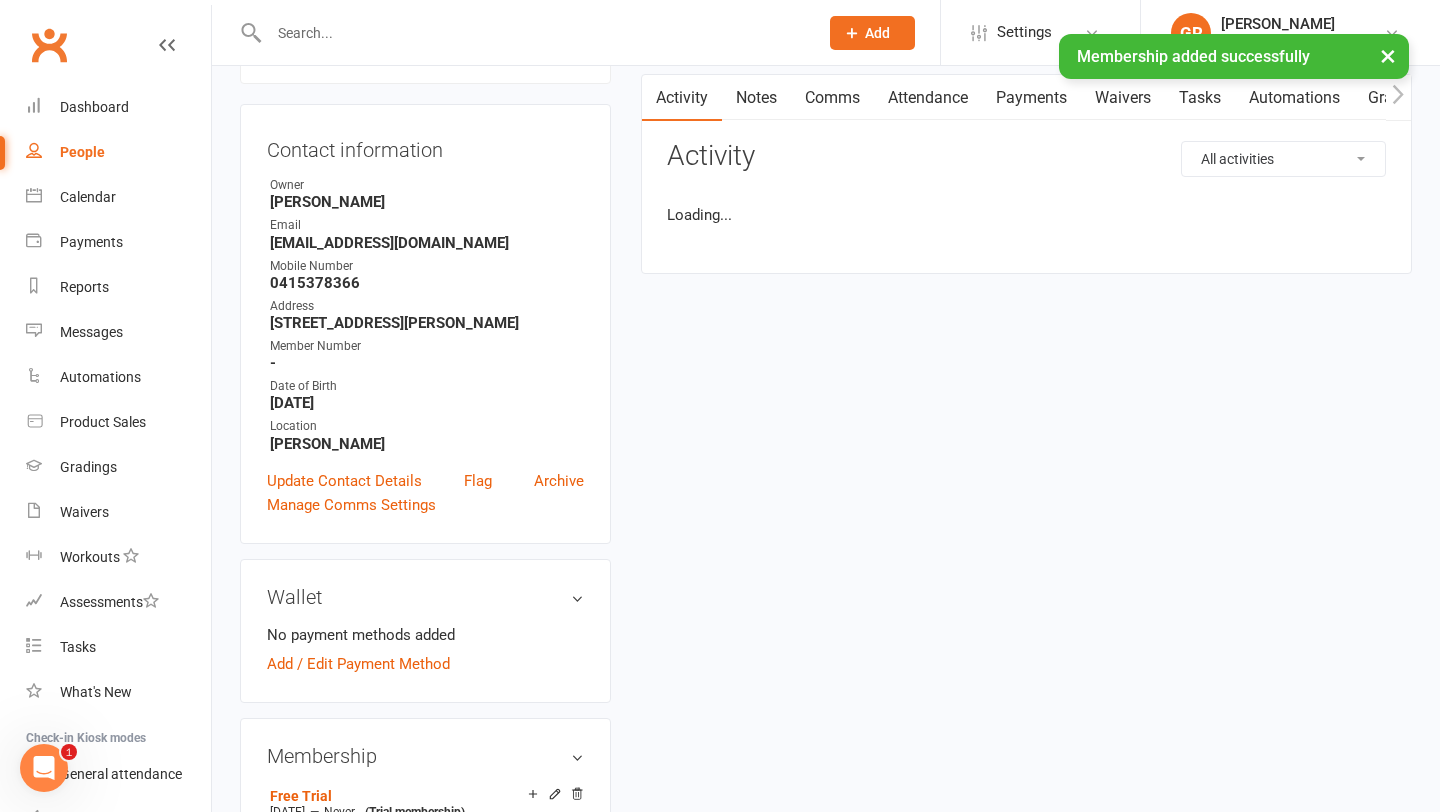 scroll, scrollTop: 0, scrollLeft: 0, axis: both 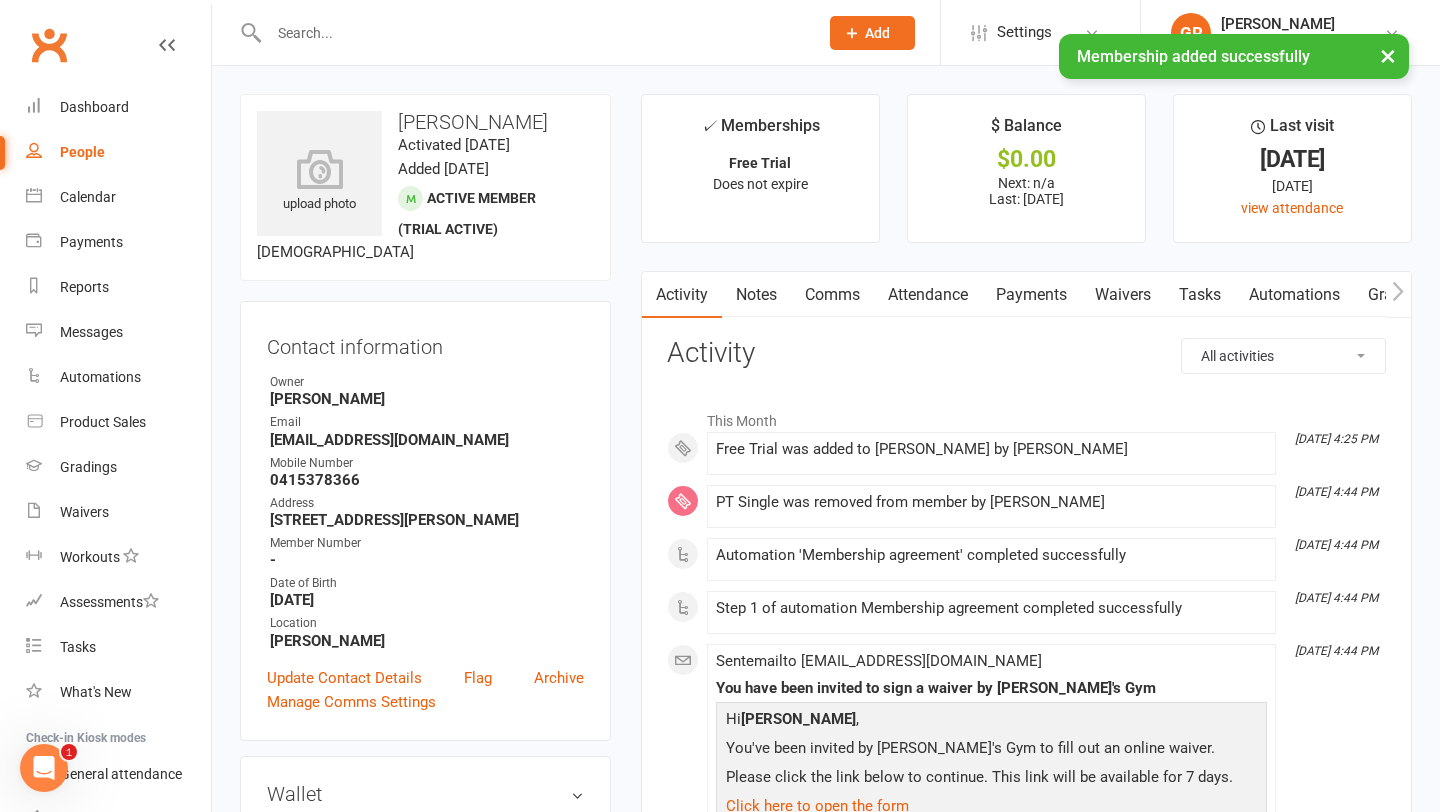 click at bounding box center (1398, 294) 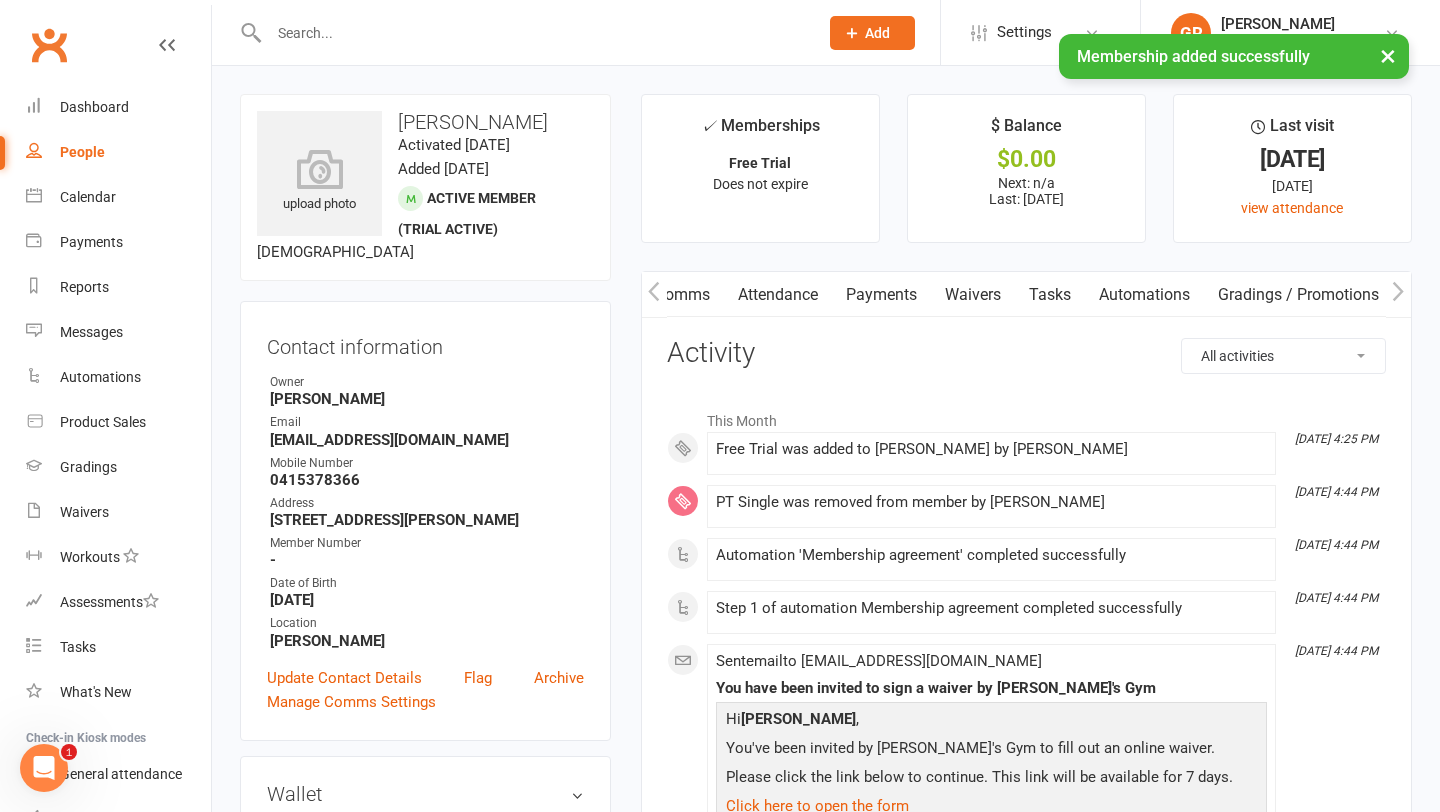 click at bounding box center [1398, 294] 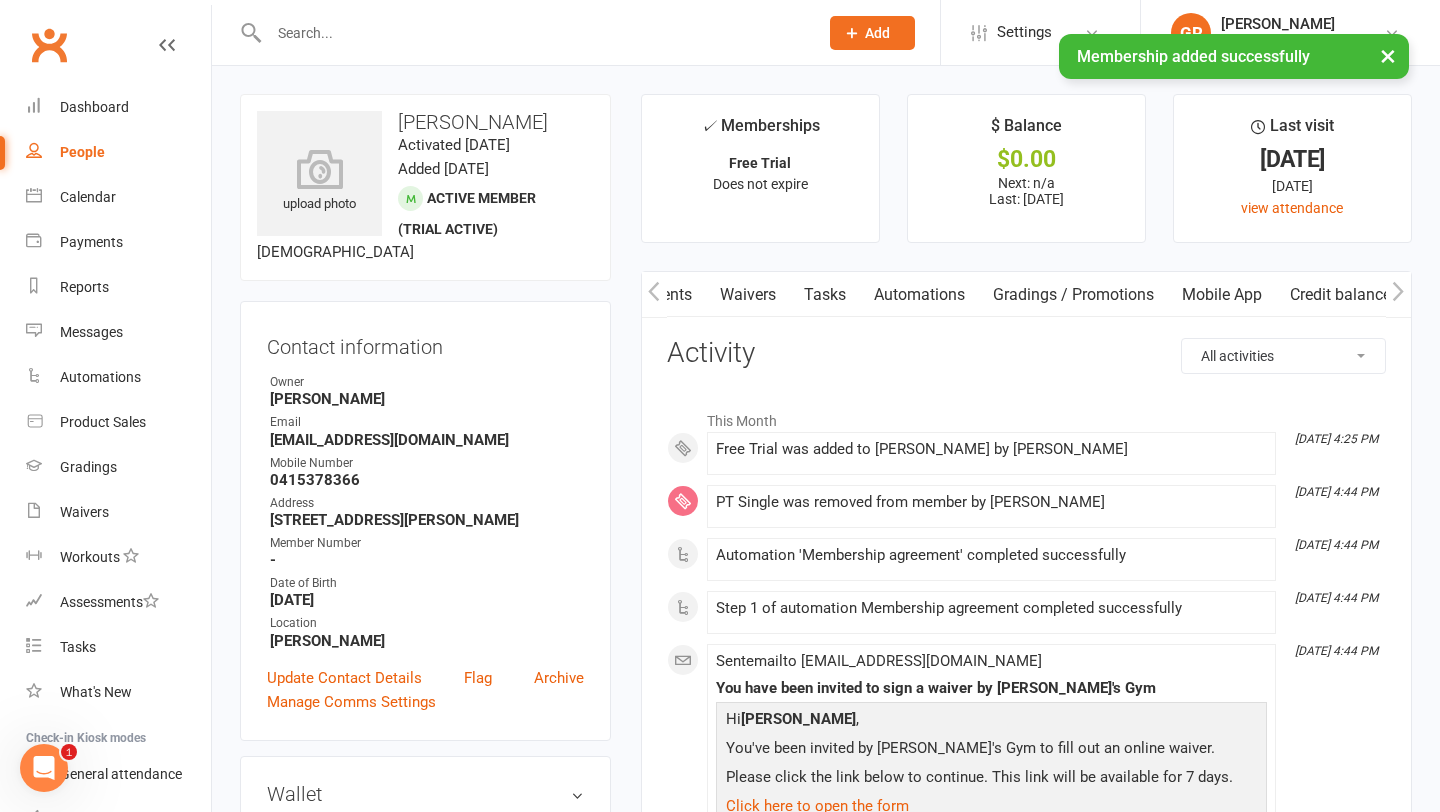 scroll, scrollTop: 0, scrollLeft: 375, axis: horizontal 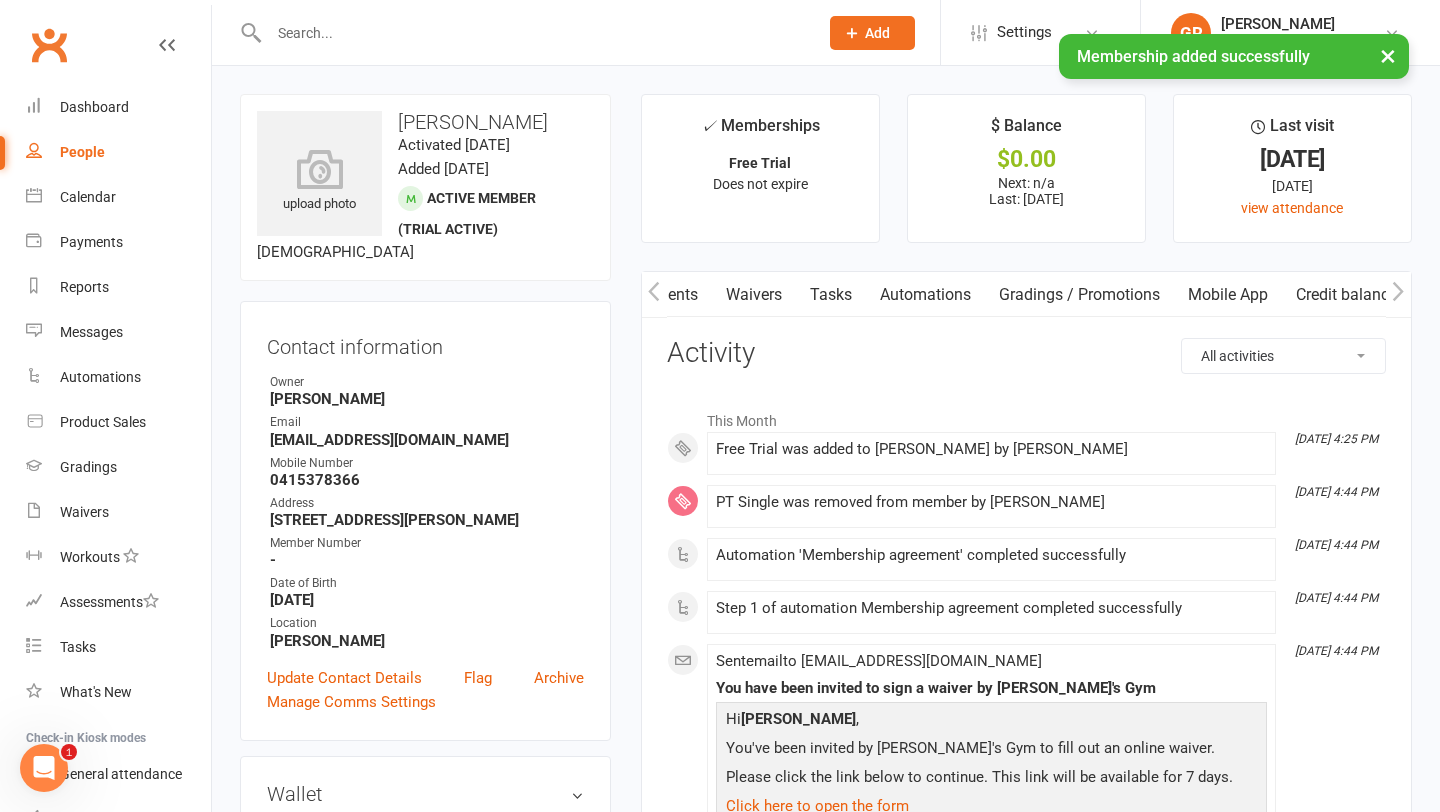 click at bounding box center [1398, 294] 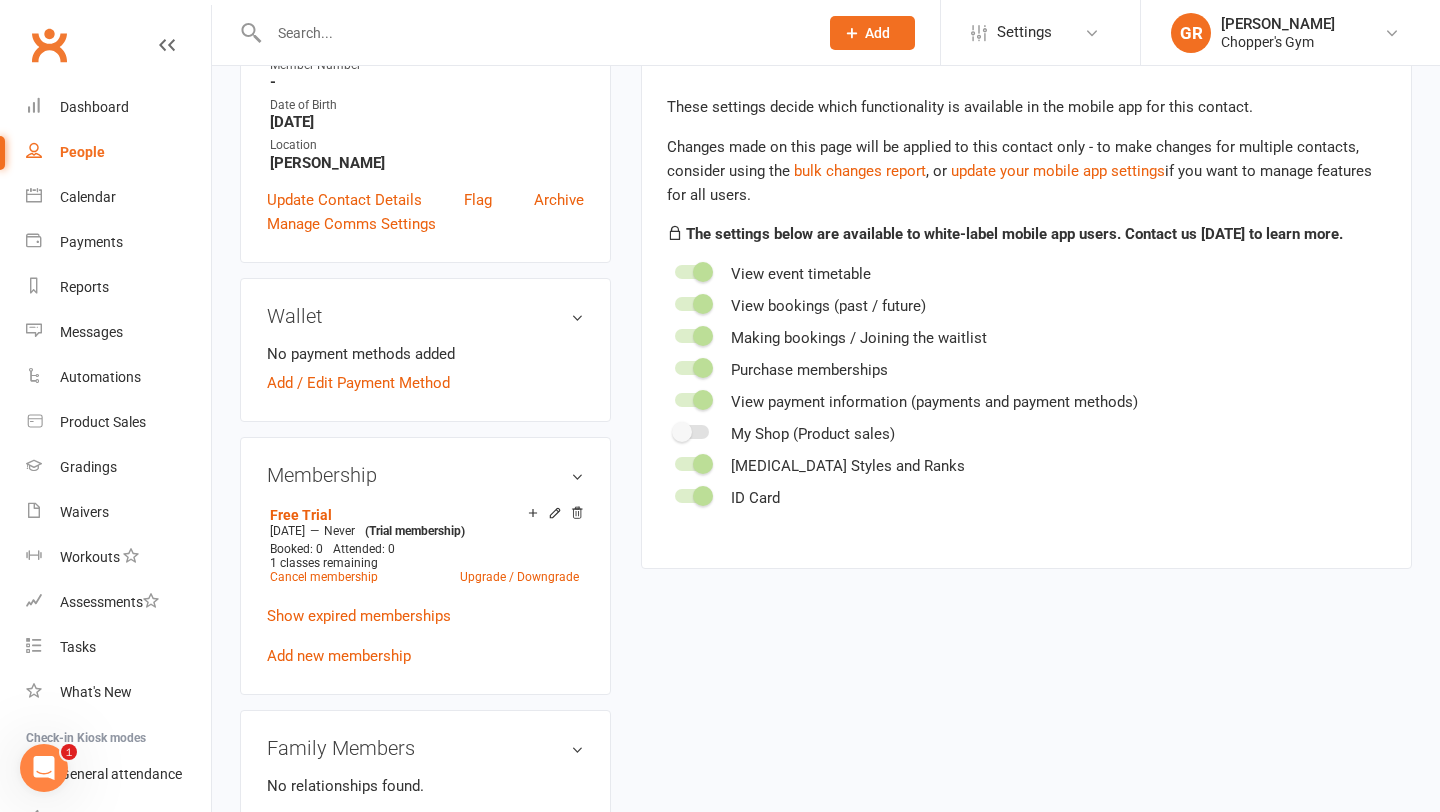 scroll, scrollTop: 490, scrollLeft: 0, axis: vertical 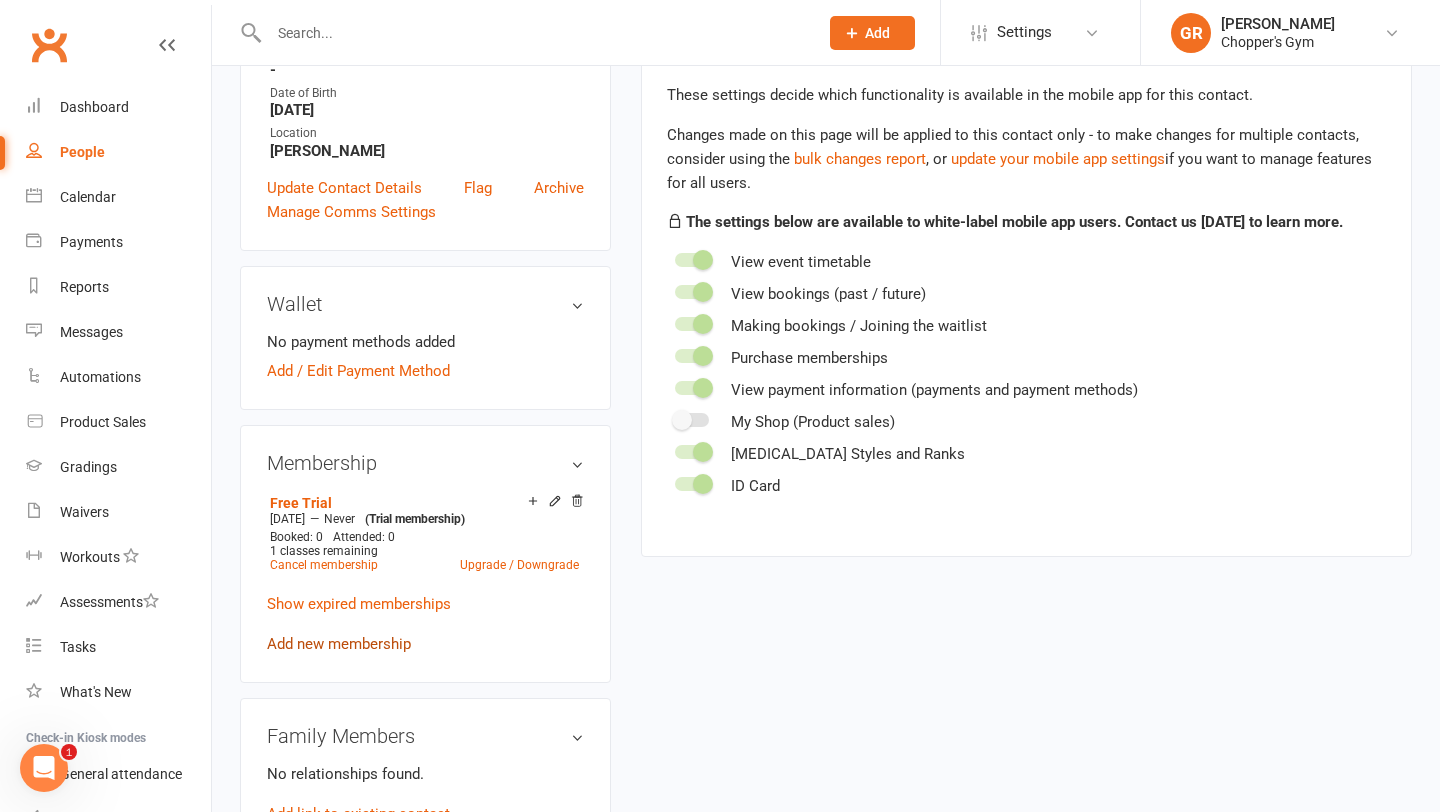 click on "Add new membership" at bounding box center [339, 644] 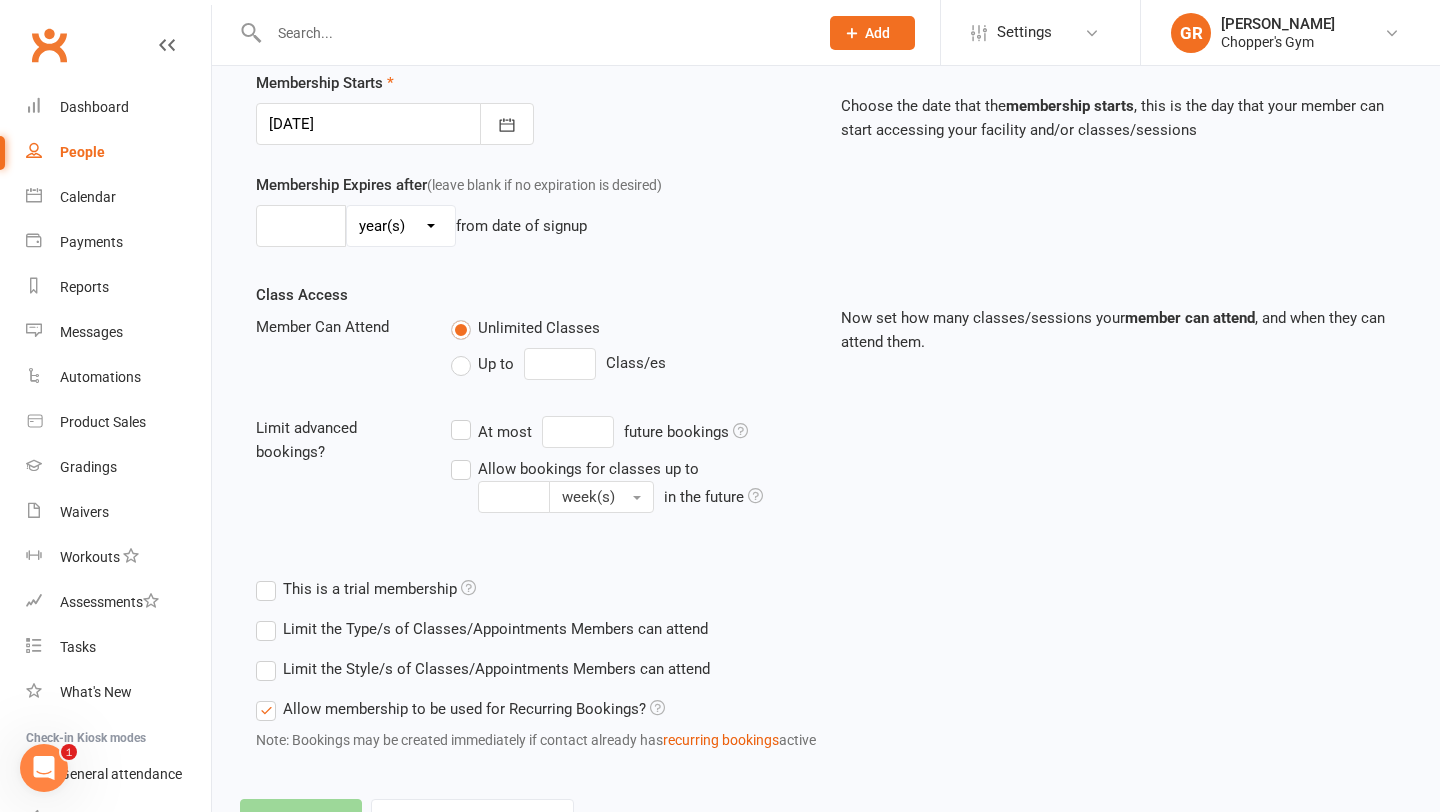 scroll, scrollTop: 0, scrollLeft: 0, axis: both 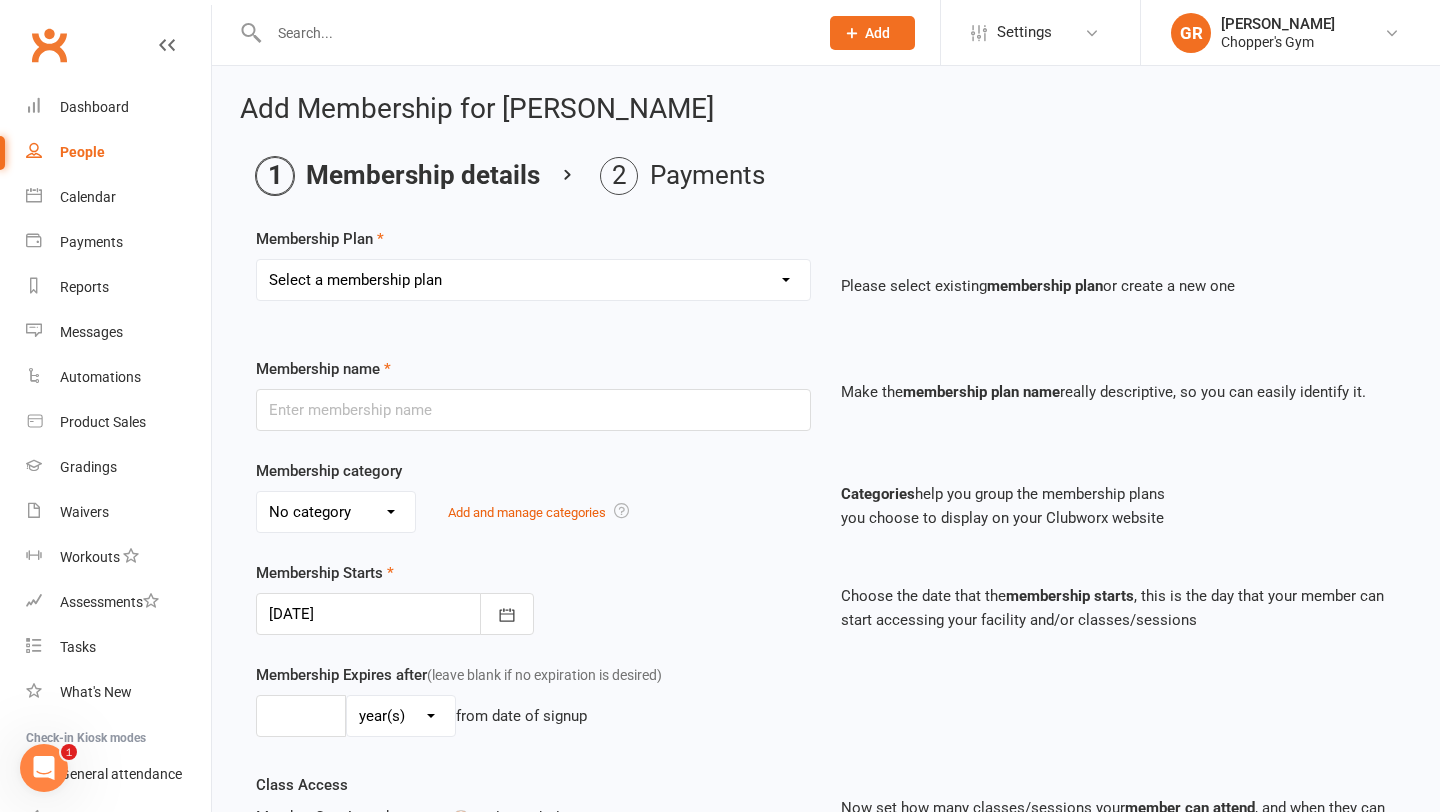 click on "Select a membership plan Create new Membership Plan Staff Membership Ongoing Unlimited Free Trial Ongoing 4 Credit Pack Ongoing 6 Credit Pack Casual Visit Unlimited Kids Training 1 per Week Kids Training Month Special 2 Week Unlimited Kid's Free Trial PT 10 Pack PT Single 1 Week Unlimited 1 per Week Kids Training Belconnen Unlimited Kids Training Belconnen 2 per Week Kids Training Belconnen" at bounding box center (533, 280) 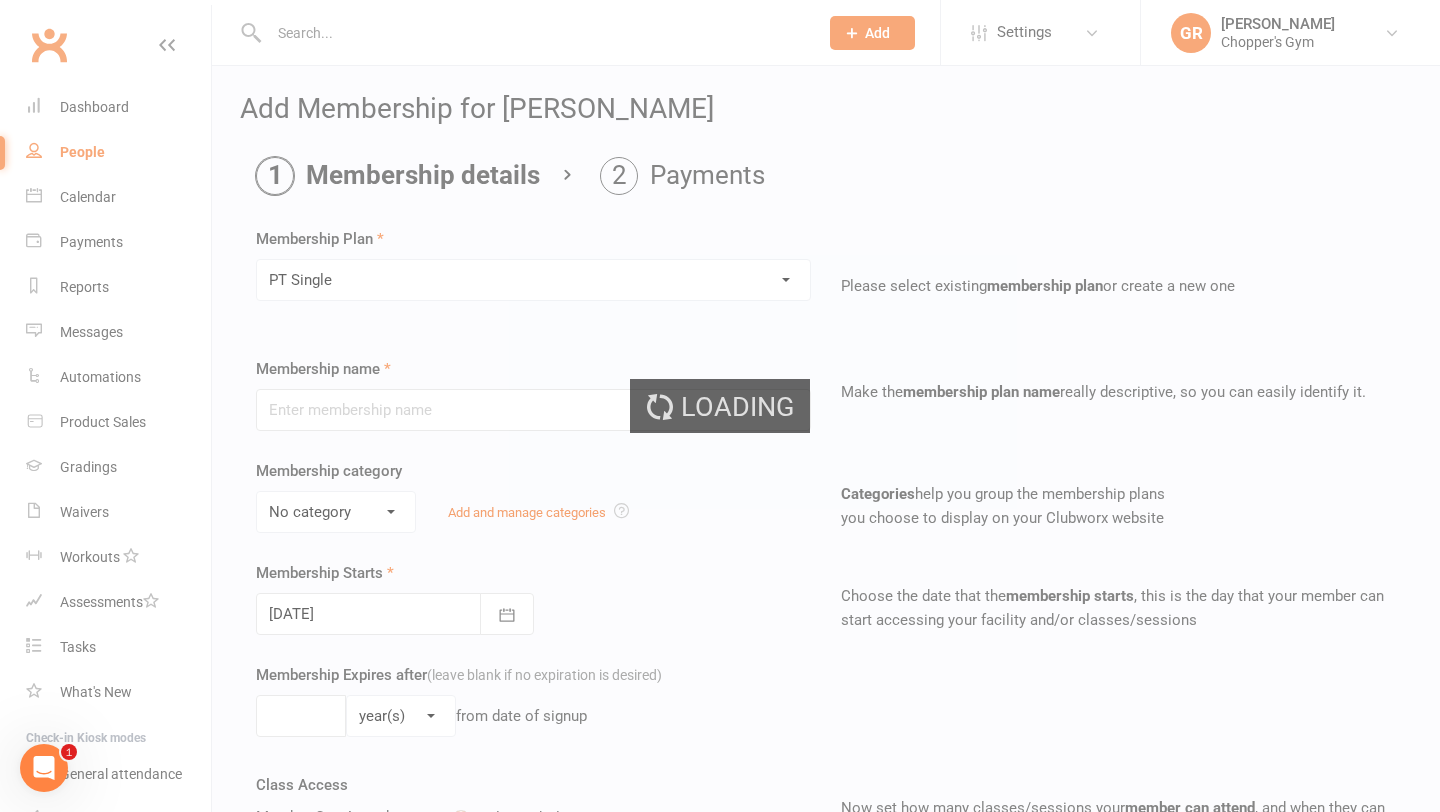 type on "PT Single" 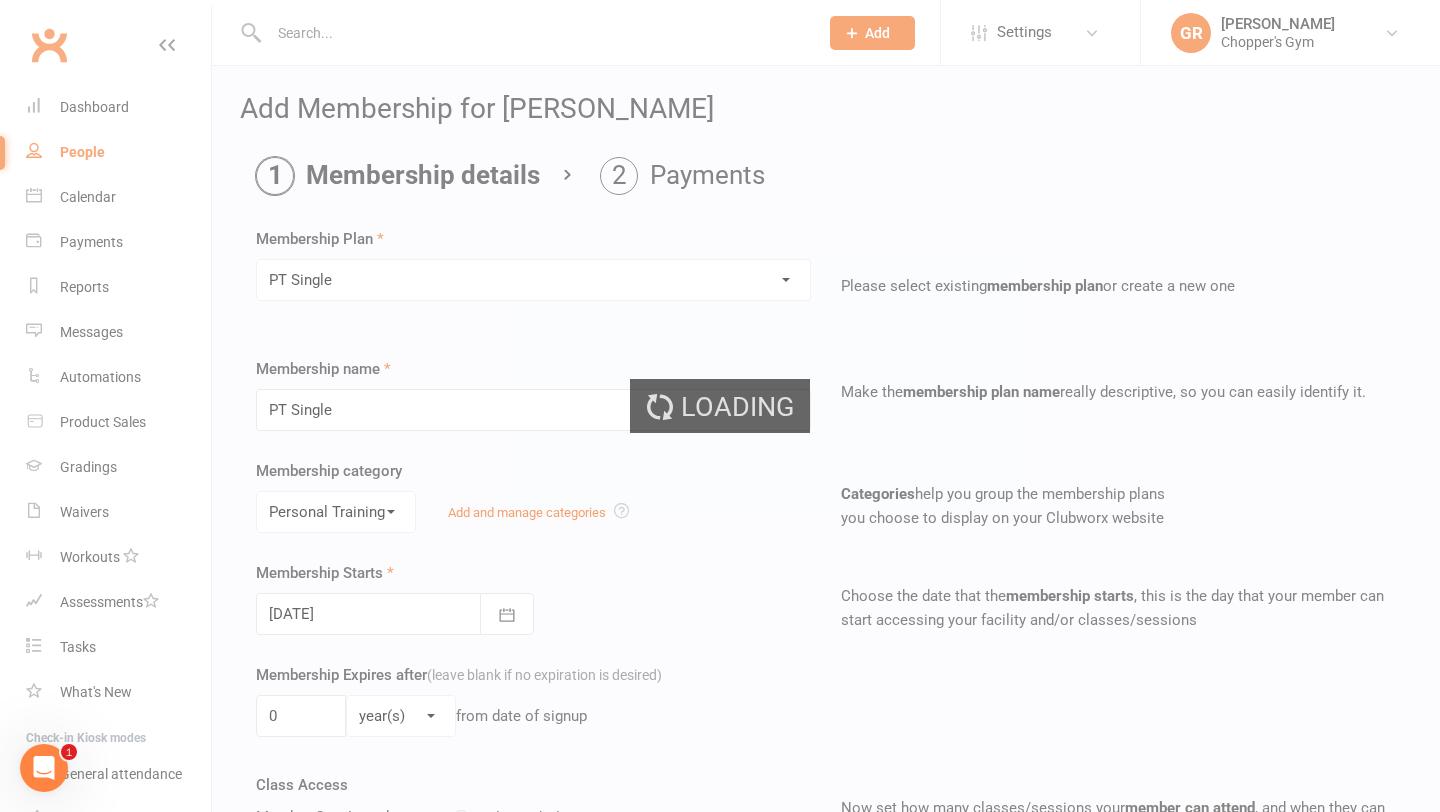 scroll, scrollTop: 890, scrollLeft: 0, axis: vertical 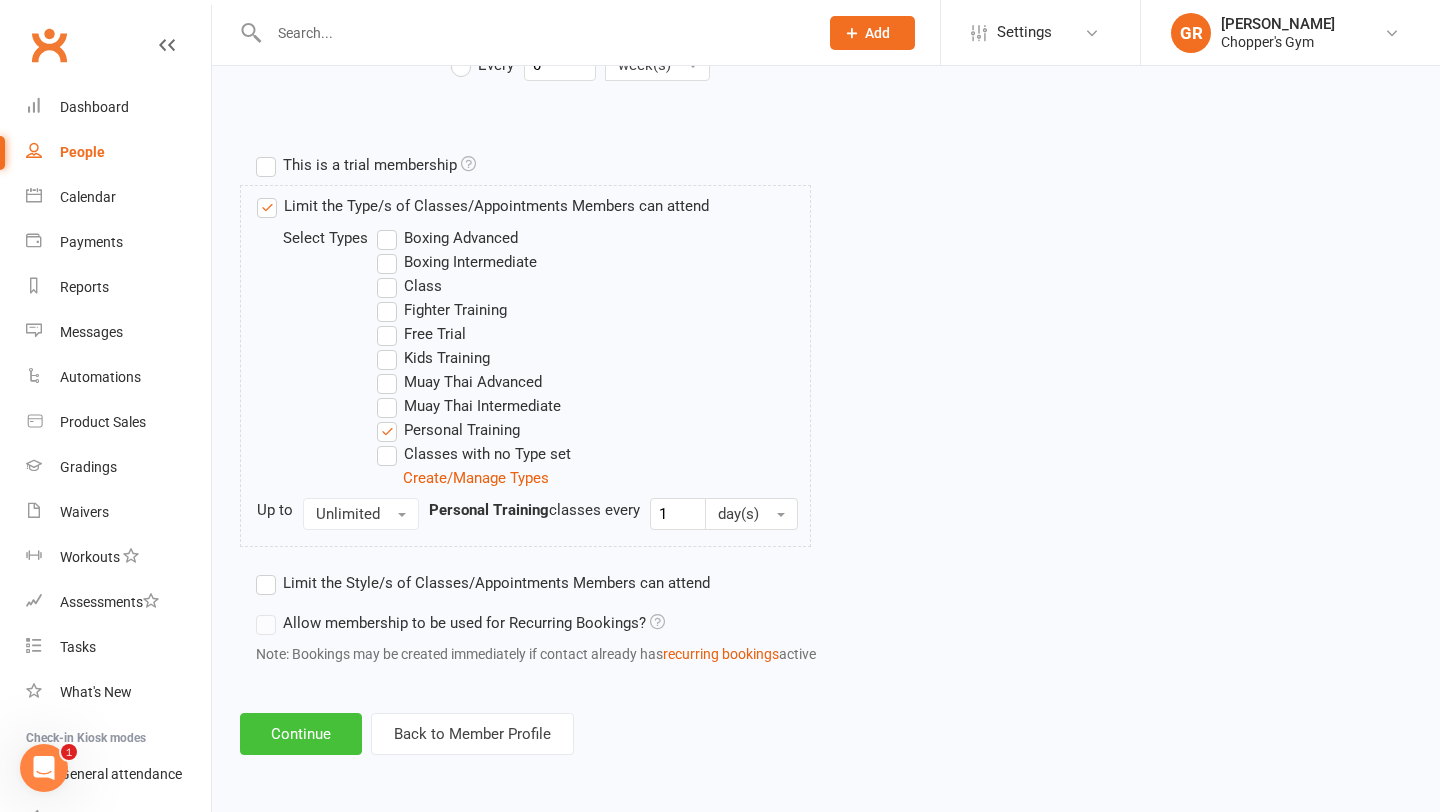 click on "Continue" at bounding box center [301, 734] 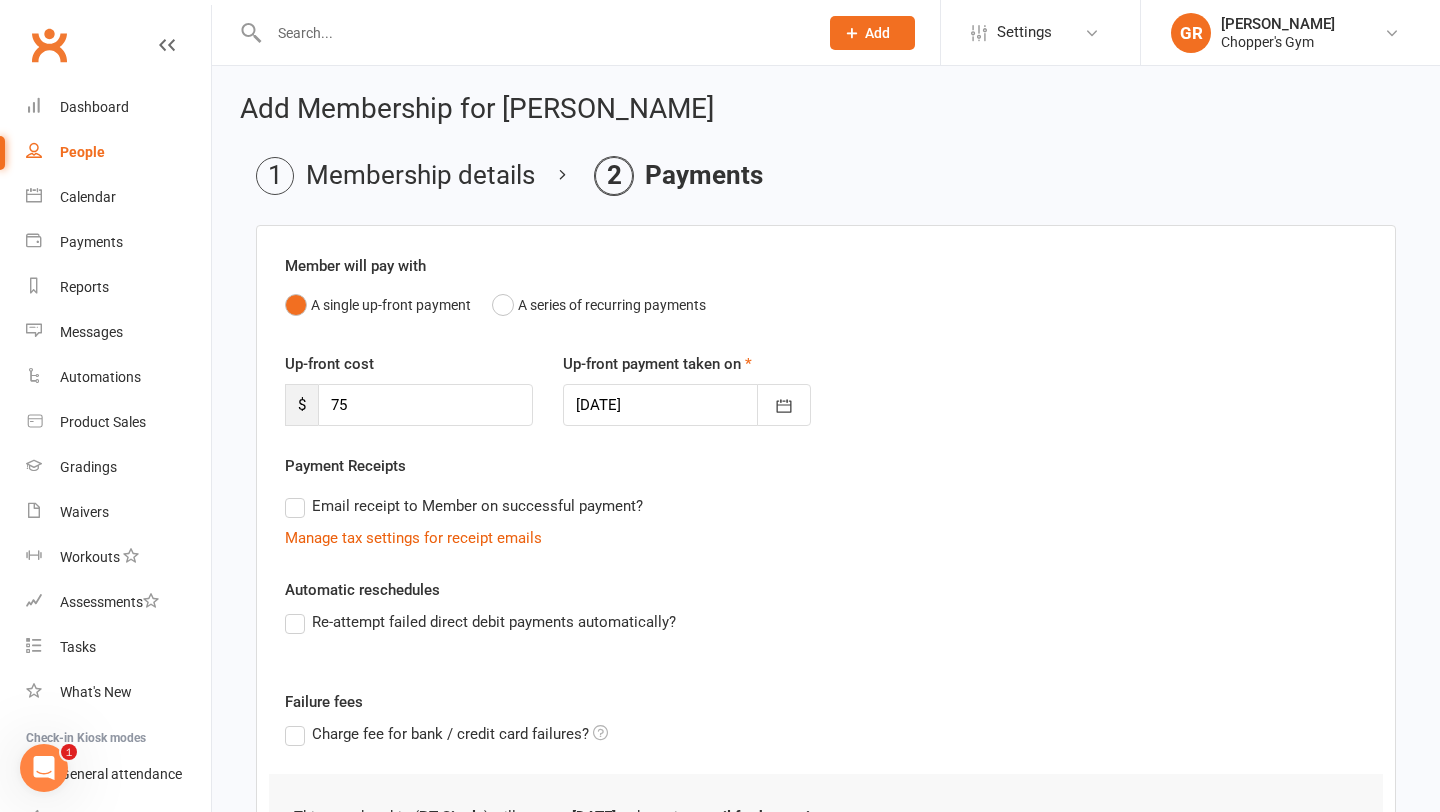 scroll, scrollTop: 277, scrollLeft: 0, axis: vertical 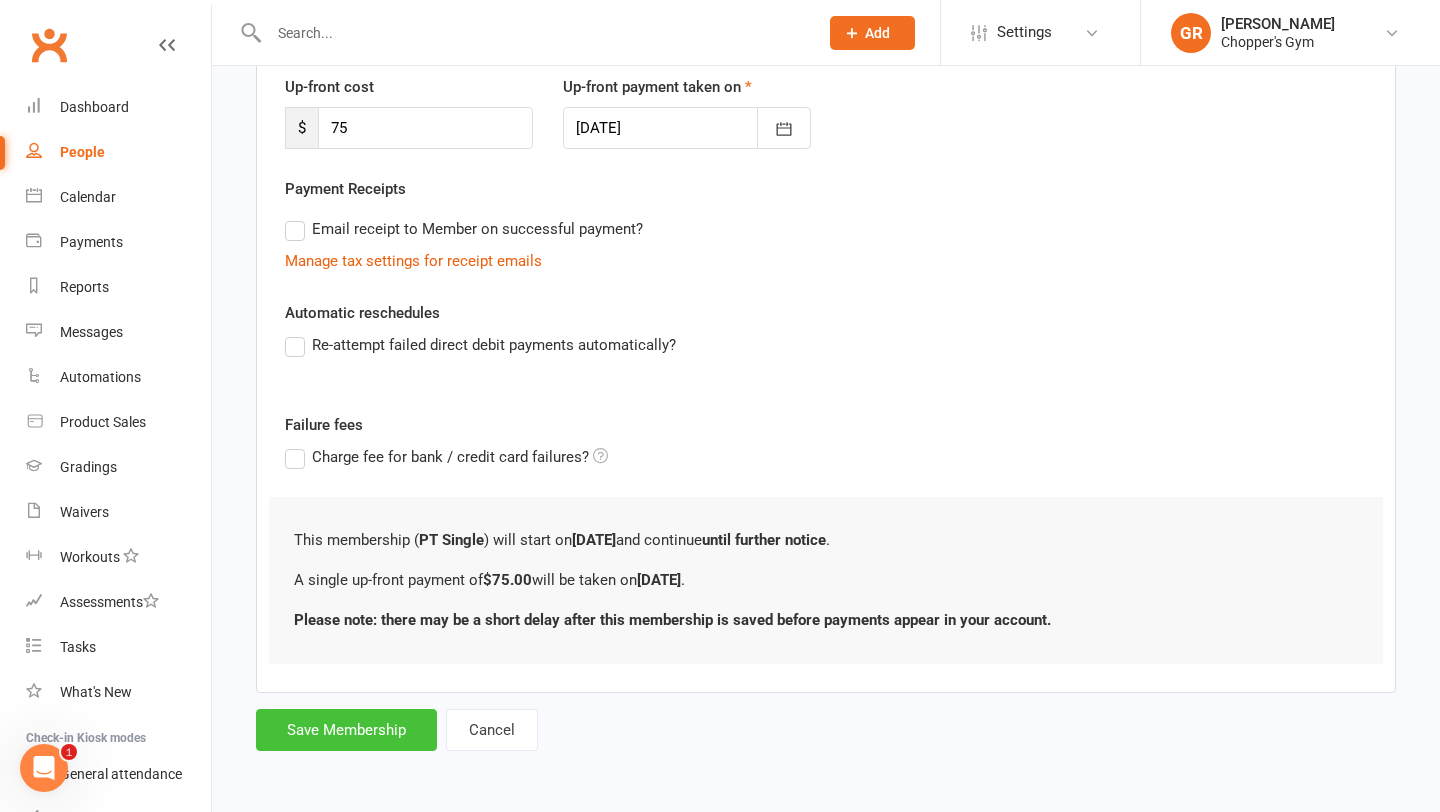 click on "Save Membership" at bounding box center [346, 730] 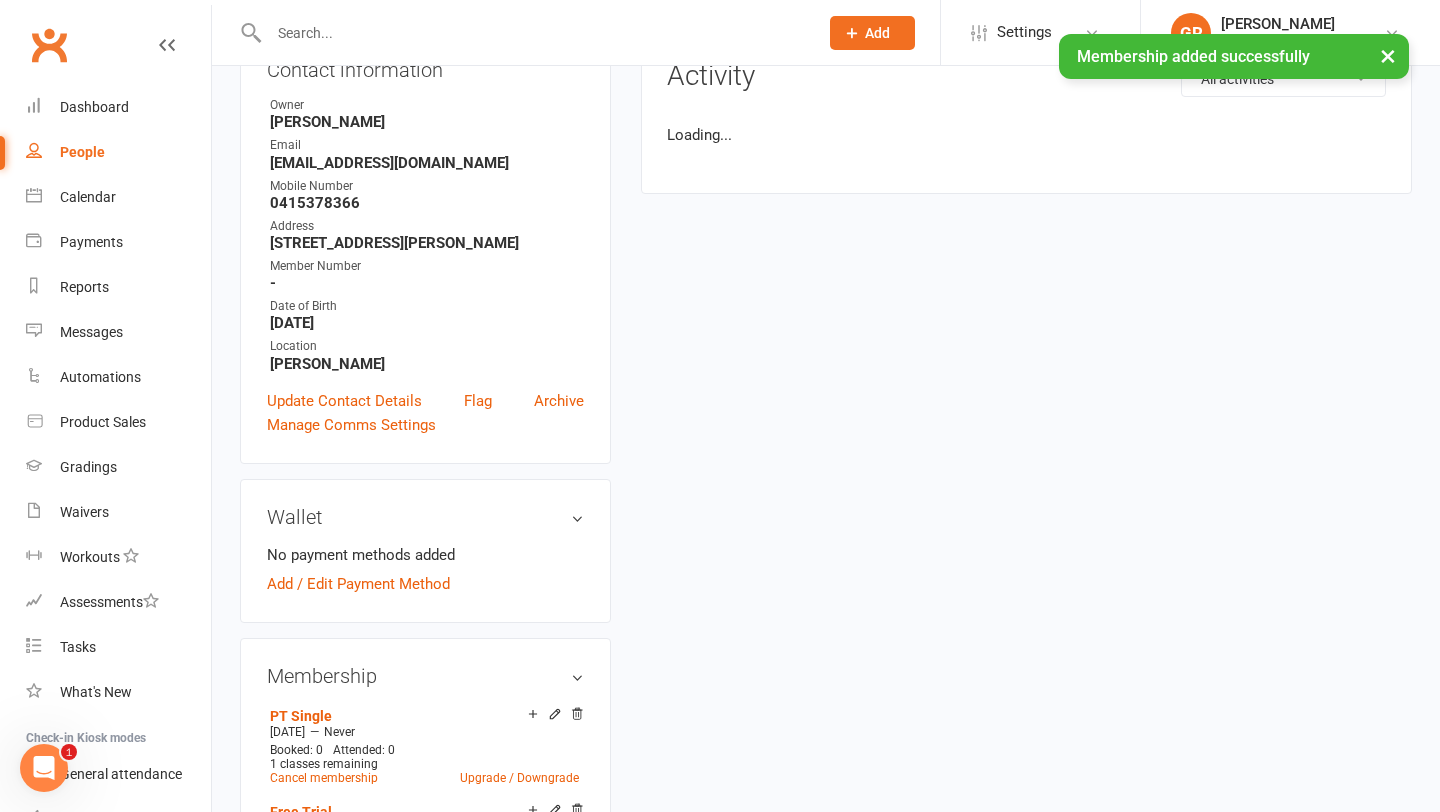 scroll, scrollTop: 0, scrollLeft: 0, axis: both 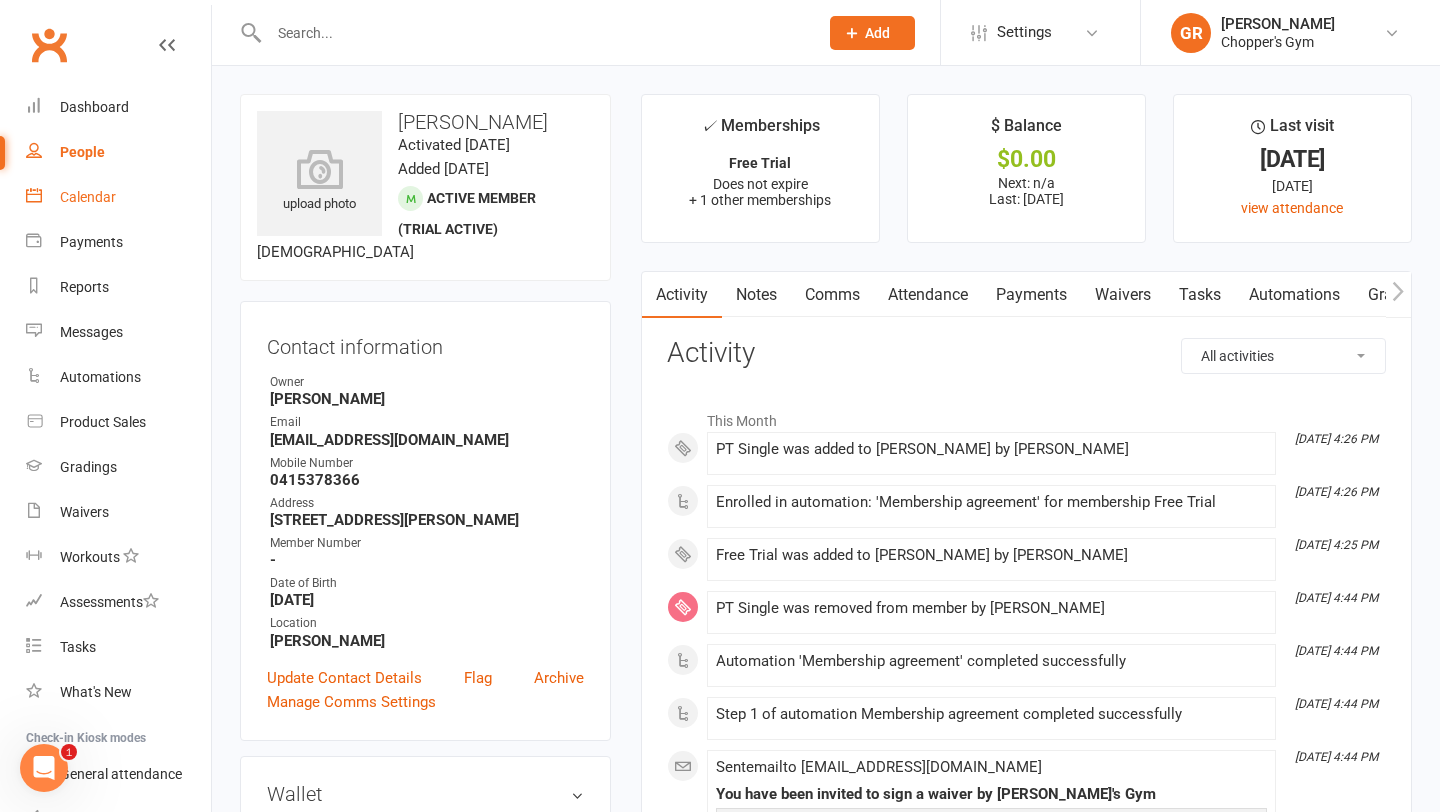 click on "Calendar" at bounding box center (118, 197) 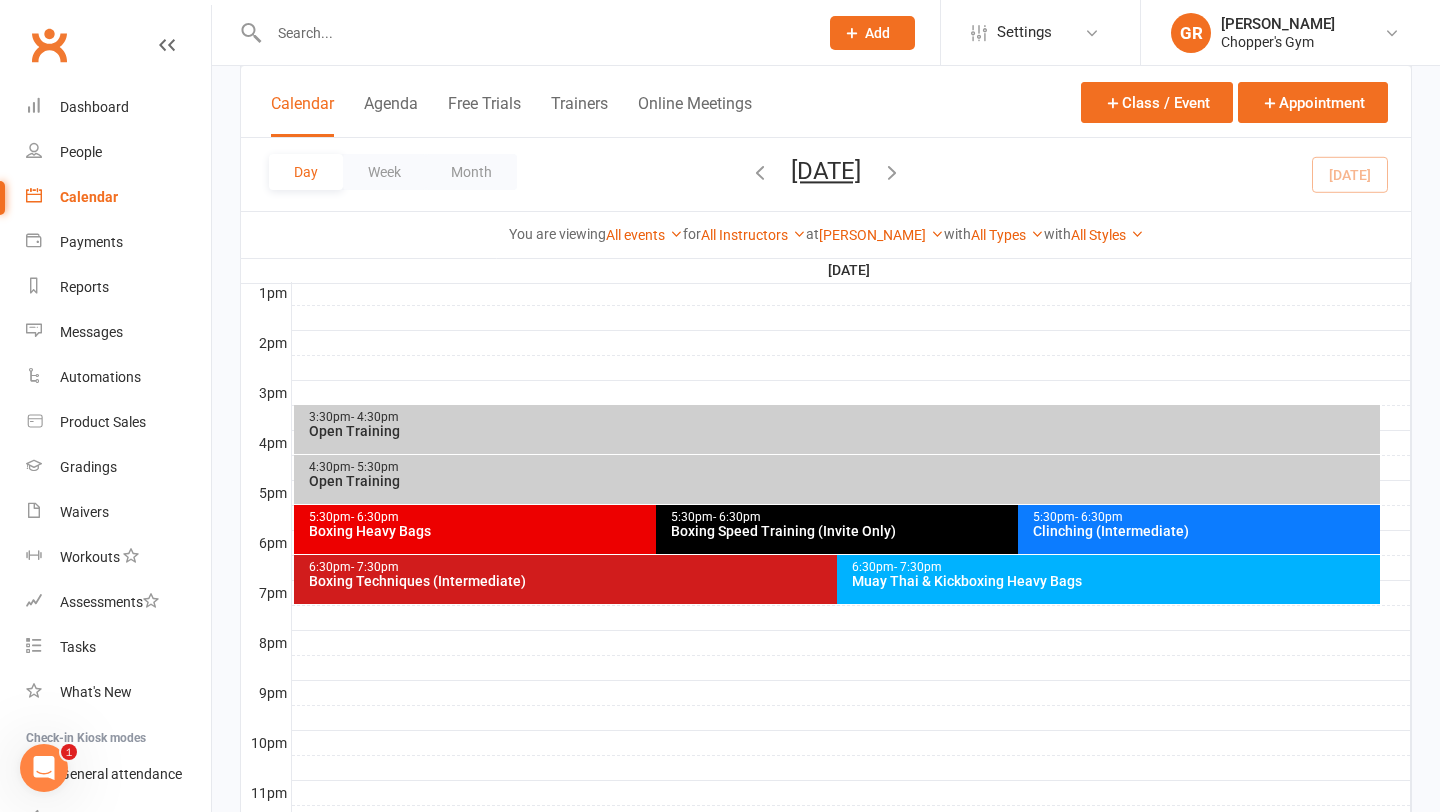 scroll, scrollTop: 773, scrollLeft: 0, axis: vertical 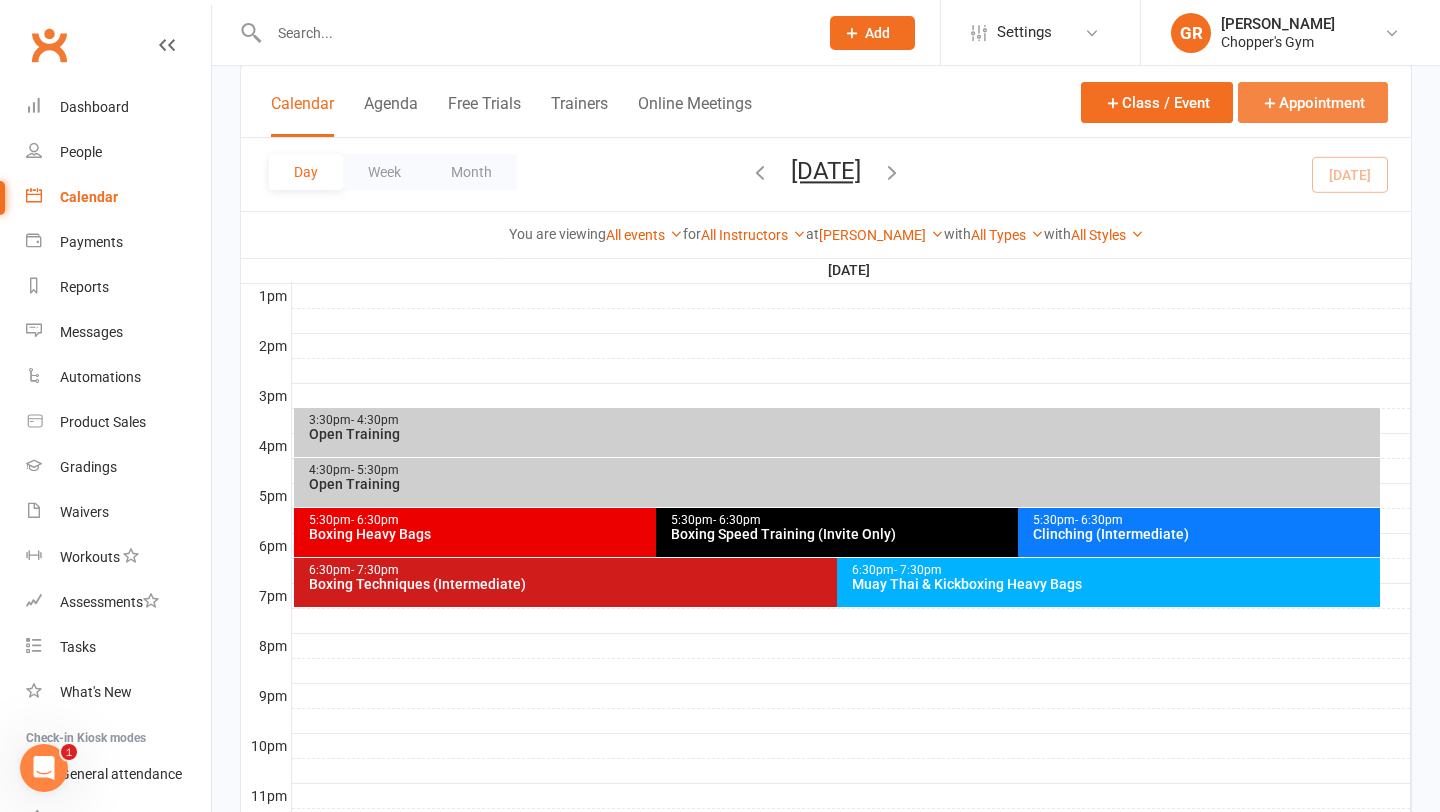 click on "Appointment" at bounding box center (1313, 102) 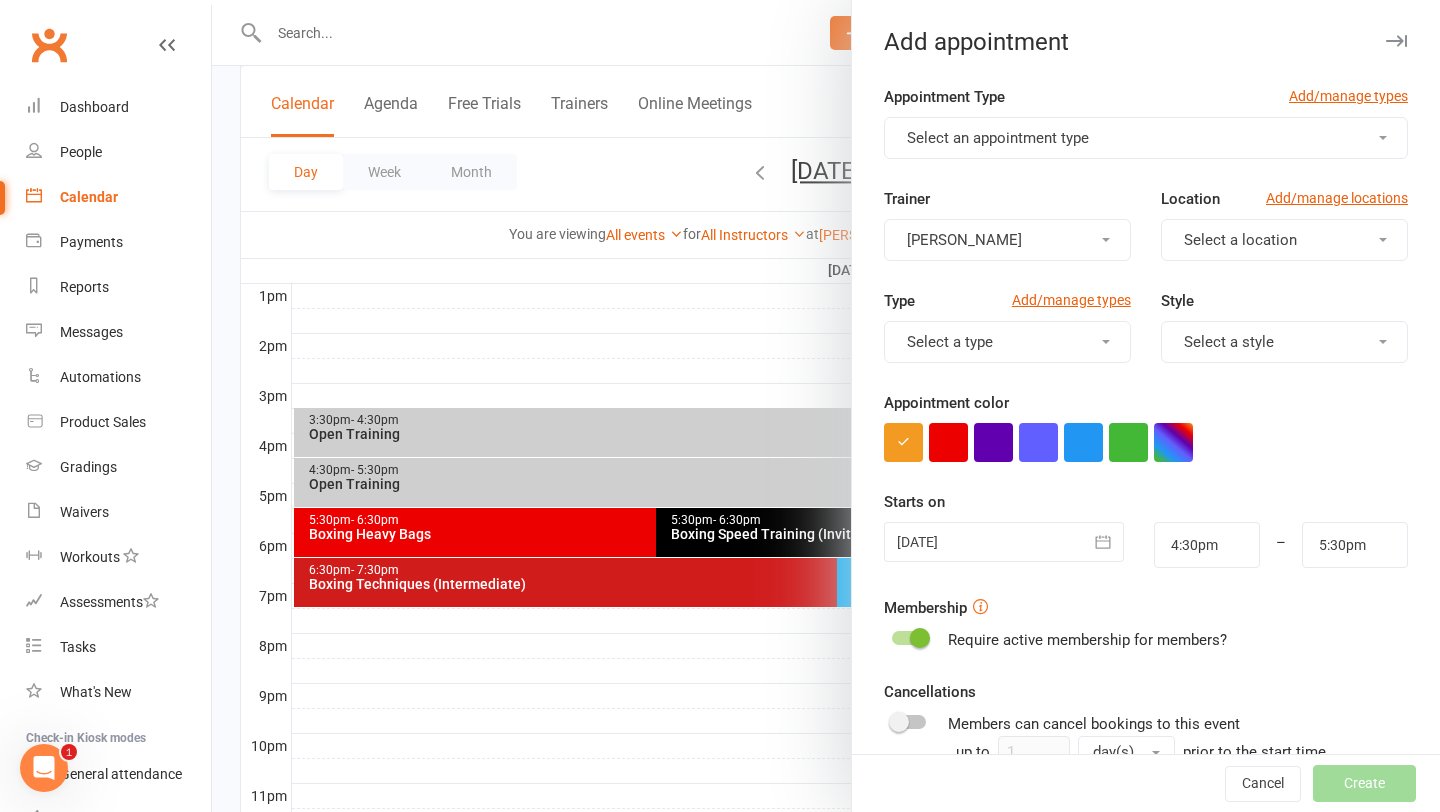 click on "Select an appointment type" at bounding box center (1146, 138) 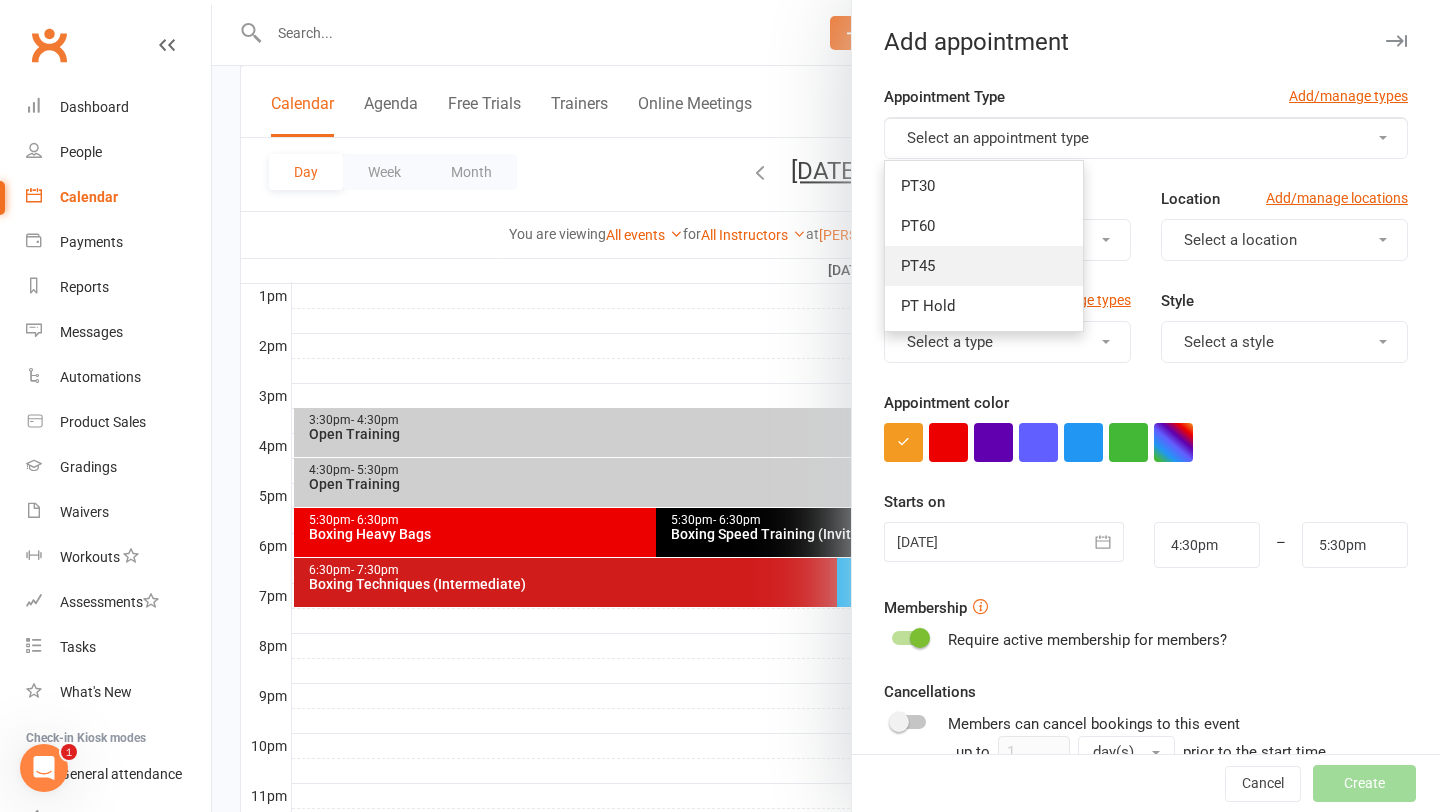 click on "PT45" at bounding box center (918, 266) 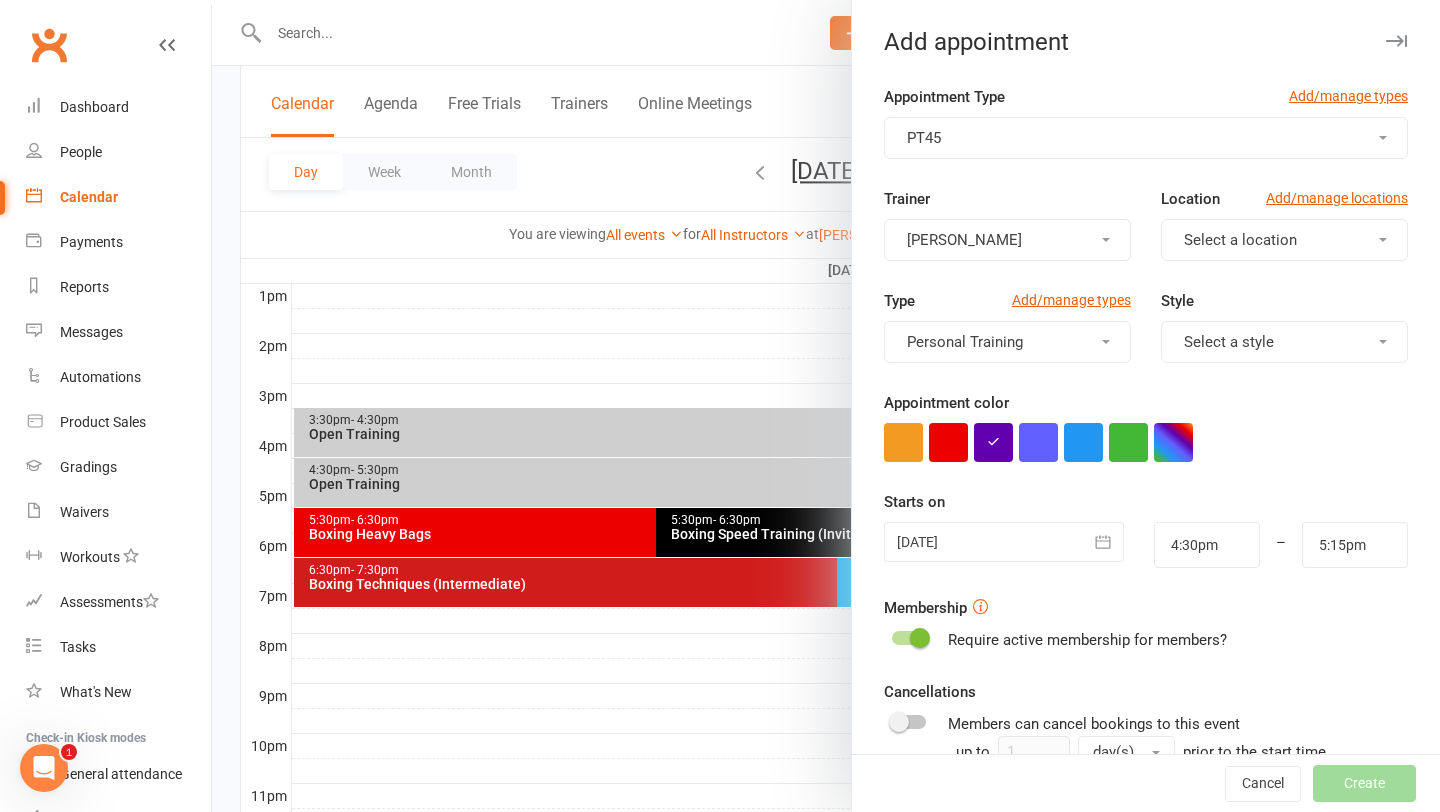 click on "Select a location" at bounding box center (1240, 240) 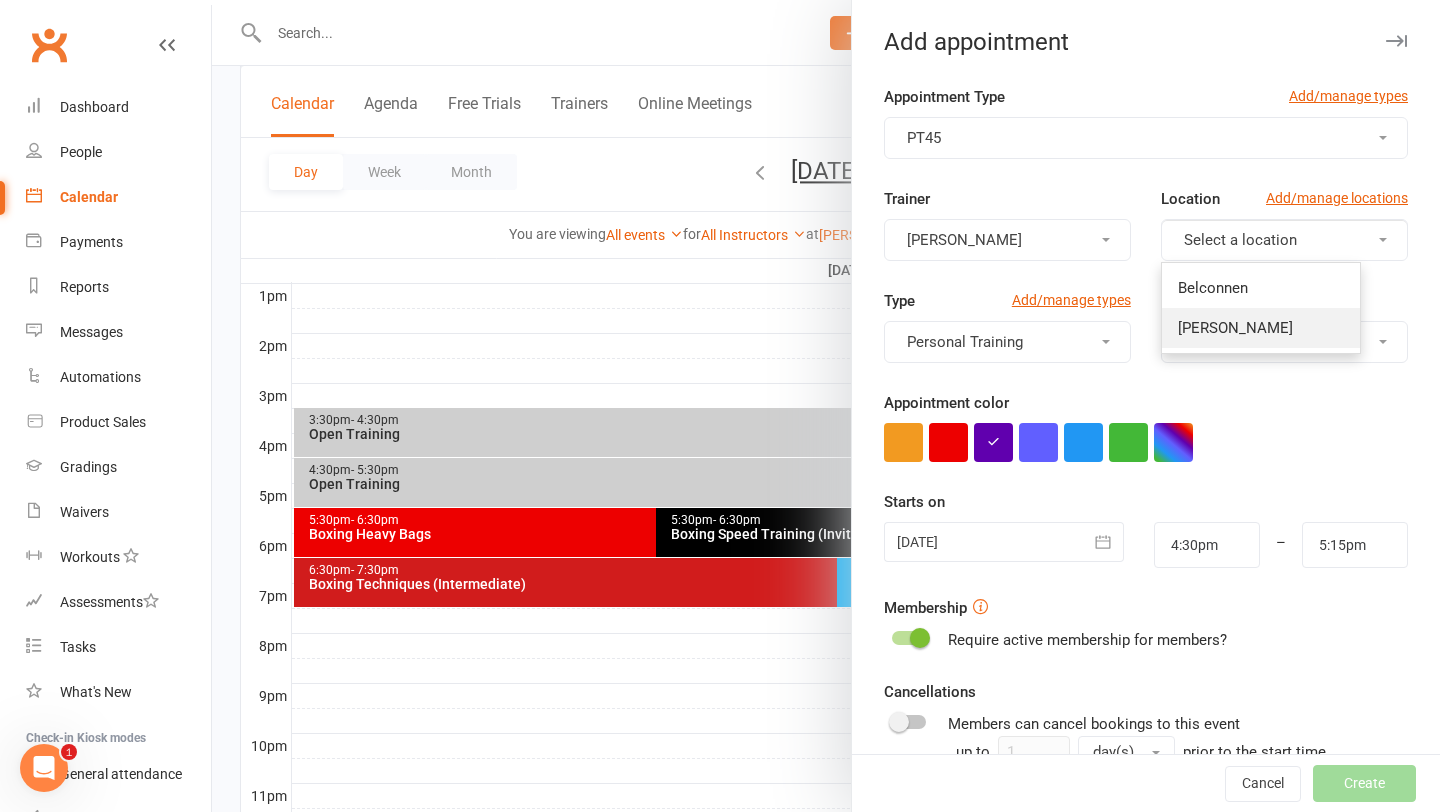 click on "[PERSON_NAME]" at bounding box center (1235, 328) 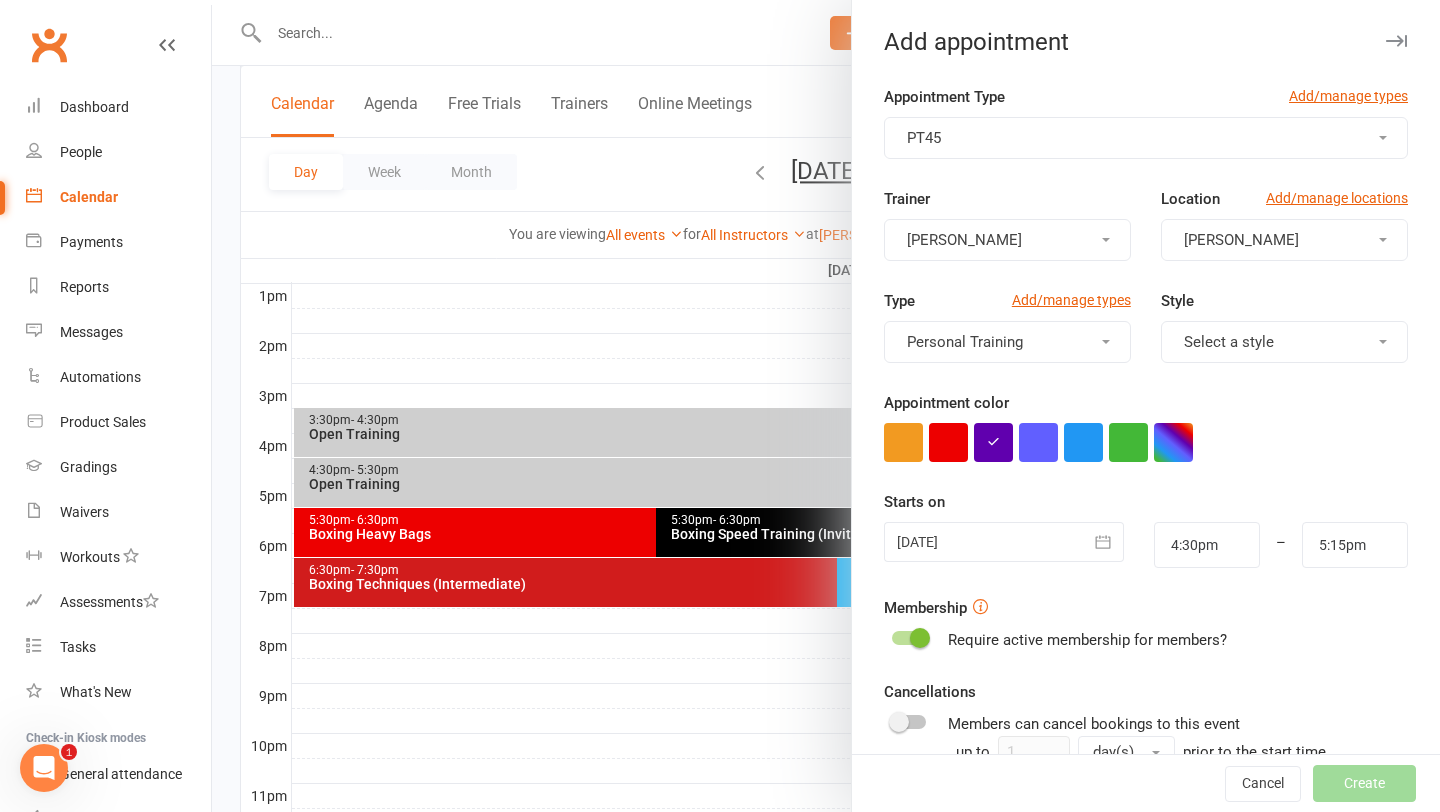 click on "[PERSON_NAME]" at bounding box center (1007, 240) 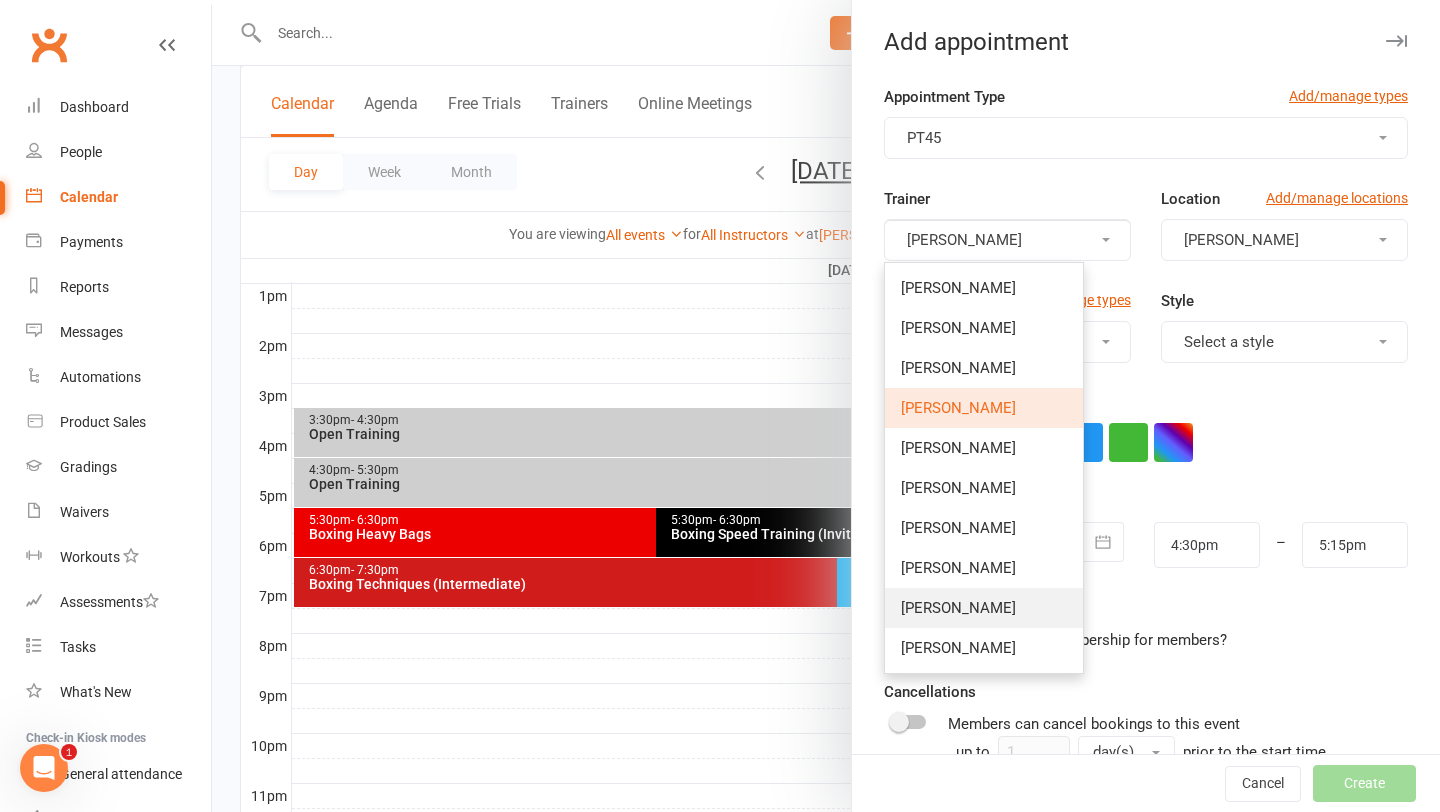 click on "[PERSON_NAME]" at bounding box center (958, 608) 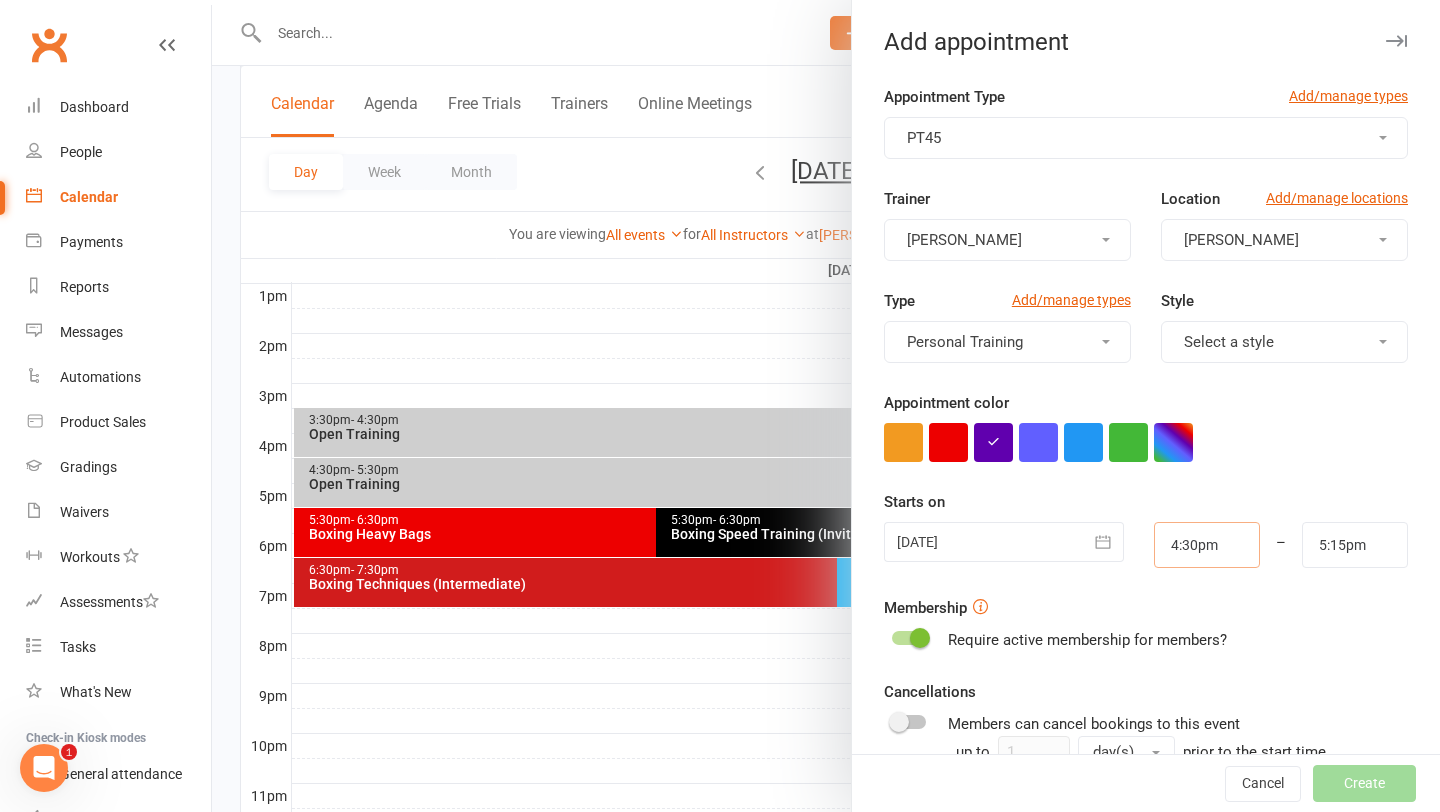 click on "4:30pm" at bounding box center [1207, 545] 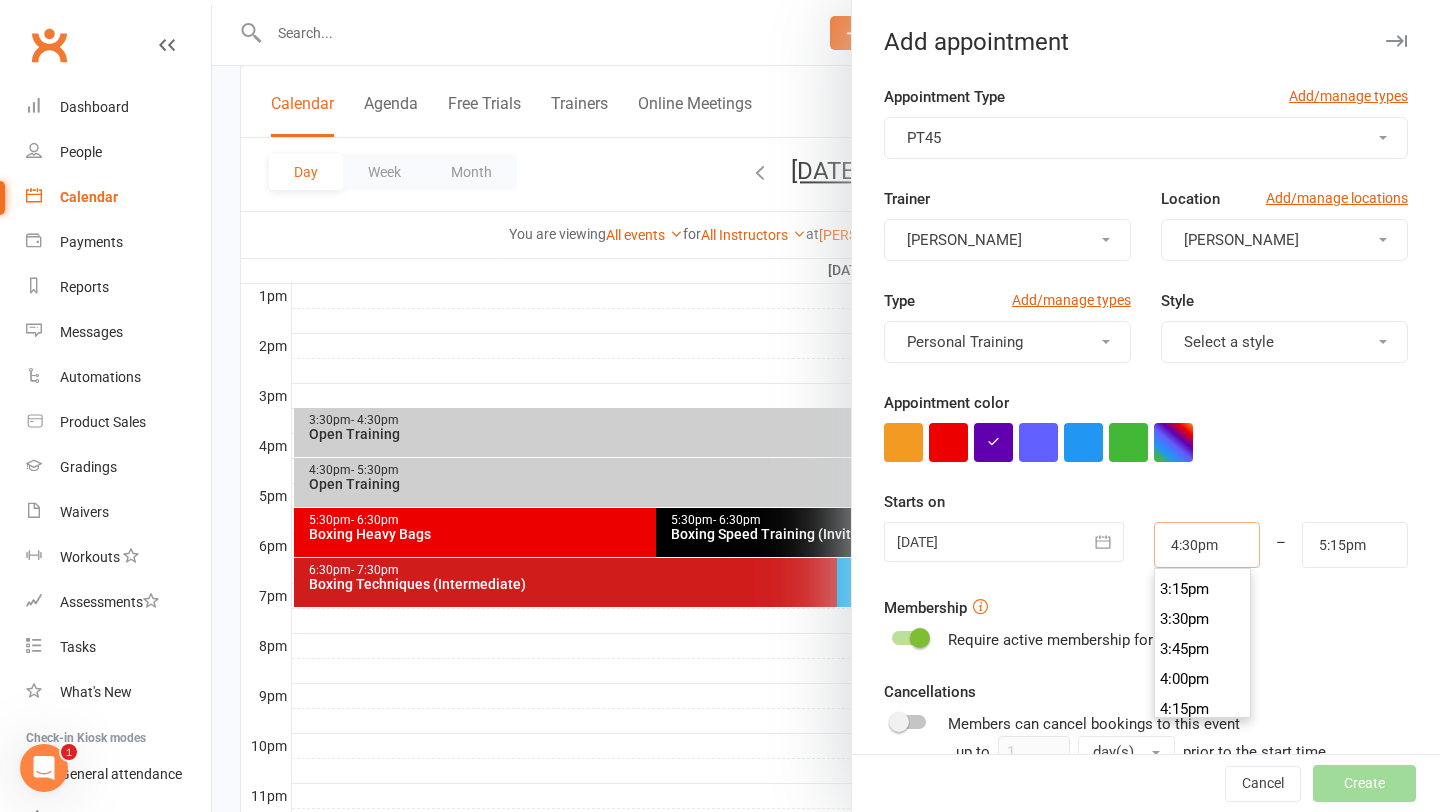 scroll, scrollTop: 1824, scrollLeft: 0, axis: vertical 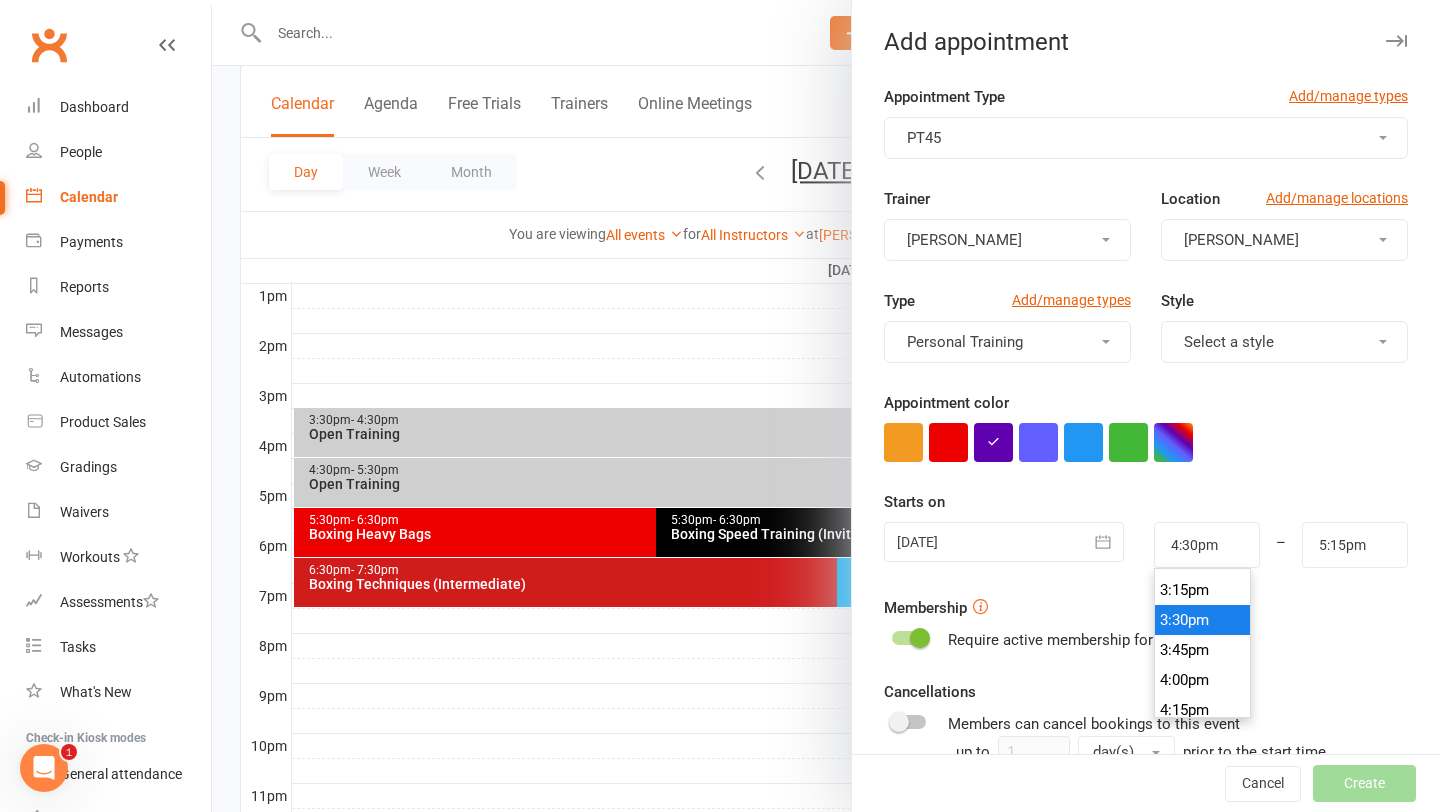 type on "3:30pm" 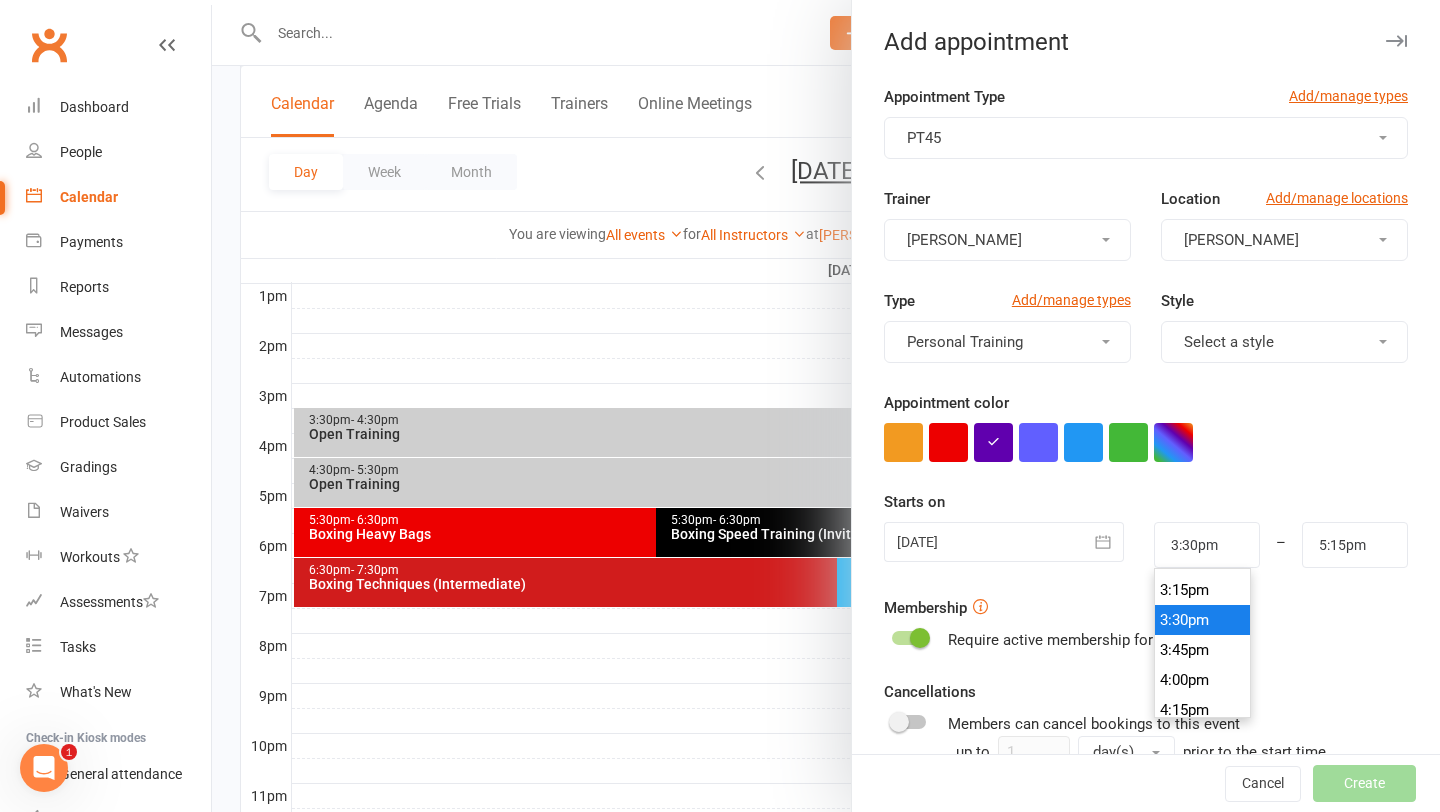 click on "3:30pm" at bounding box center [1203, 620] 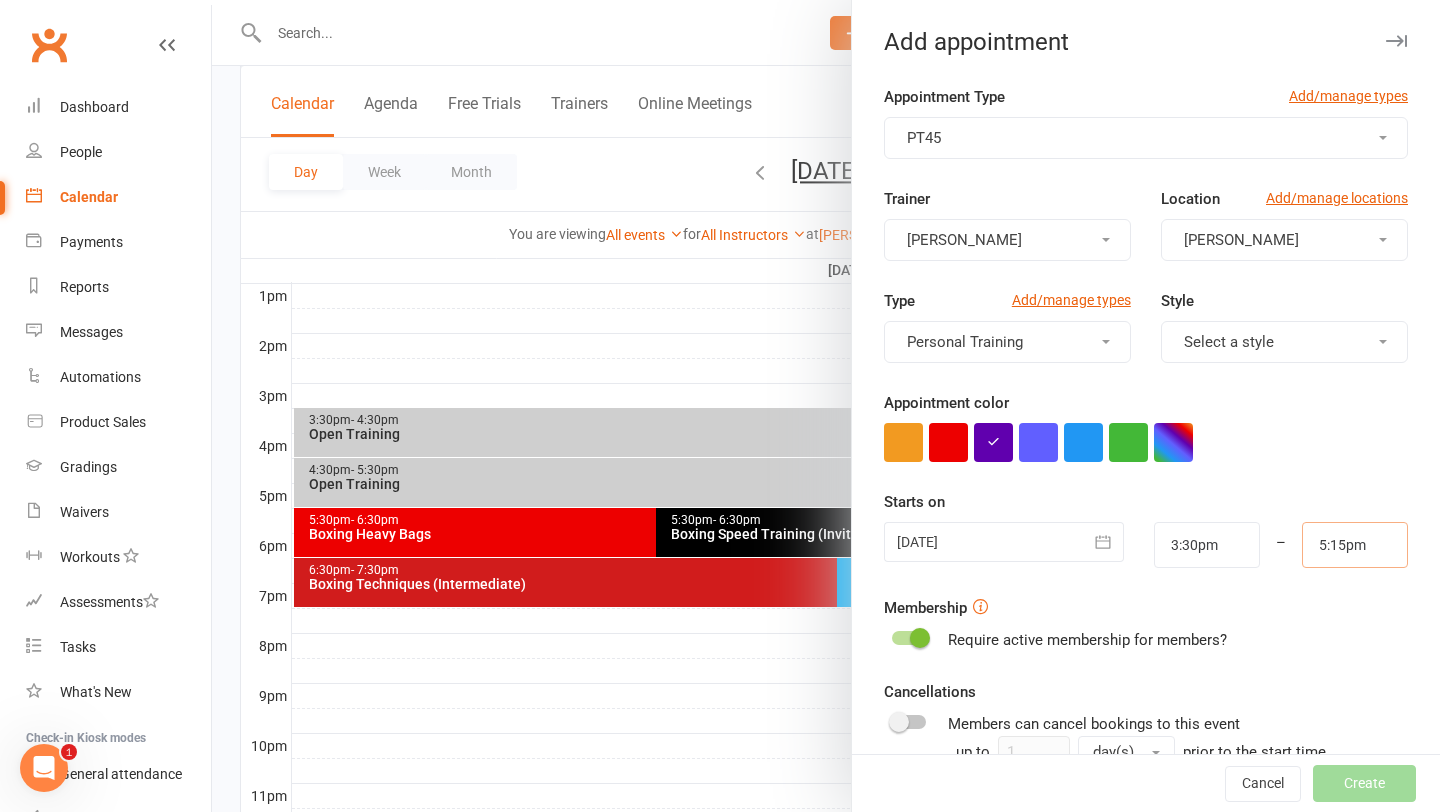 click on "5:15pm" at bounding box center [1355, 545] 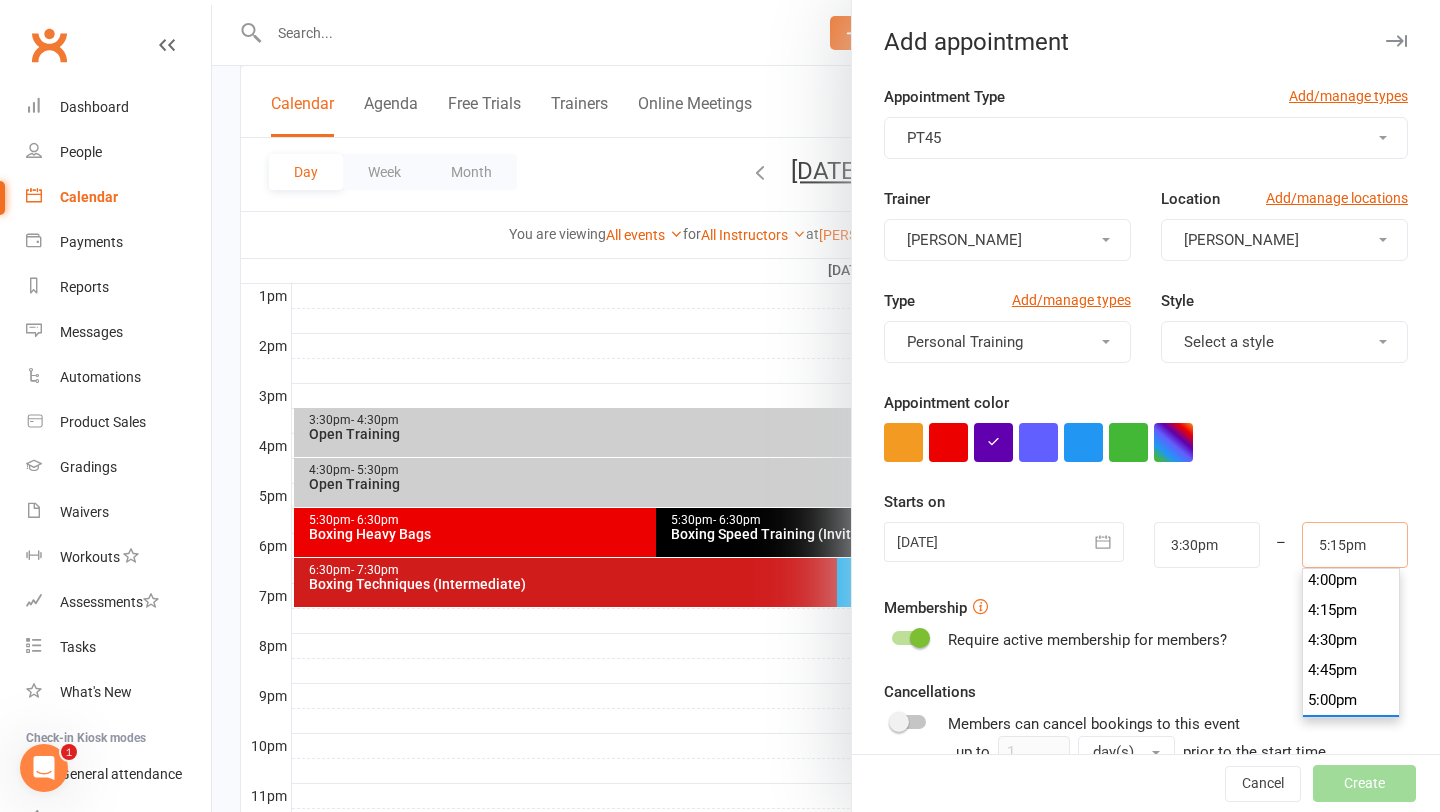scroll, scrollTop: 1919, scrollLeft: 0, axis: vertical 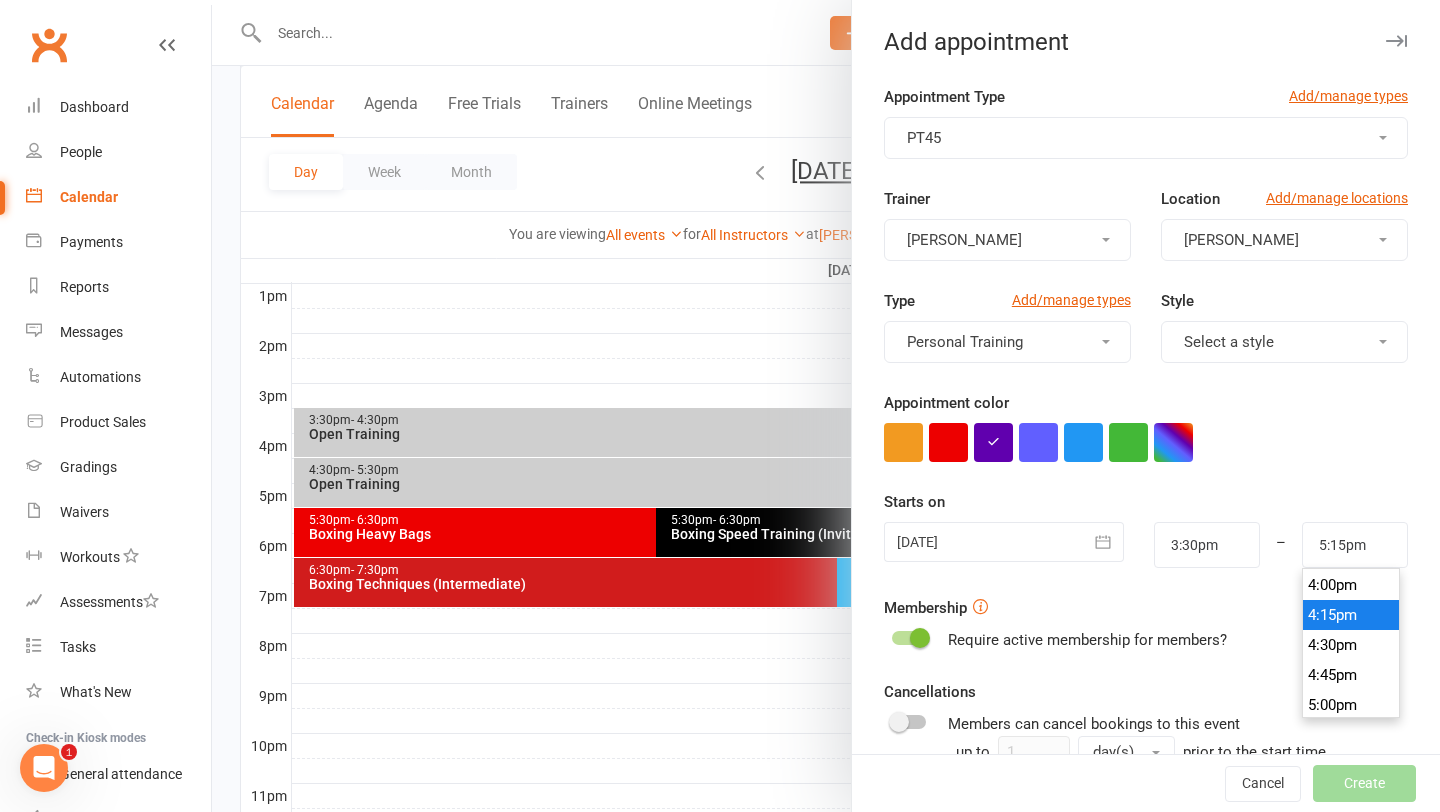type on "4:15pm" 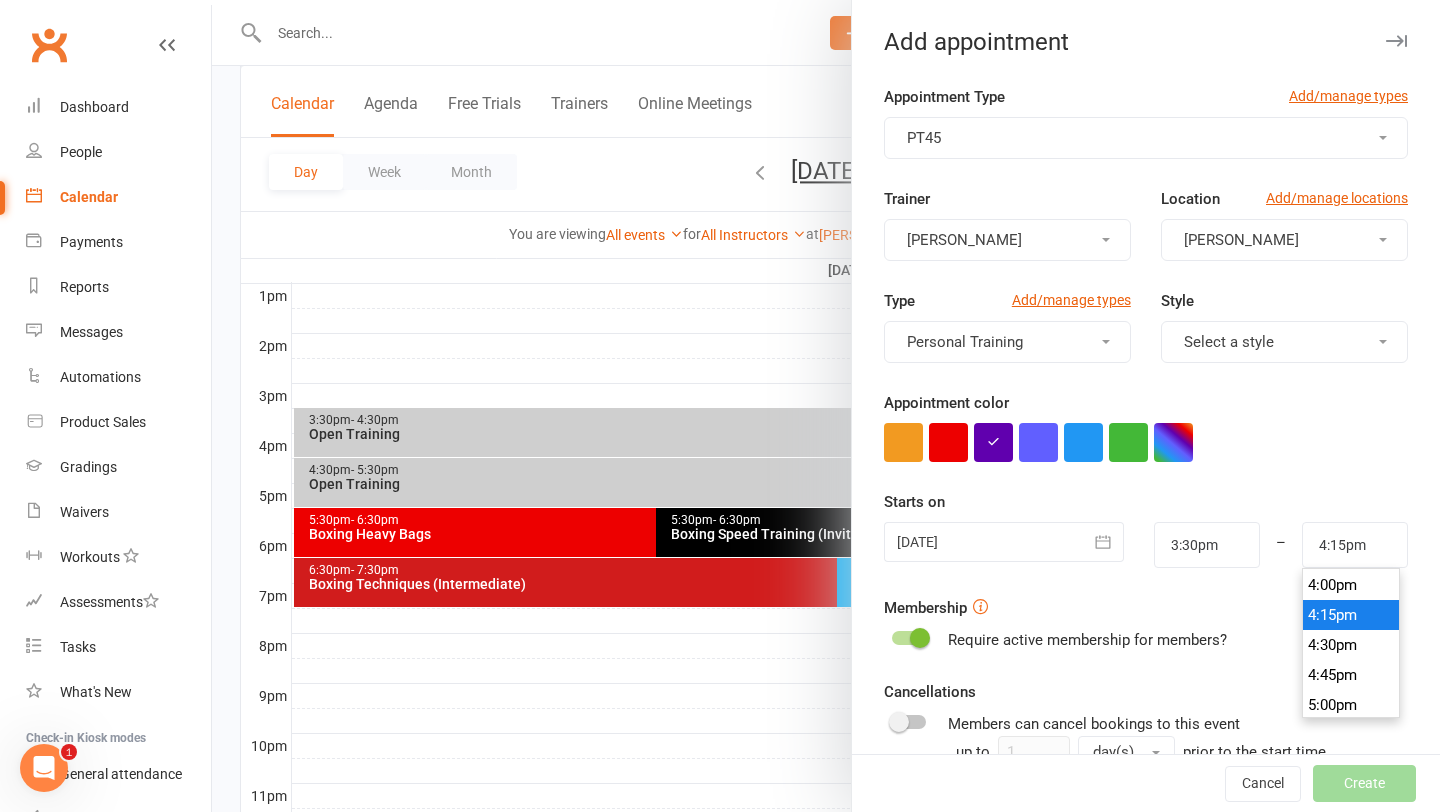 click on "4:15pm" at bounding box center [1351, 615] 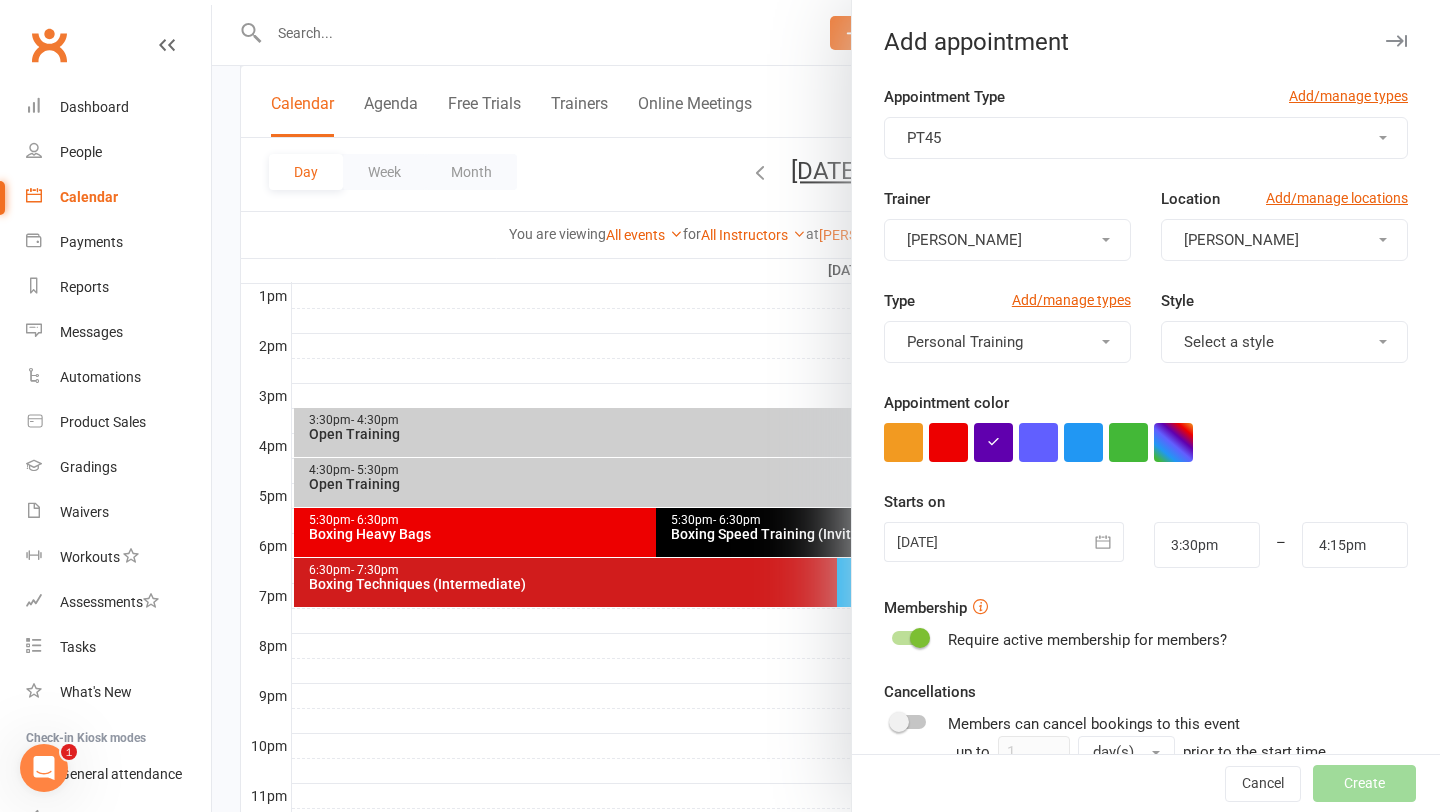 click on "Appointment Type Add/manage types
PT45
Trainer
Mitch Glare
Location Add/manage locations
Dickson
Type Add/manage types
Personal Training
Style
Select a style
Appointment color Time 3:30pm – 4:15pm Starts on 11 Jul 2025
July 2025
Sun Mon Tue Wed Thu Fri Sat
27
29
30
01
02
03
04
05
28
06
07
08
09
10
11
12
29
13" at bounding box center [1146, 519] 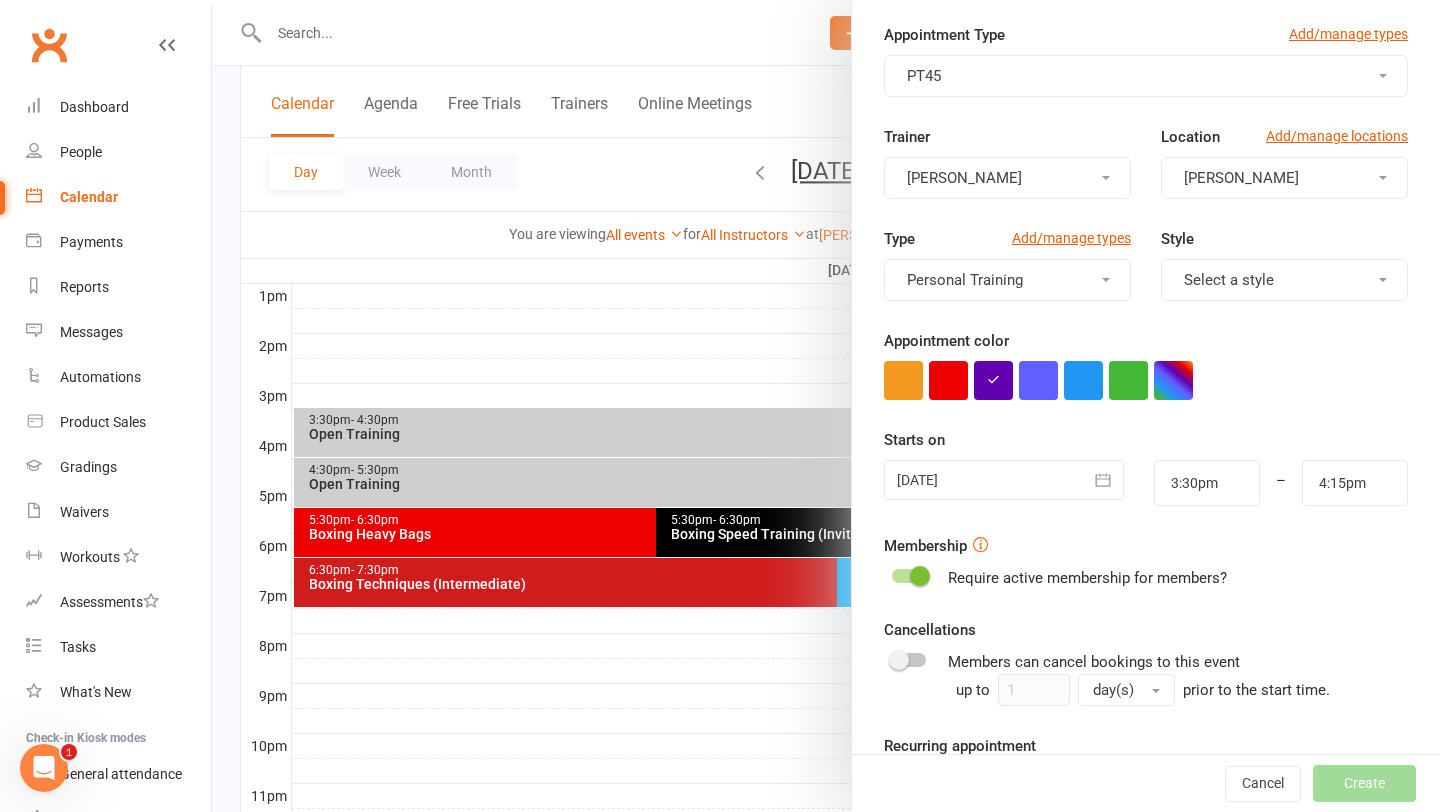 scroll, scrollTop: 228, scrollLeft: 0, axis: vertical 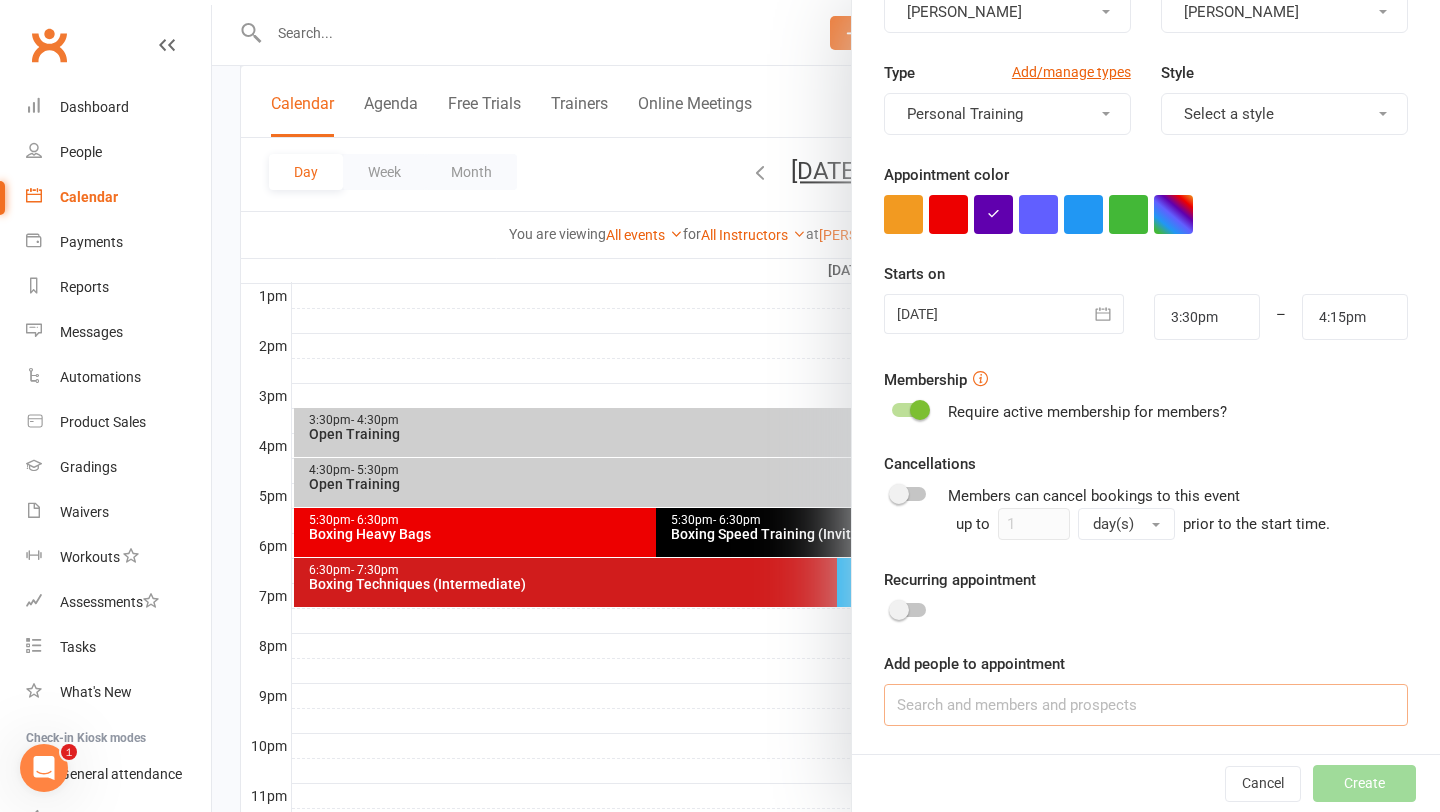 click at bounding box center [1146, 705] 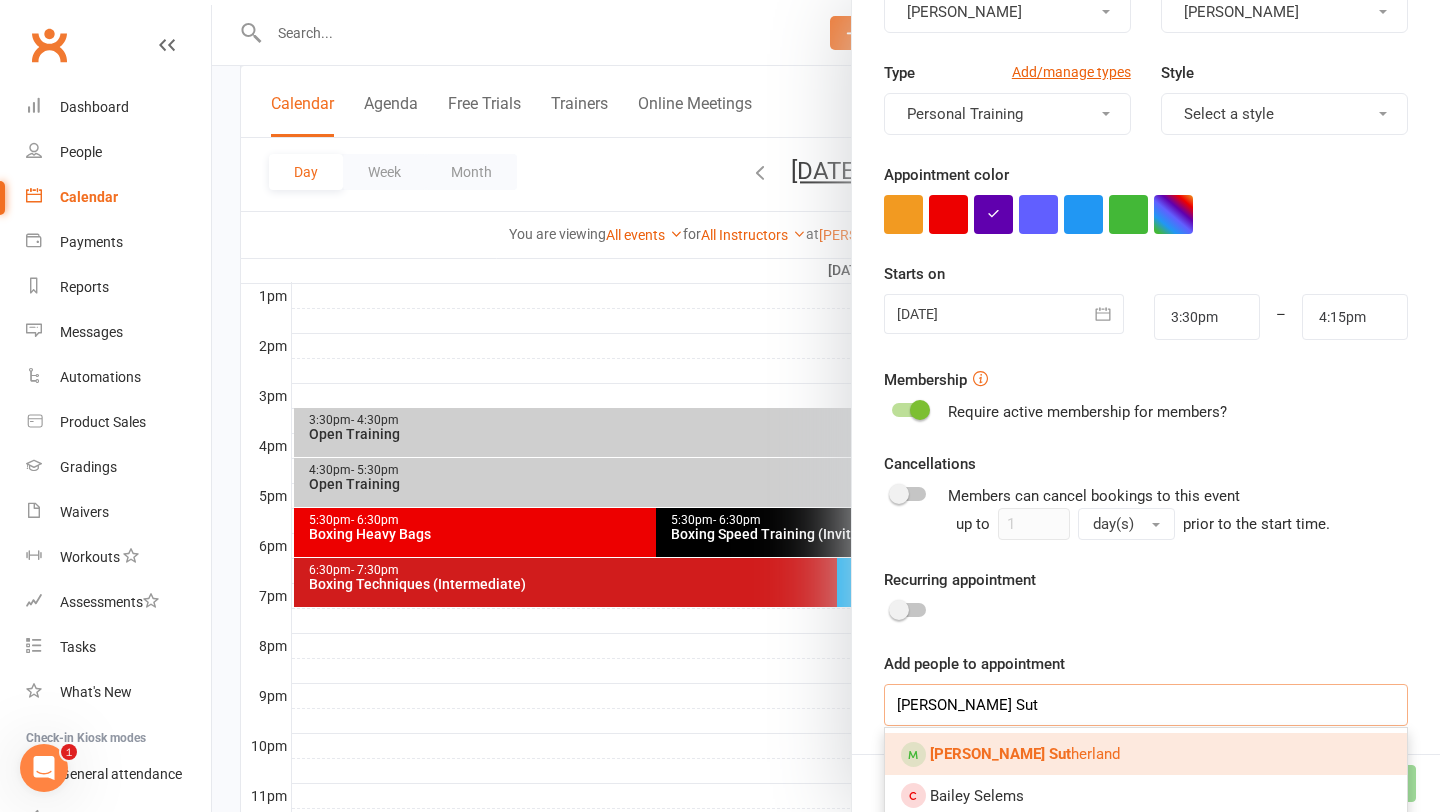 type on "Bailey Sut" 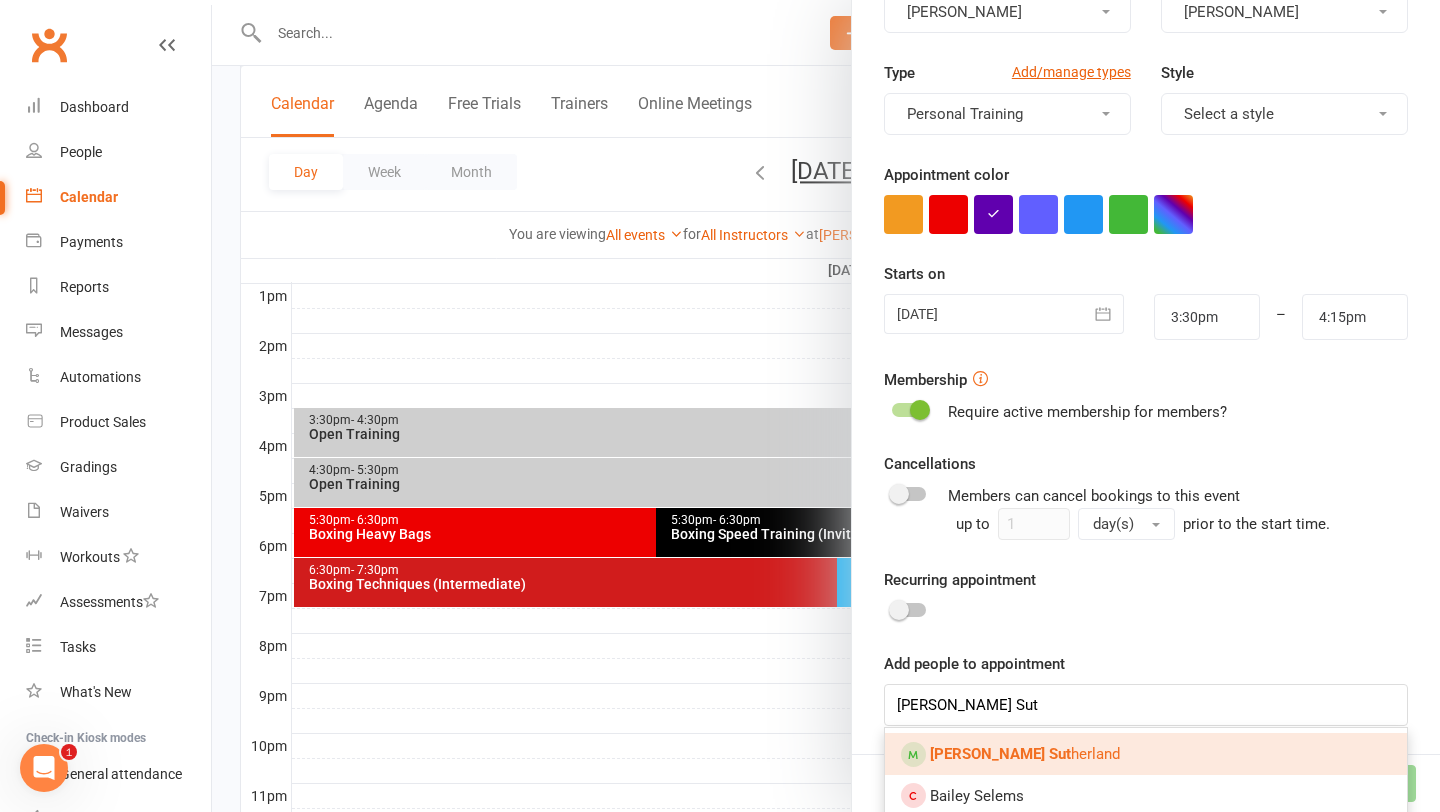 click on "Bailey Sut herland" at bounding box center (1025, 754) 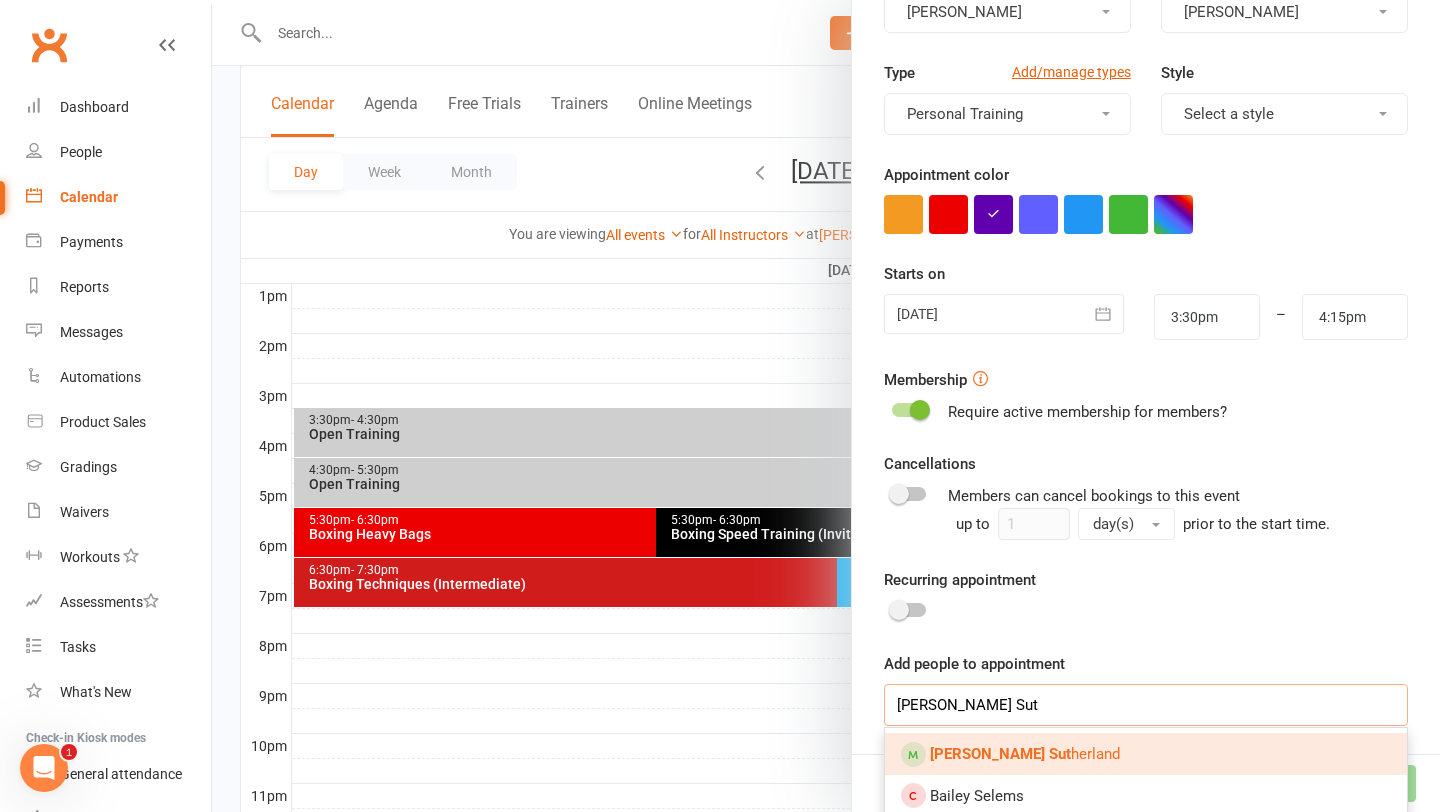 type 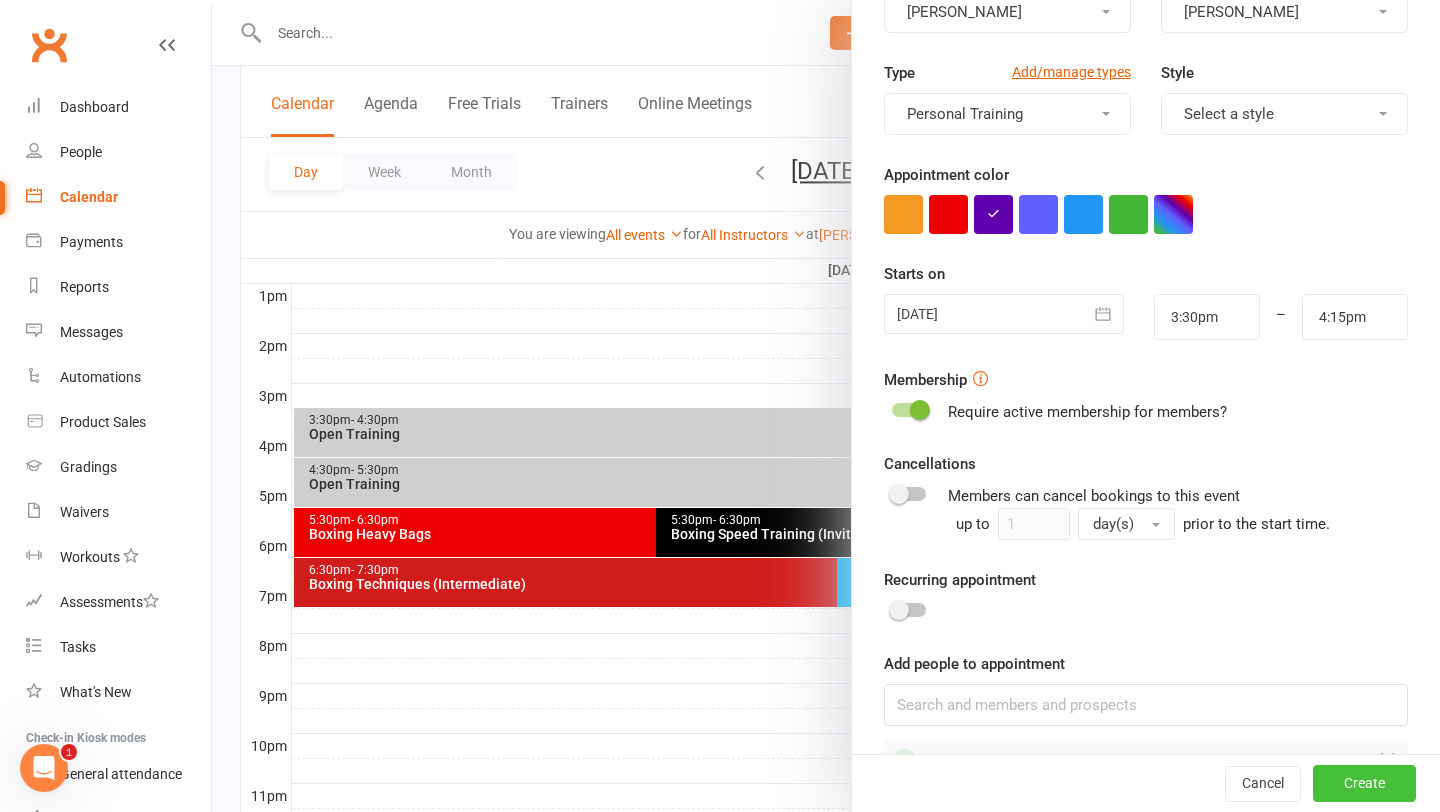 click on "Create" at bounding box center [1364, 784] 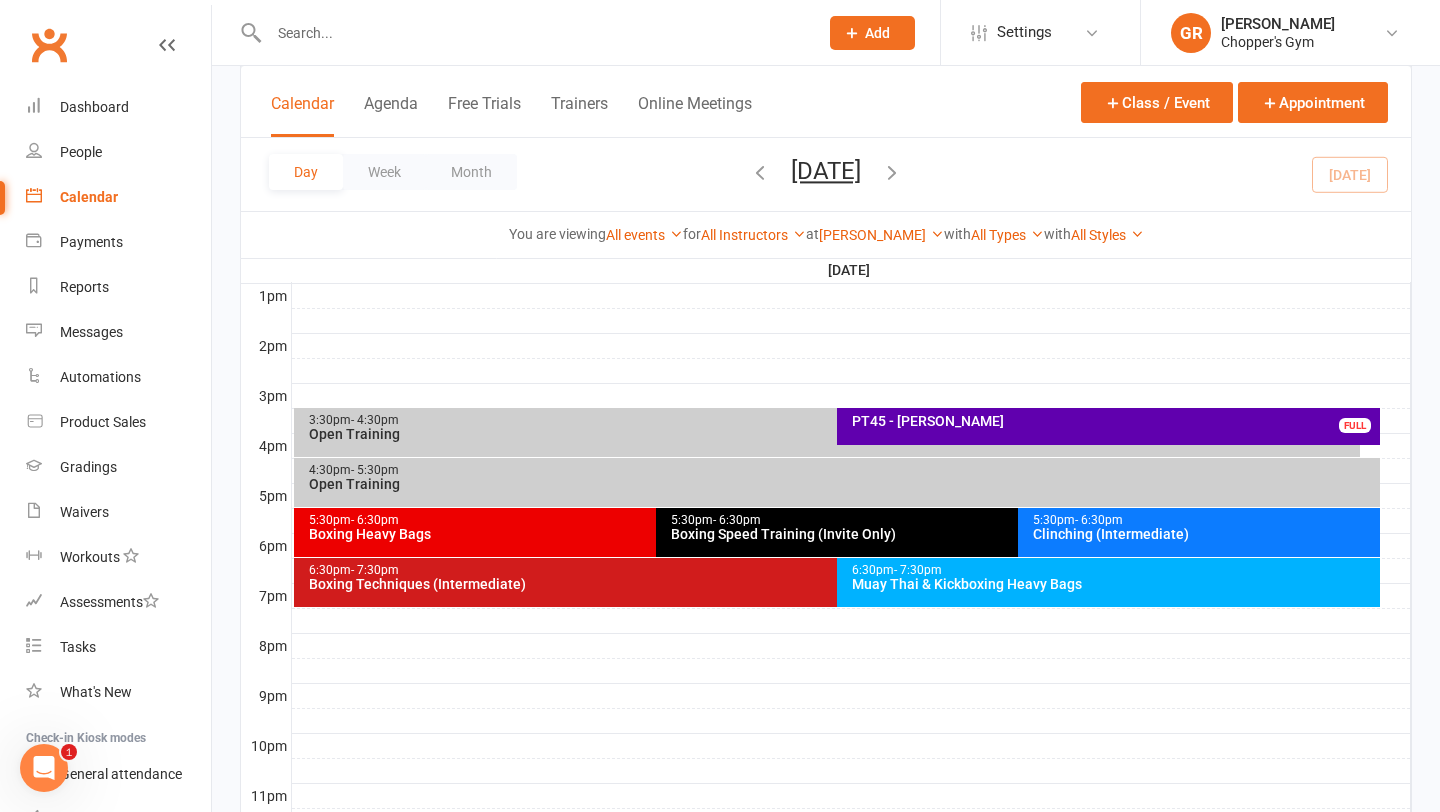 click on "PT45 - Bailey Sutherland" at bounding box center (1113, 421) 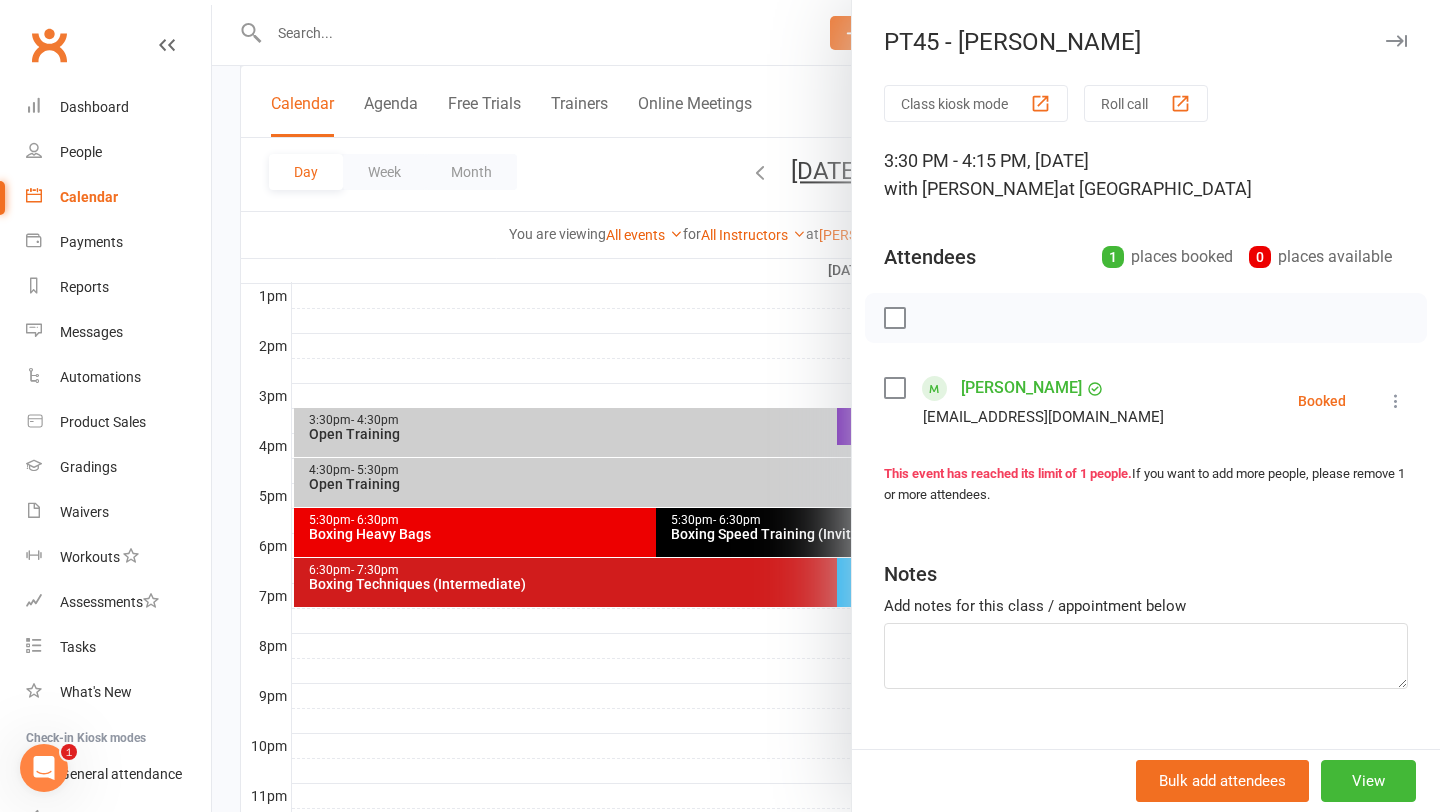 click at bounding box center (1396, 401) 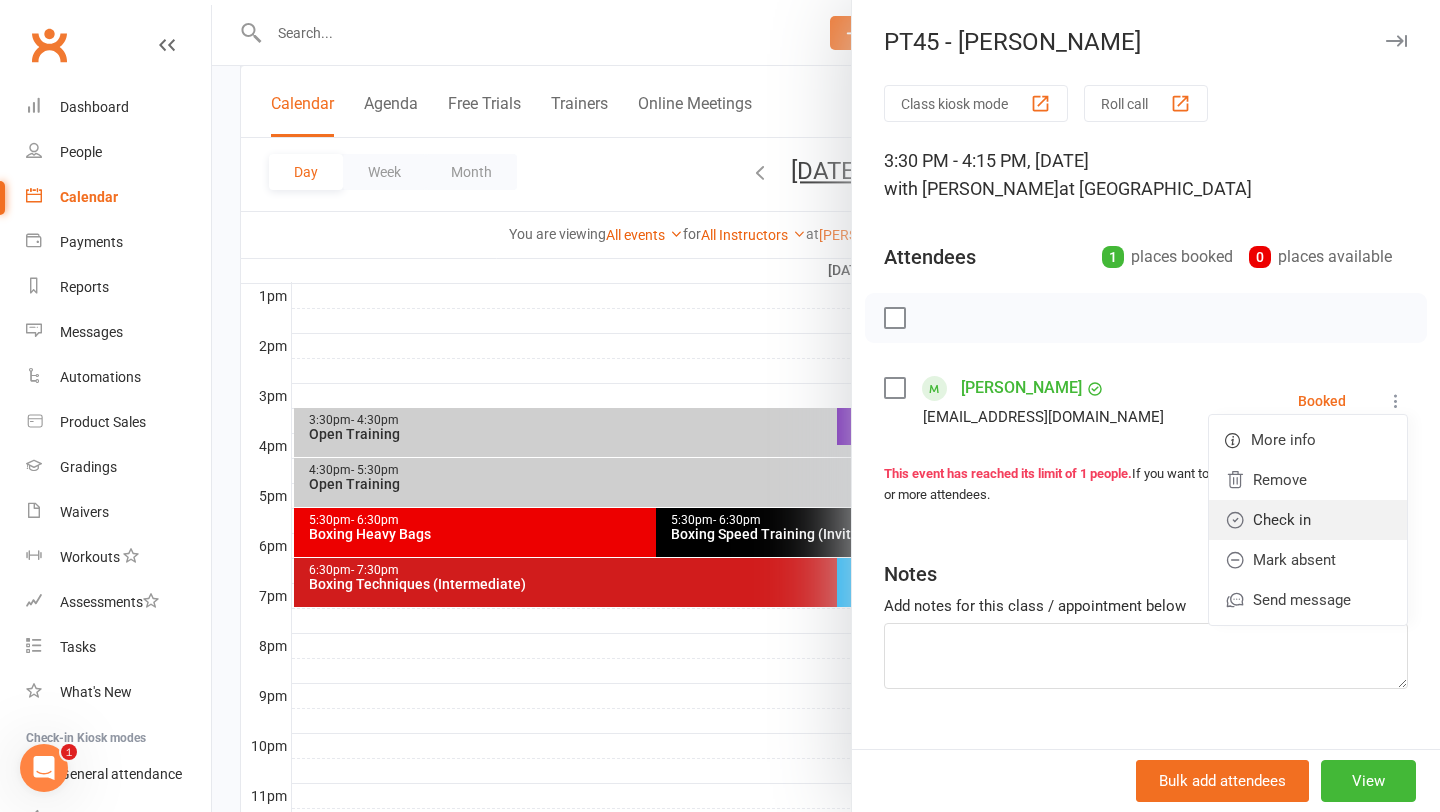 click on "Check in" at bounding box center [1308, 520] 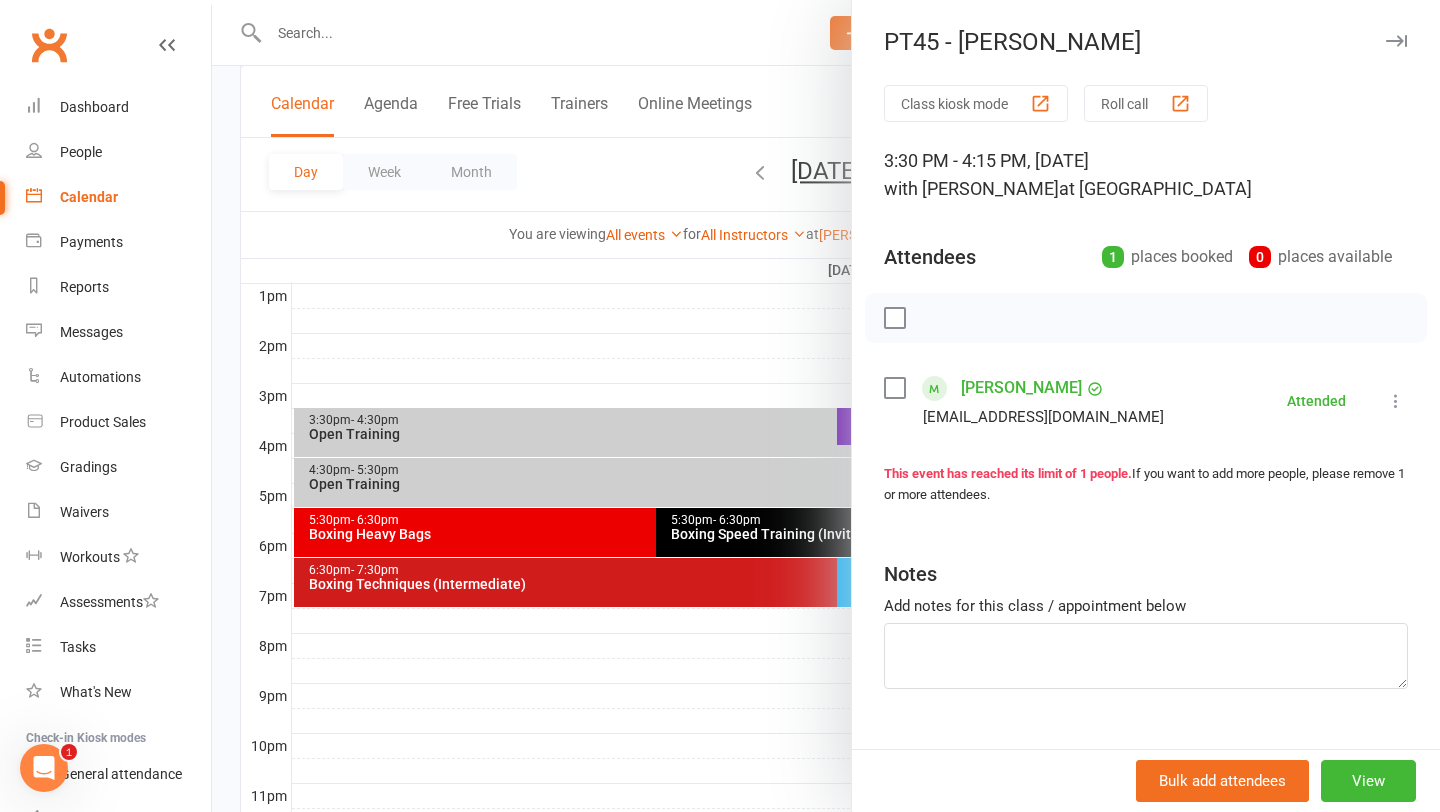 click at bounding box center (826, 406) 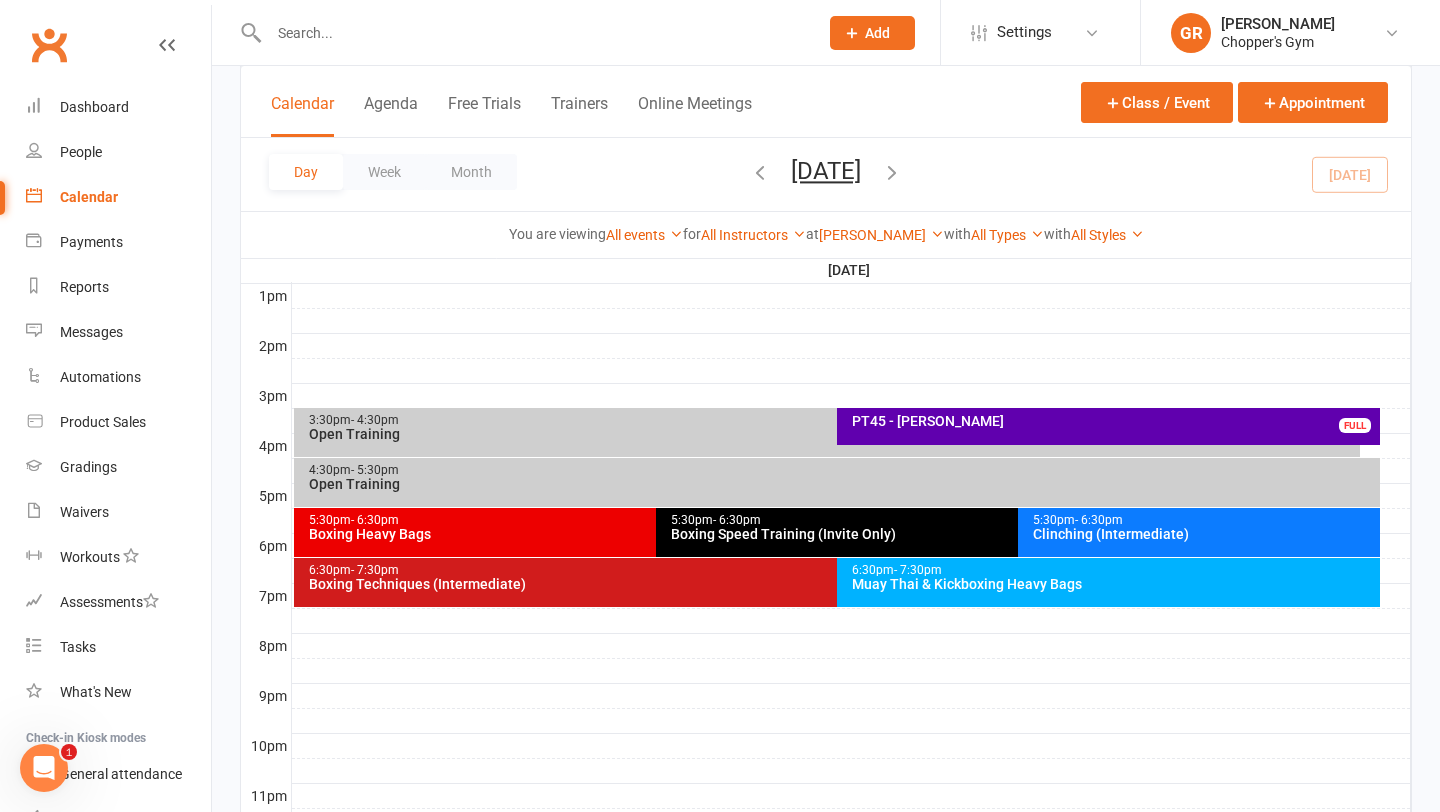 click at bounding box center (533, 33) 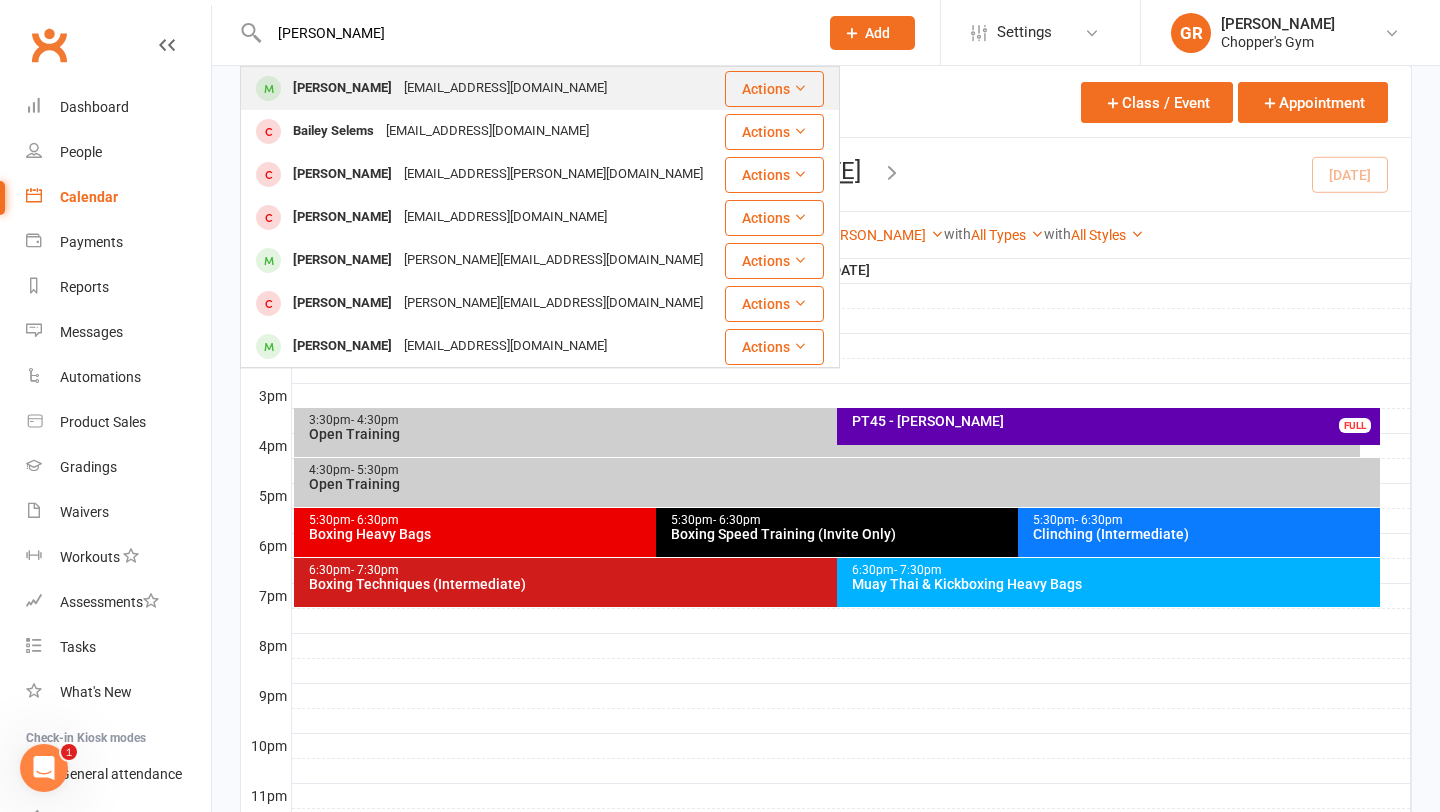 type on "bailey sut" 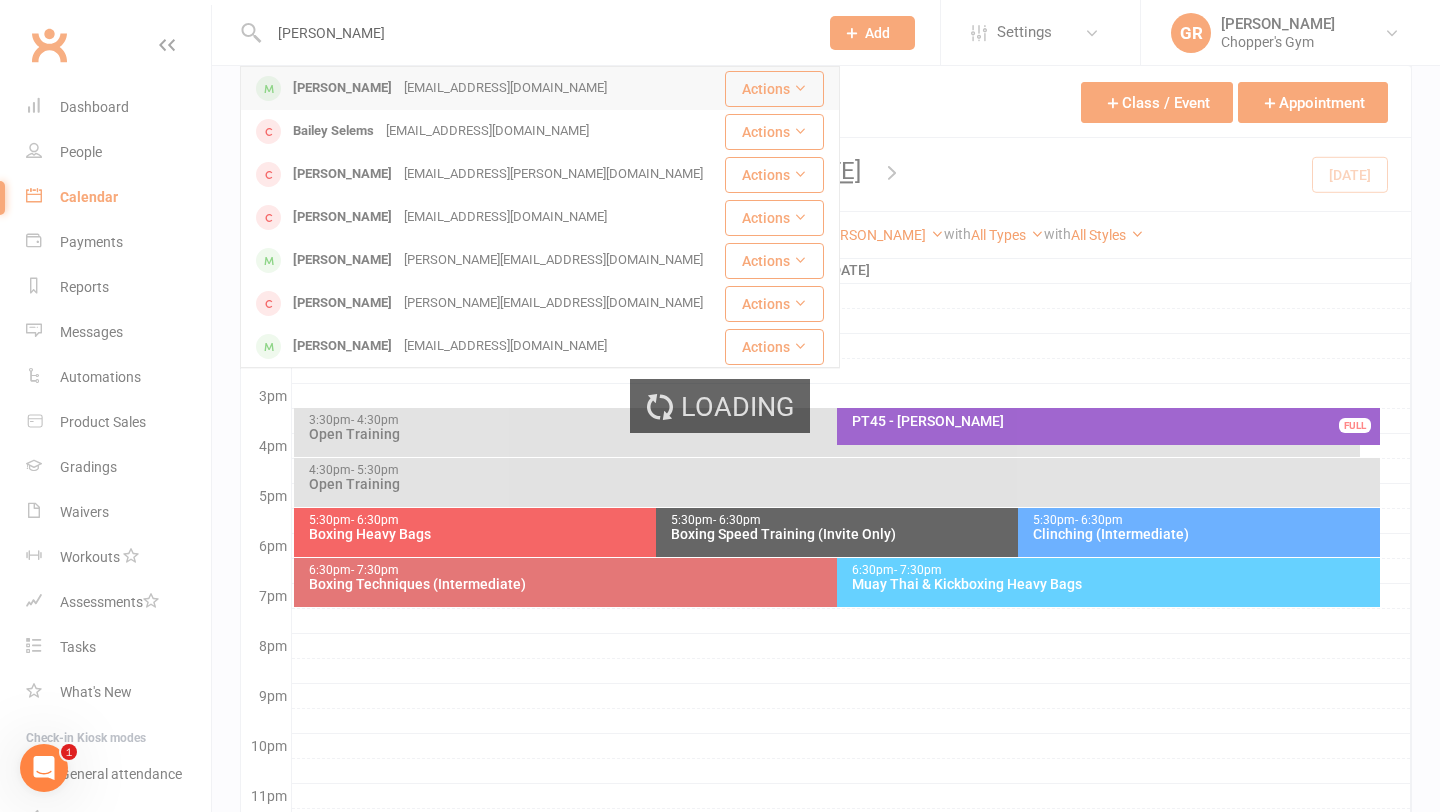 type 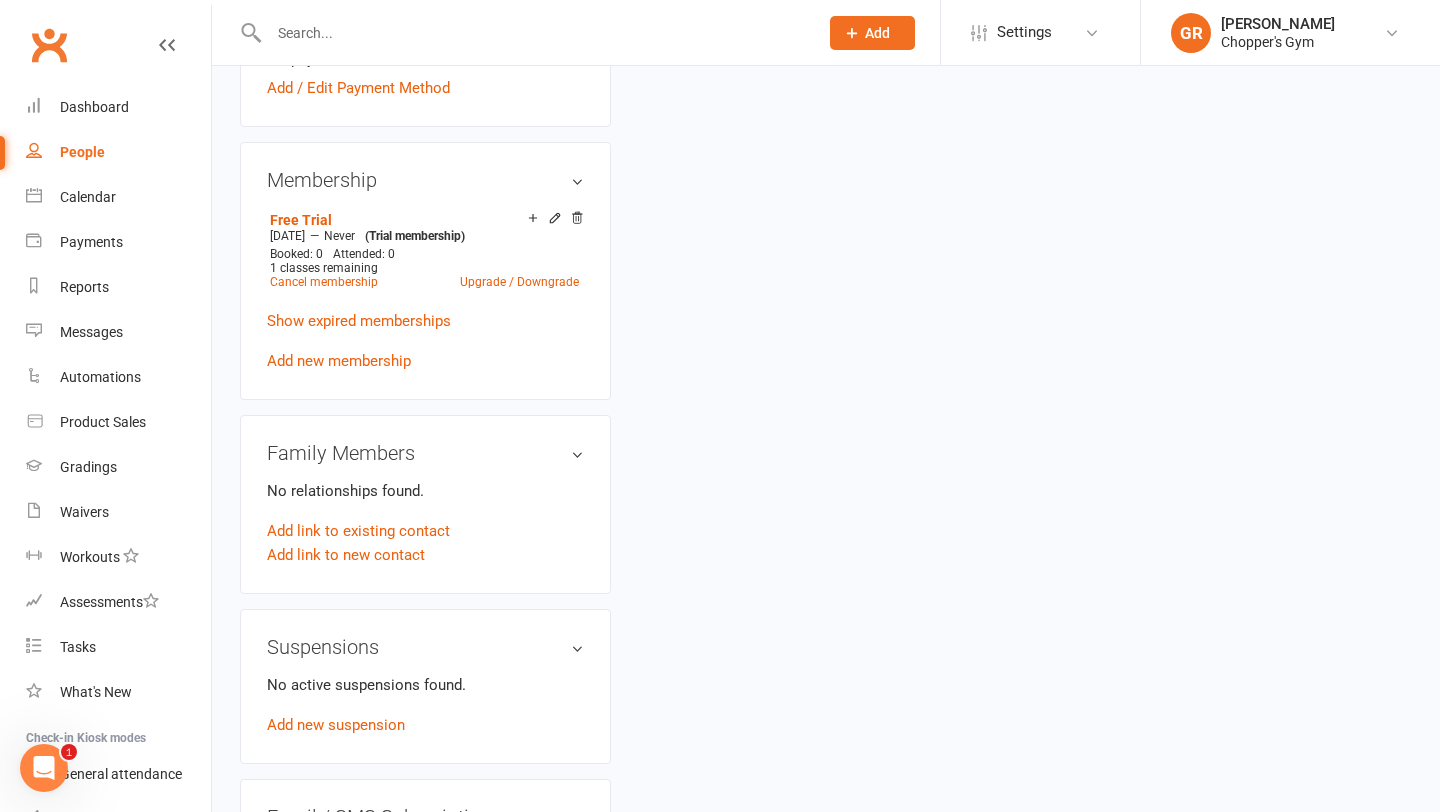 scroll, scrollTop: 0, scrollLeft: 0, axis: both 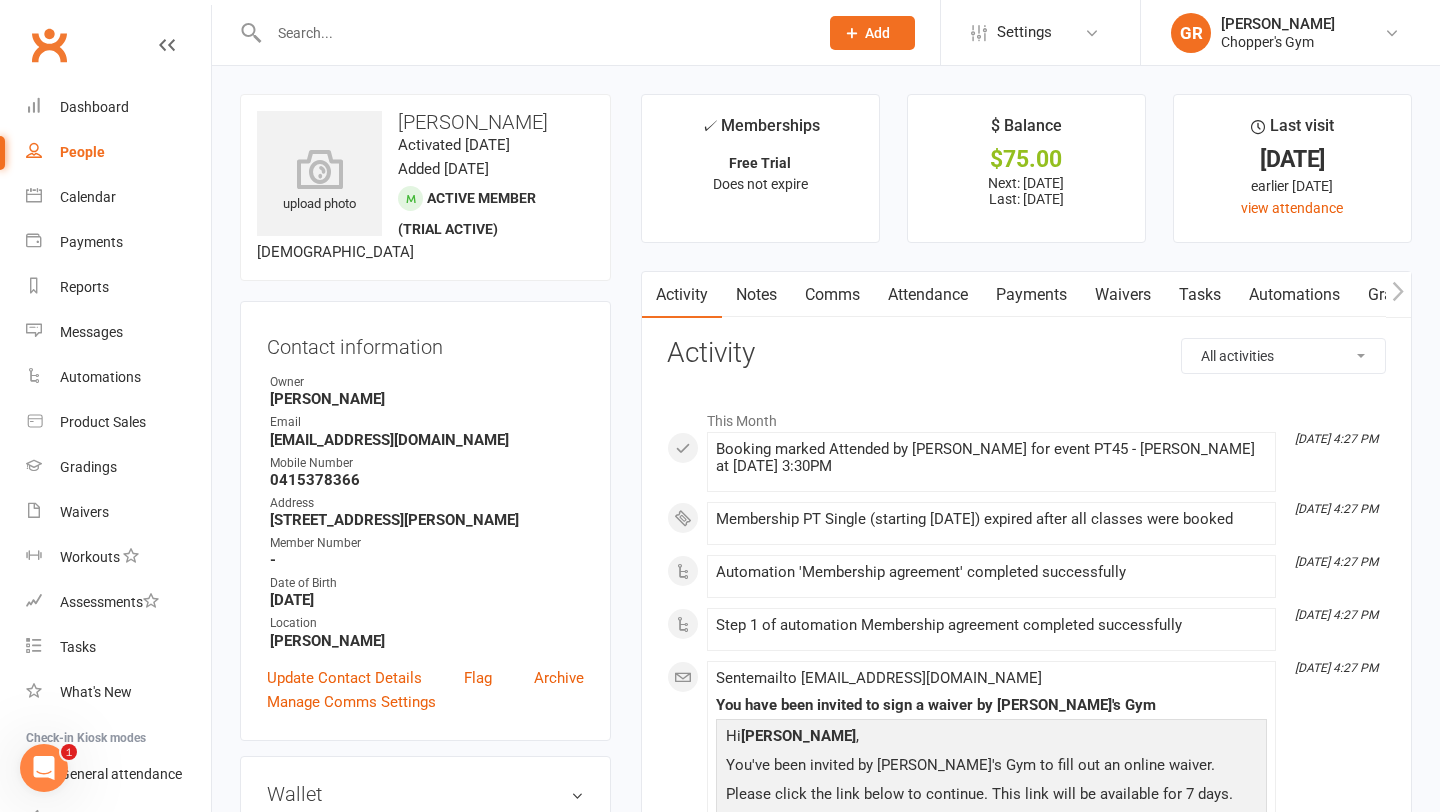 click on "Payments" at bounding box center (1031, 295) 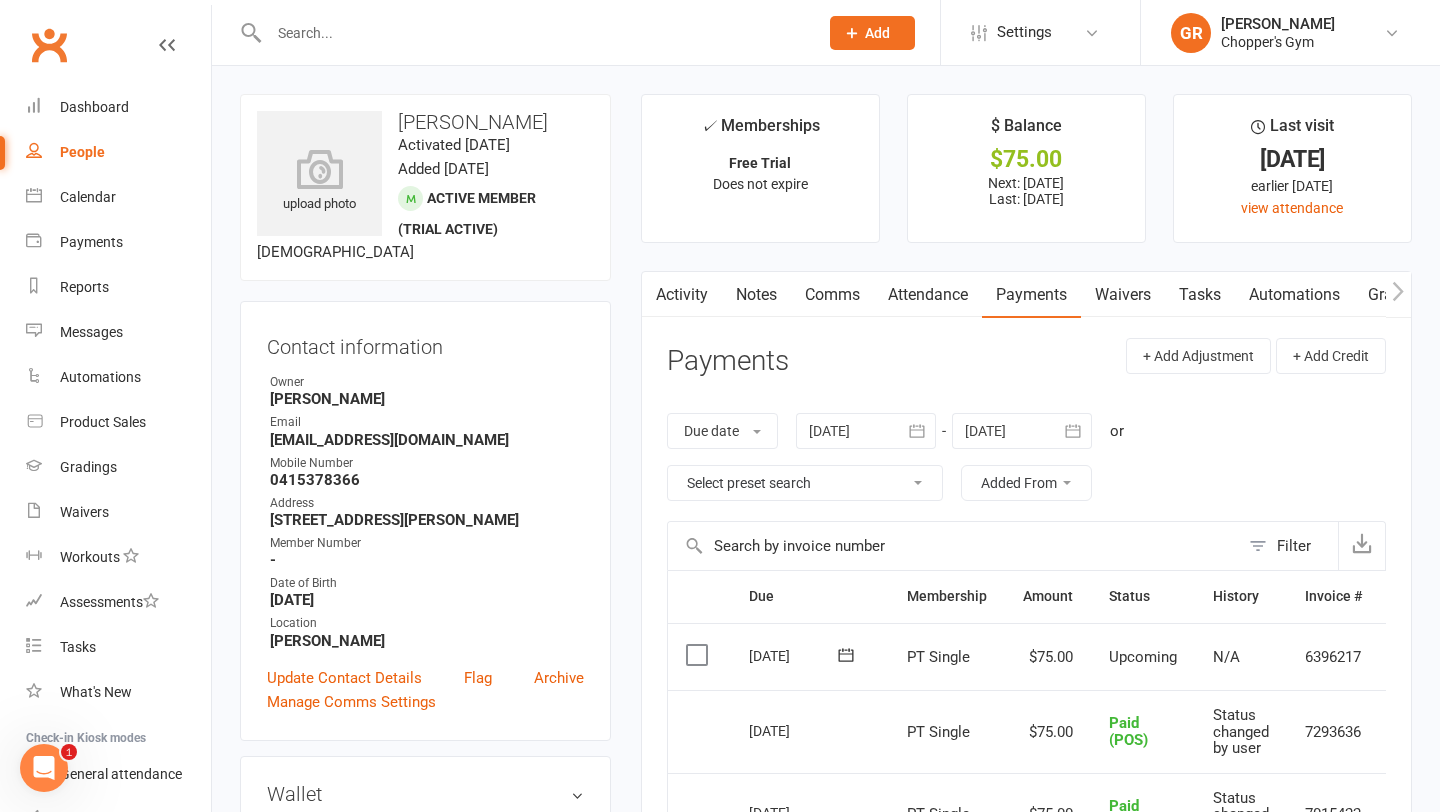 click at bounding box center (699, 655) 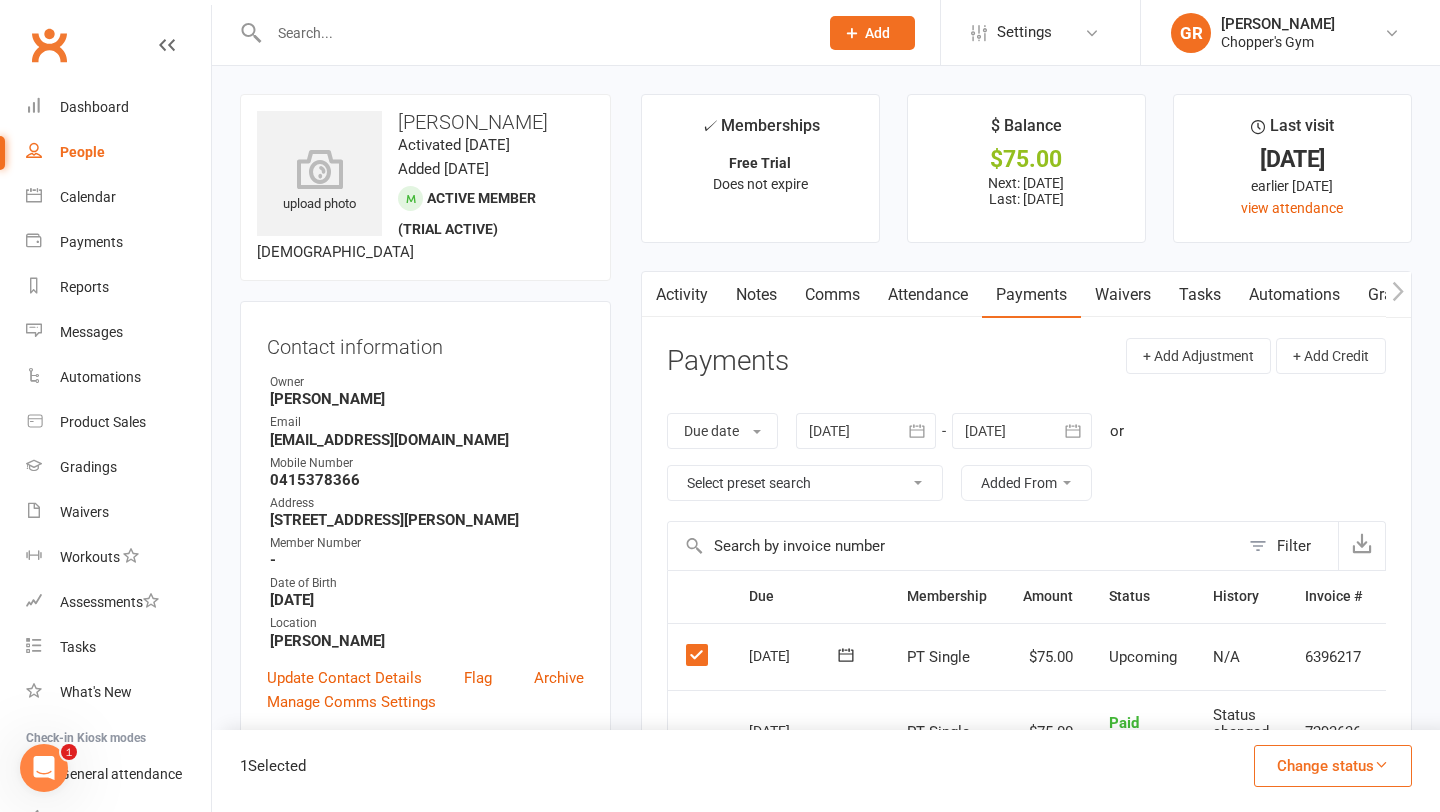 click at bounding box center (1381, 764) 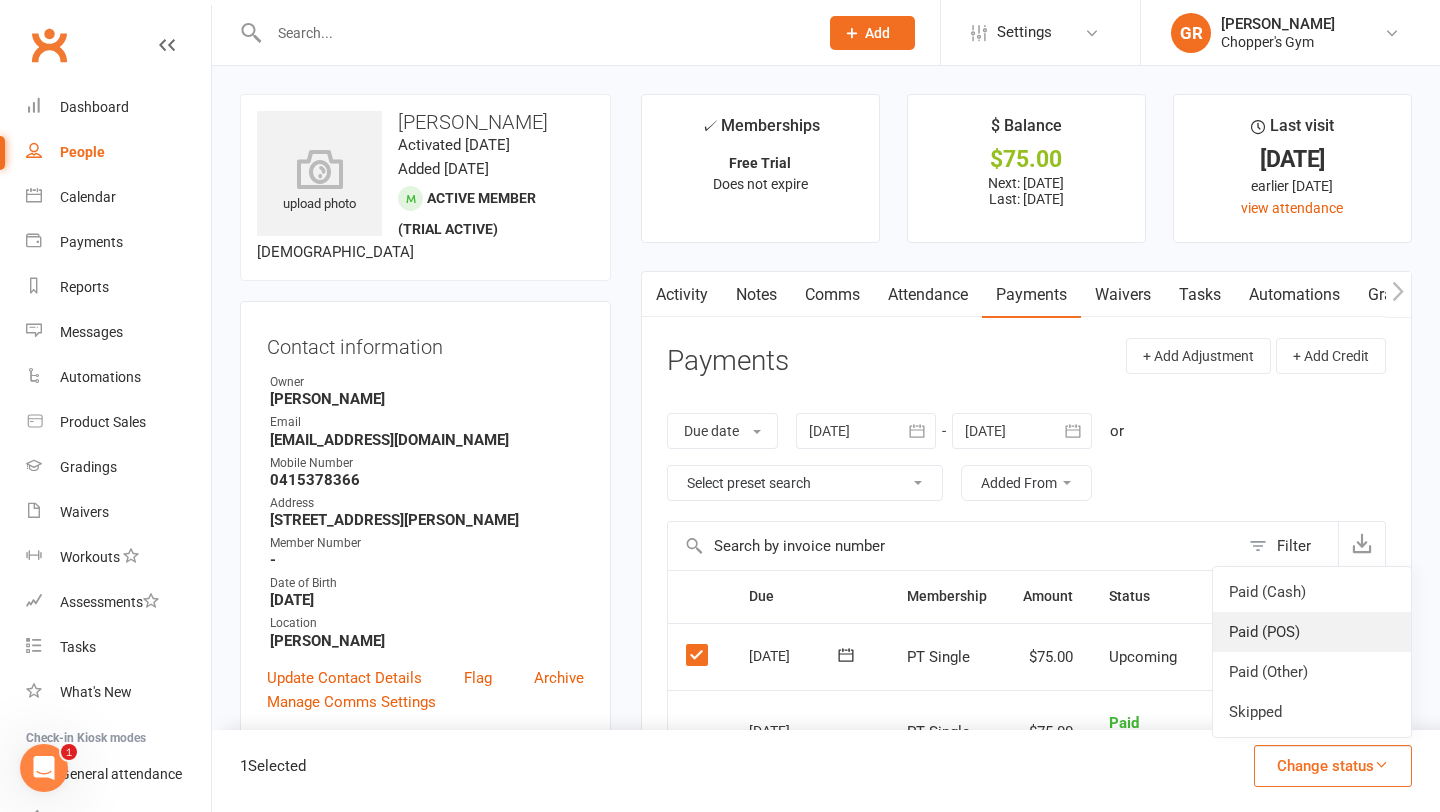 click on "Paid (POS)" at bounding box center [1312, 632] 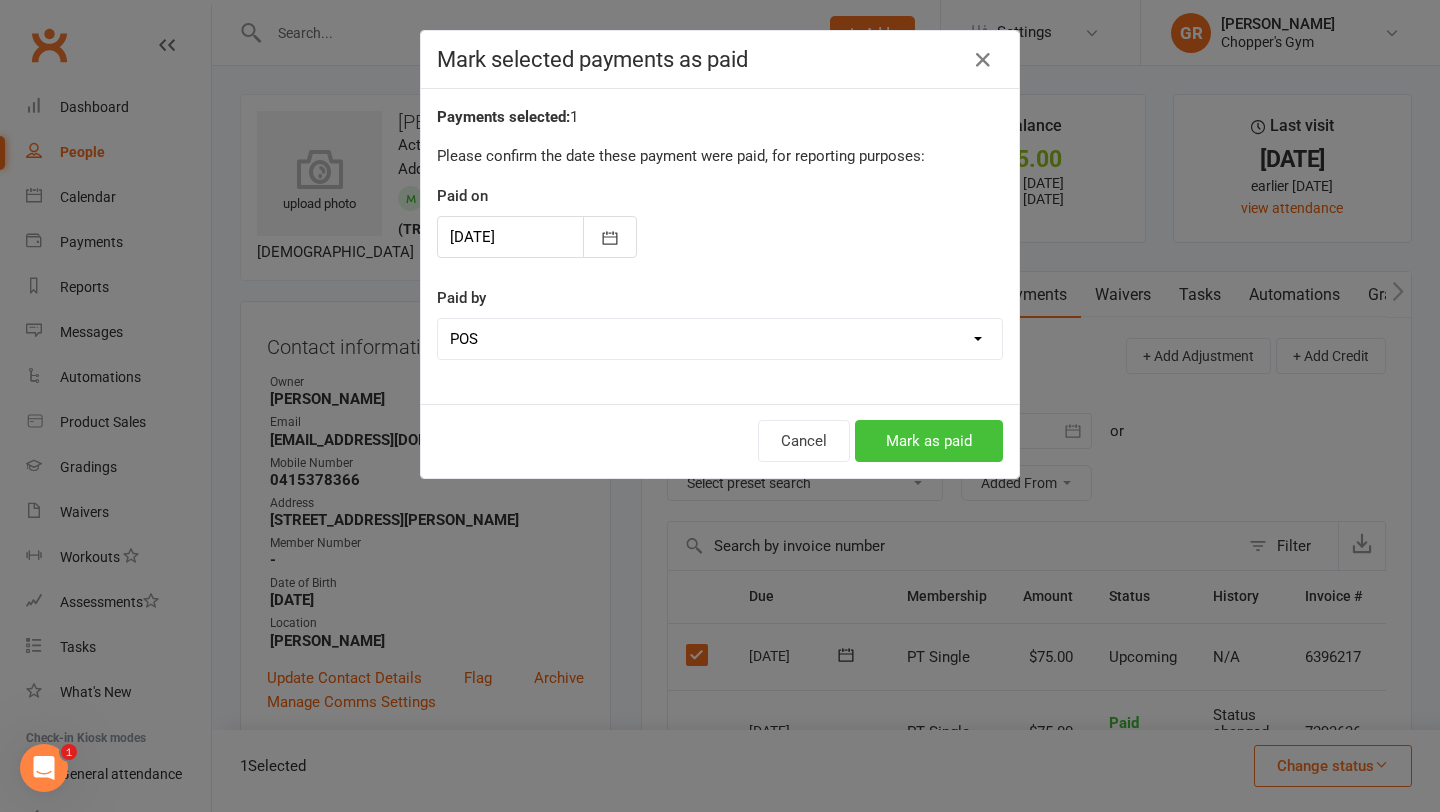 click on "Mark as paid" at bounding box center [929, 441] 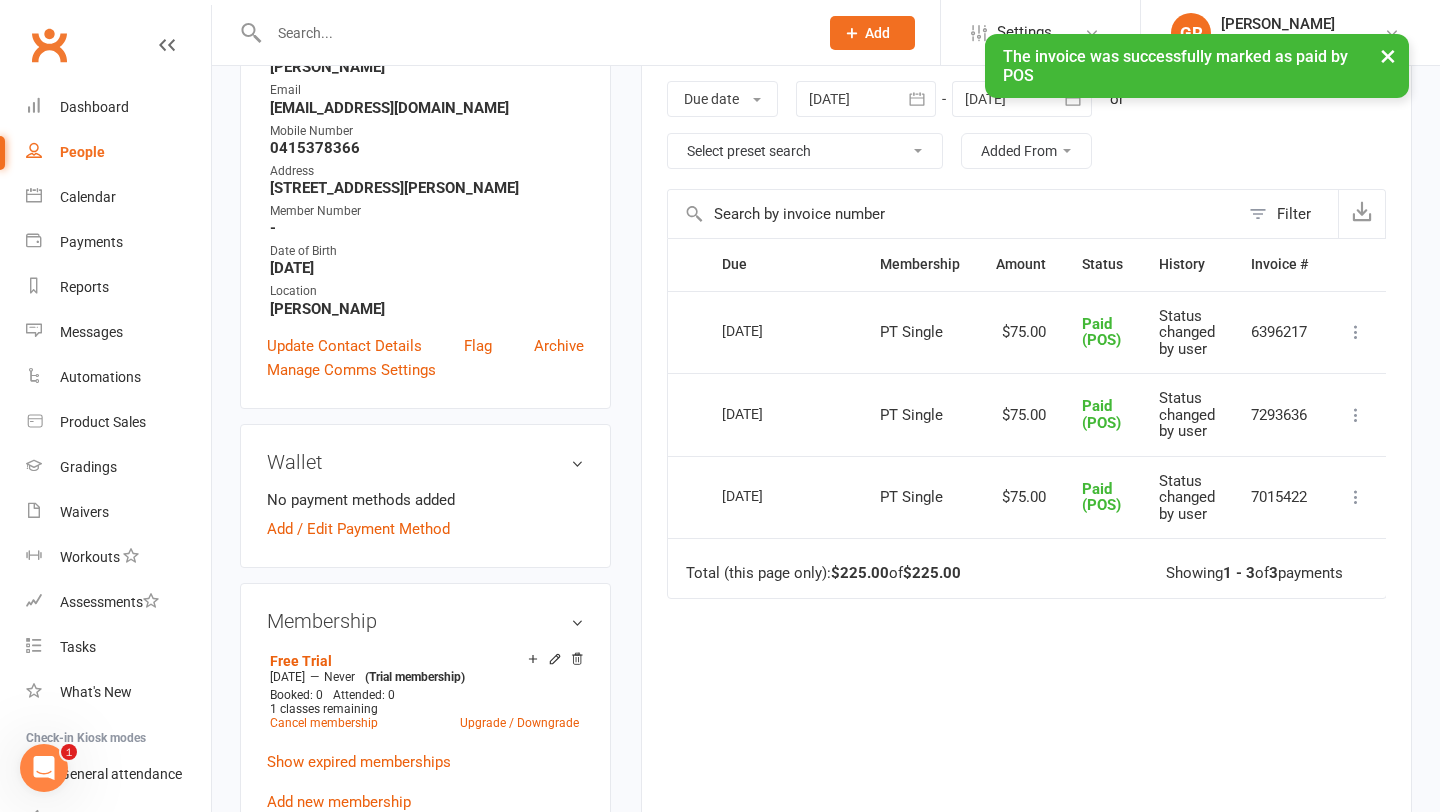 scroll, scrollTop: 327, scrollLeft: 0, axis: vertical 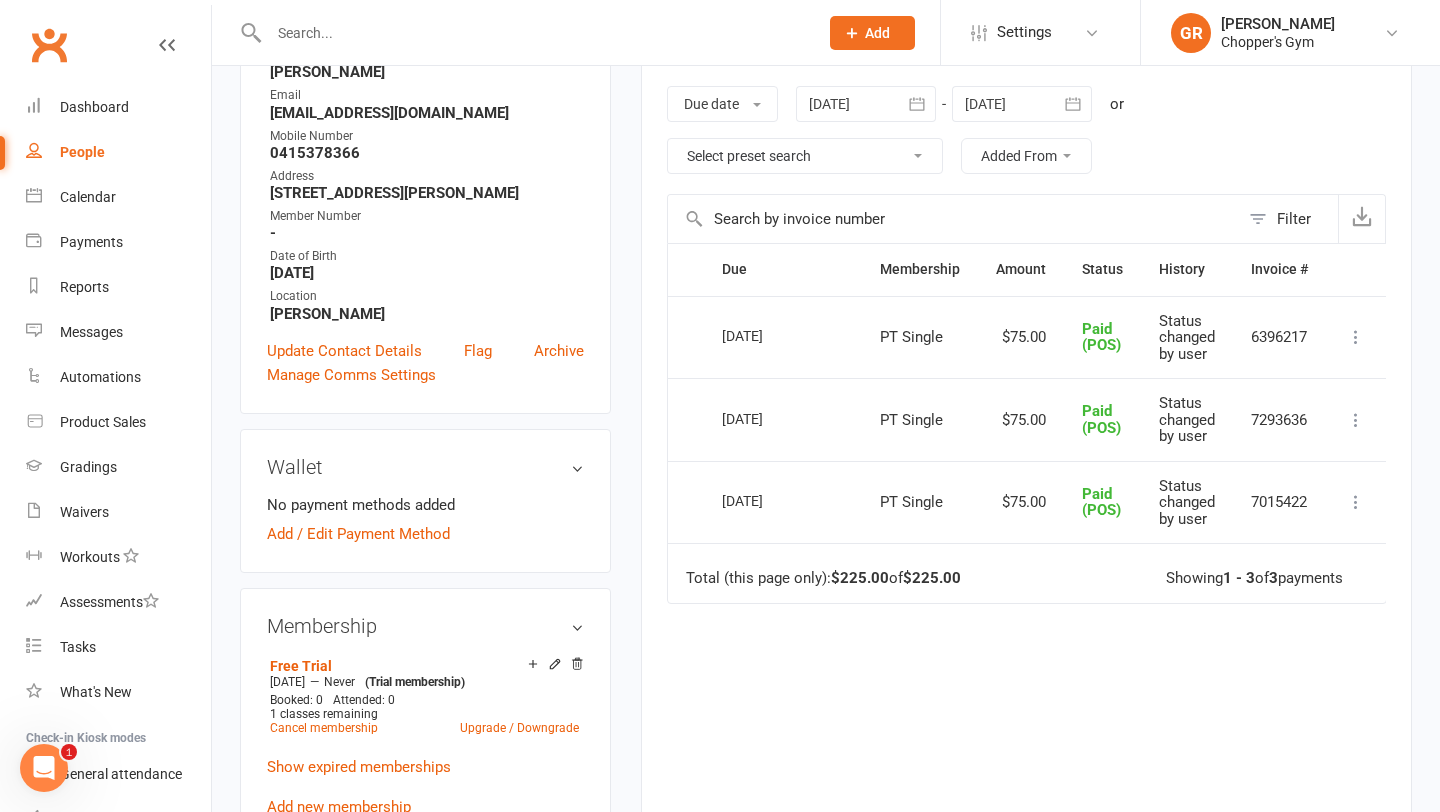 click on "✓ Memberships Free Trial Does not expire $ Balance $75.00 Next: 11 Jul 2025 Last: 4 Jul 2025 Last visit 11 Jul 2025 earlier today view attendance
Activity Notes Comms Attendance Payments Waivers Tasks Automations Gradings / Promotions Mobile App Credit balance
Payments + Add Adjustment + Add Credit Due date  Due date Date paid Date failed Date settled 10 Jun 2025
June 2025
Sun Mon Tue Wed Thu Fri Sat
23
01
02
03
04
05
06
07
24
08
09
10
11
12
13
14
25
15
16
17
18
19
20
21" at bounding box center [1026, 340] 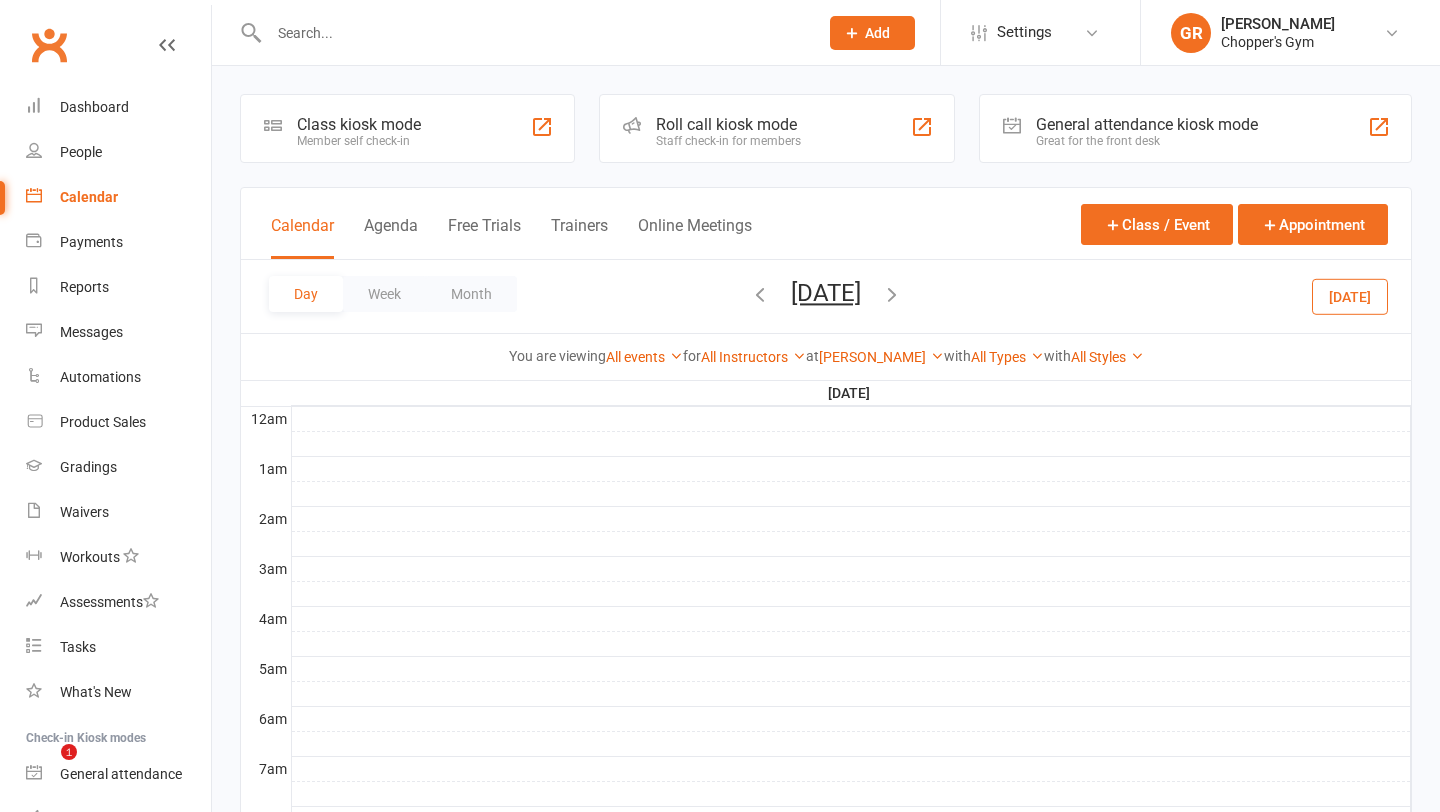 scroll, scrollTop: 817, scrollLeft: 0, axis: vertical 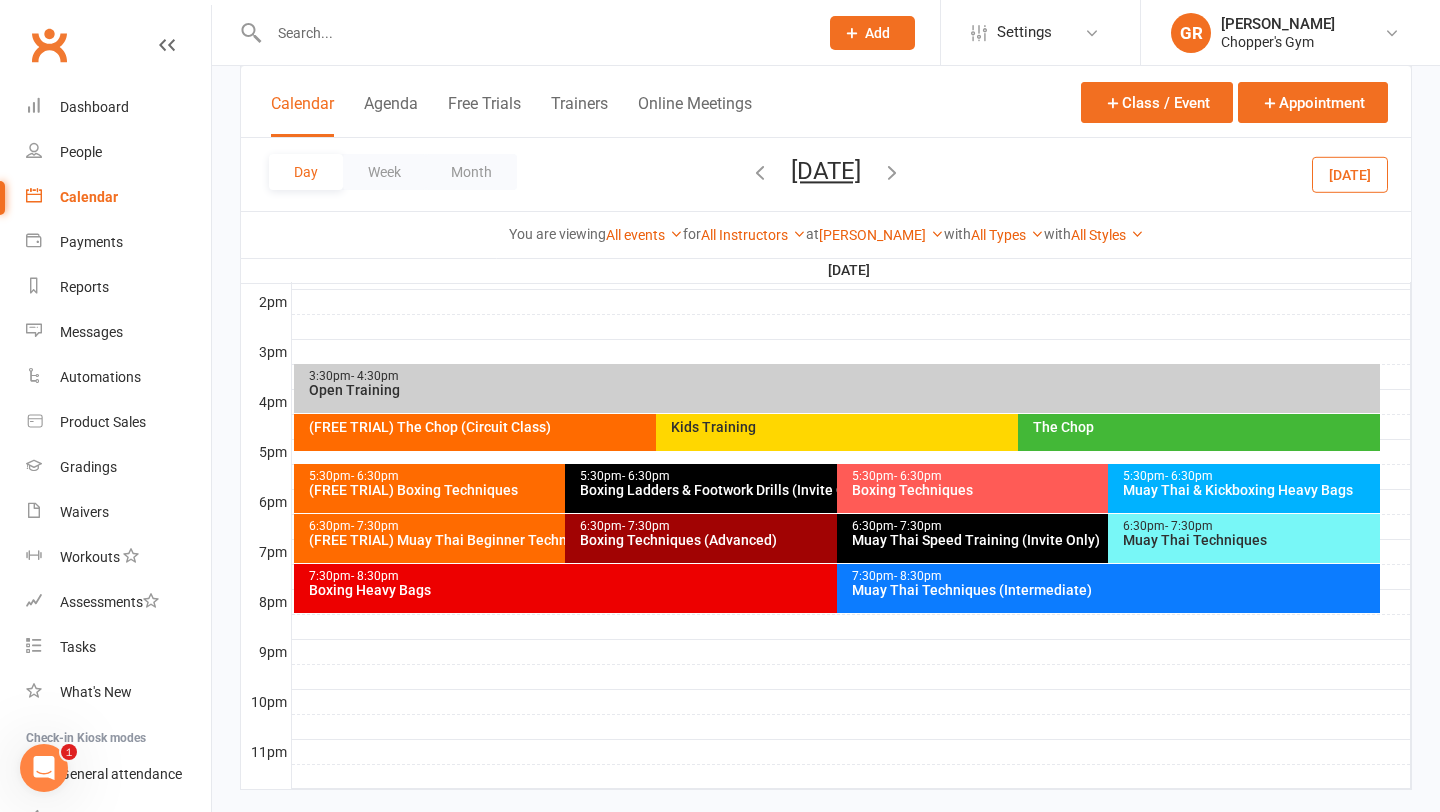 click at bounding box center [533, 33] 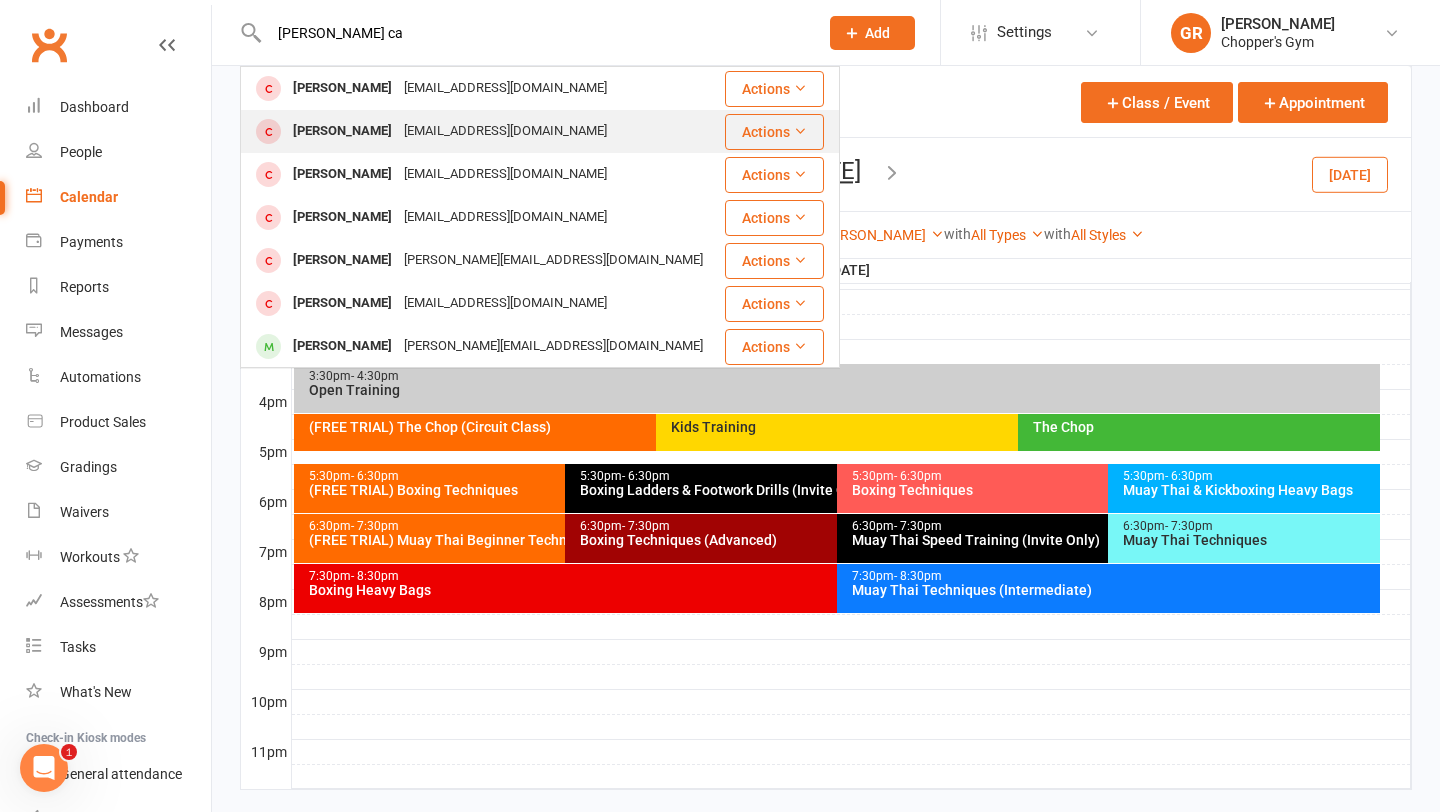 type on "patrick ca" 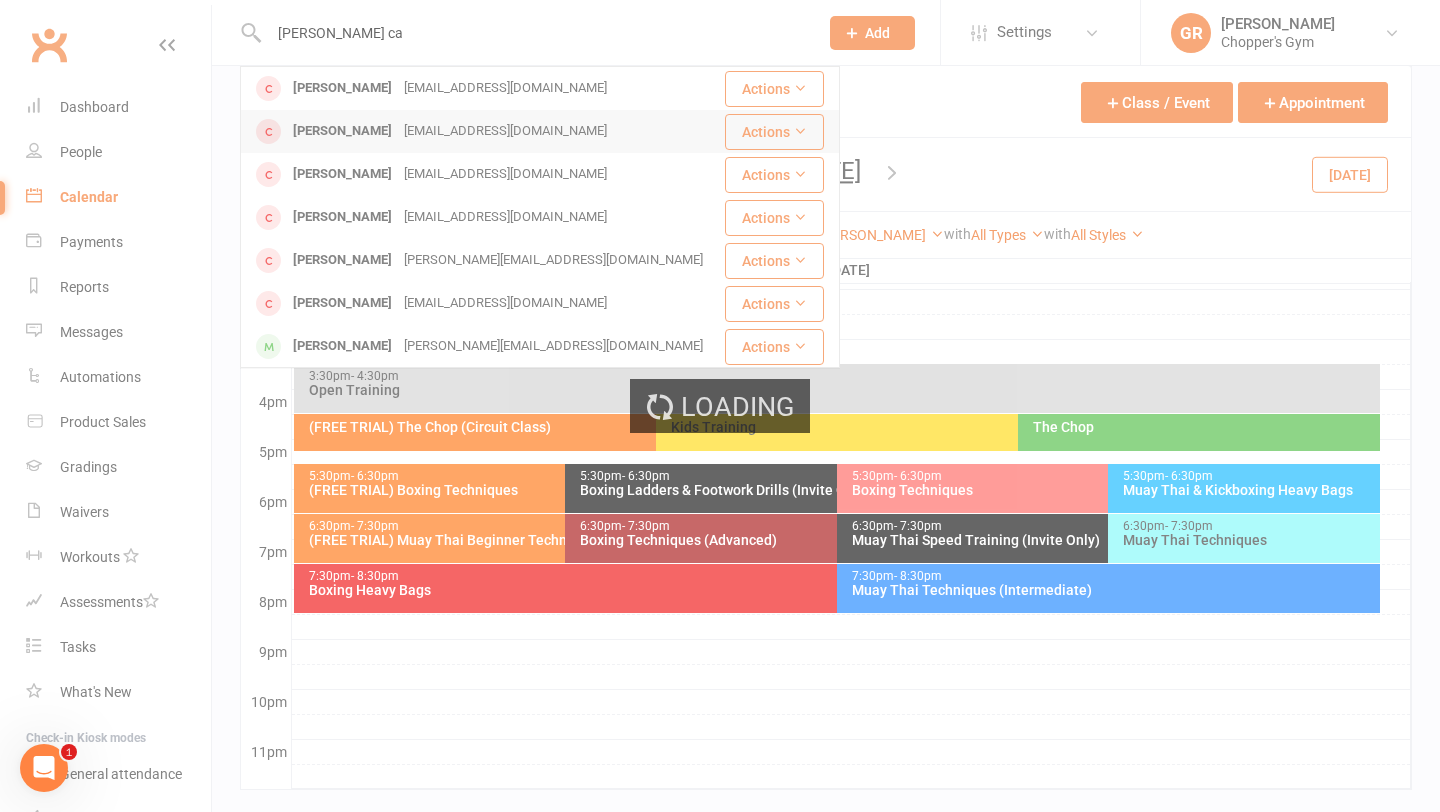 type 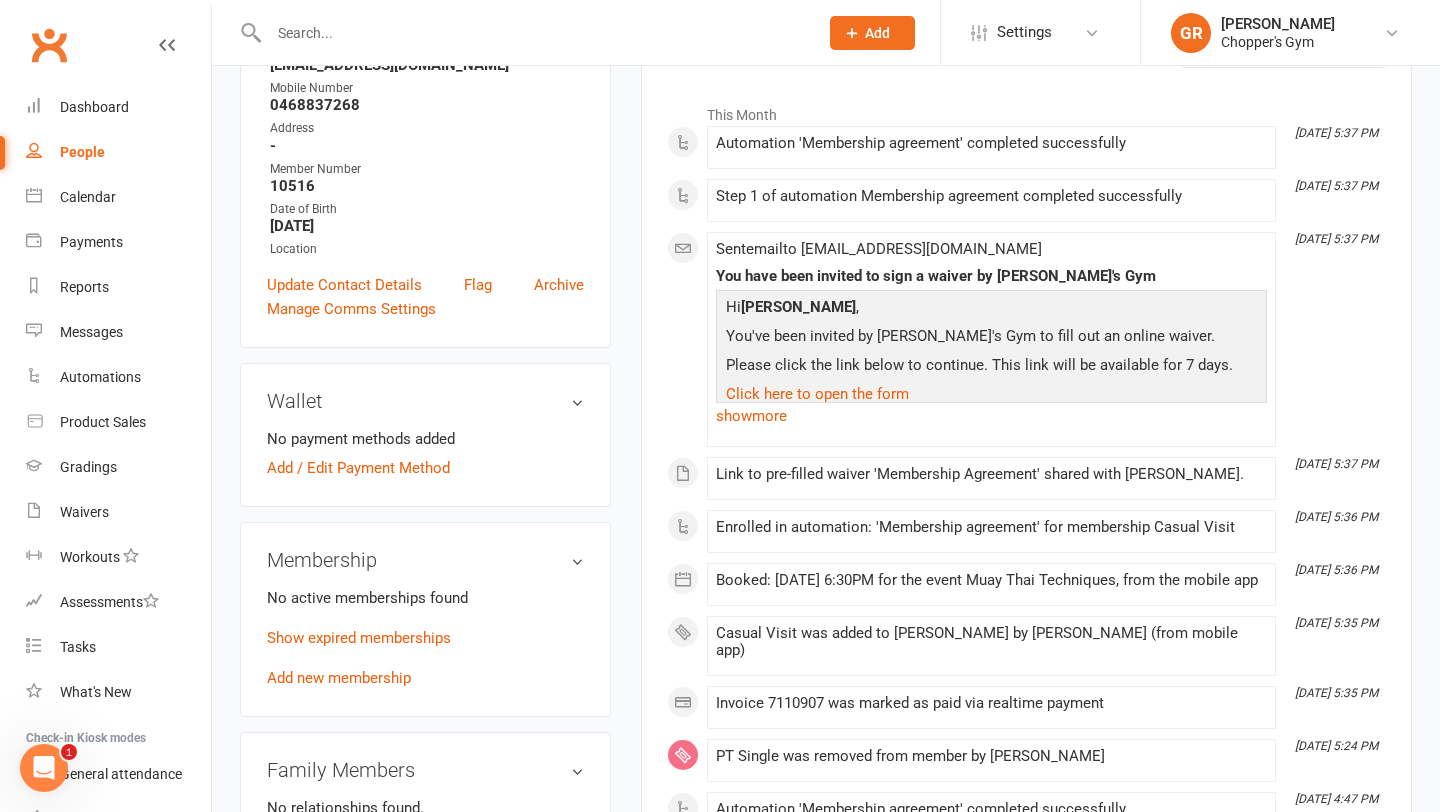 scroll, scrollTop: 371, scrollLeft: 0, axis: vertical 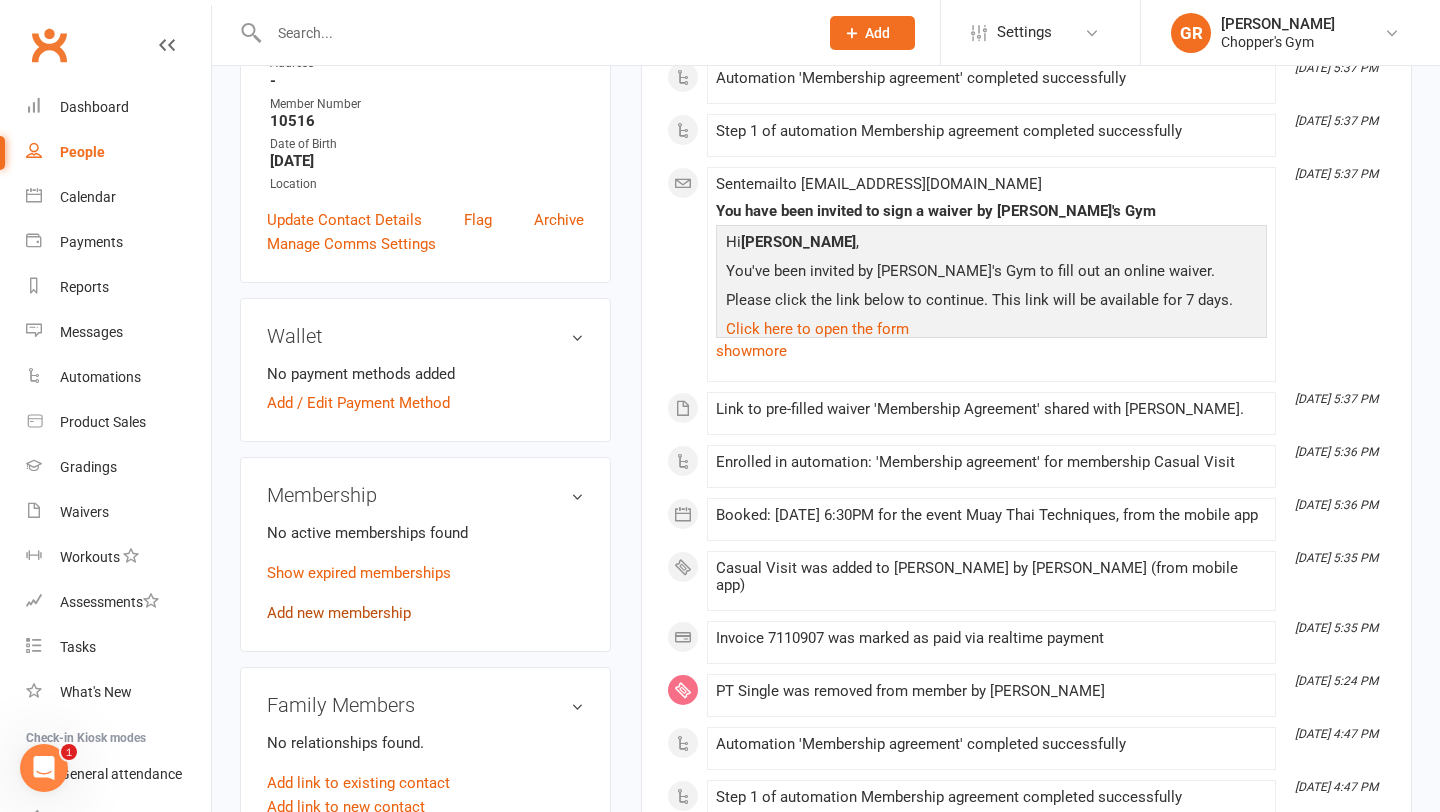 click on "Add new membership" at bounding box center (339, 613) 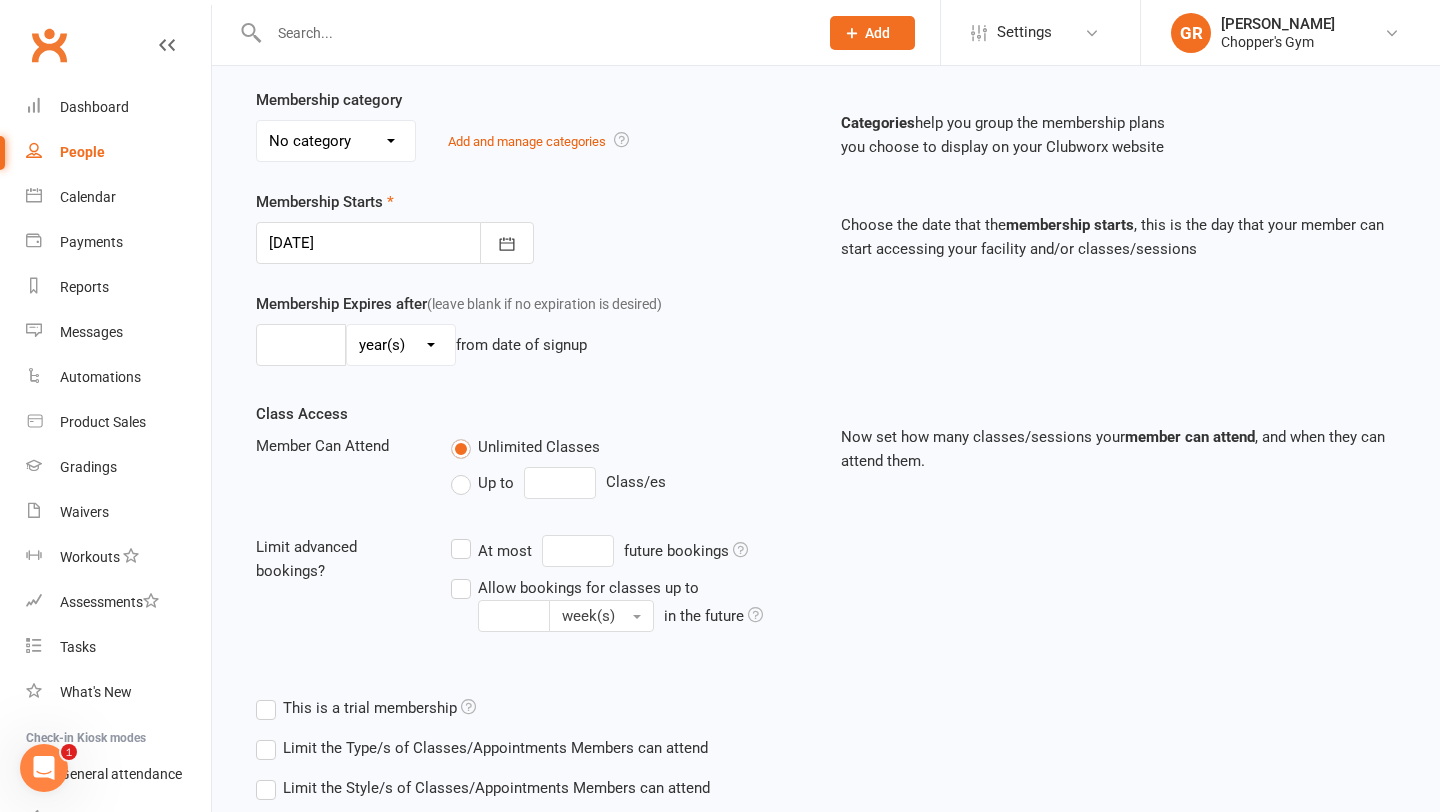 scroll, scrollTop: 0, scrollLeft: 0, axis: both 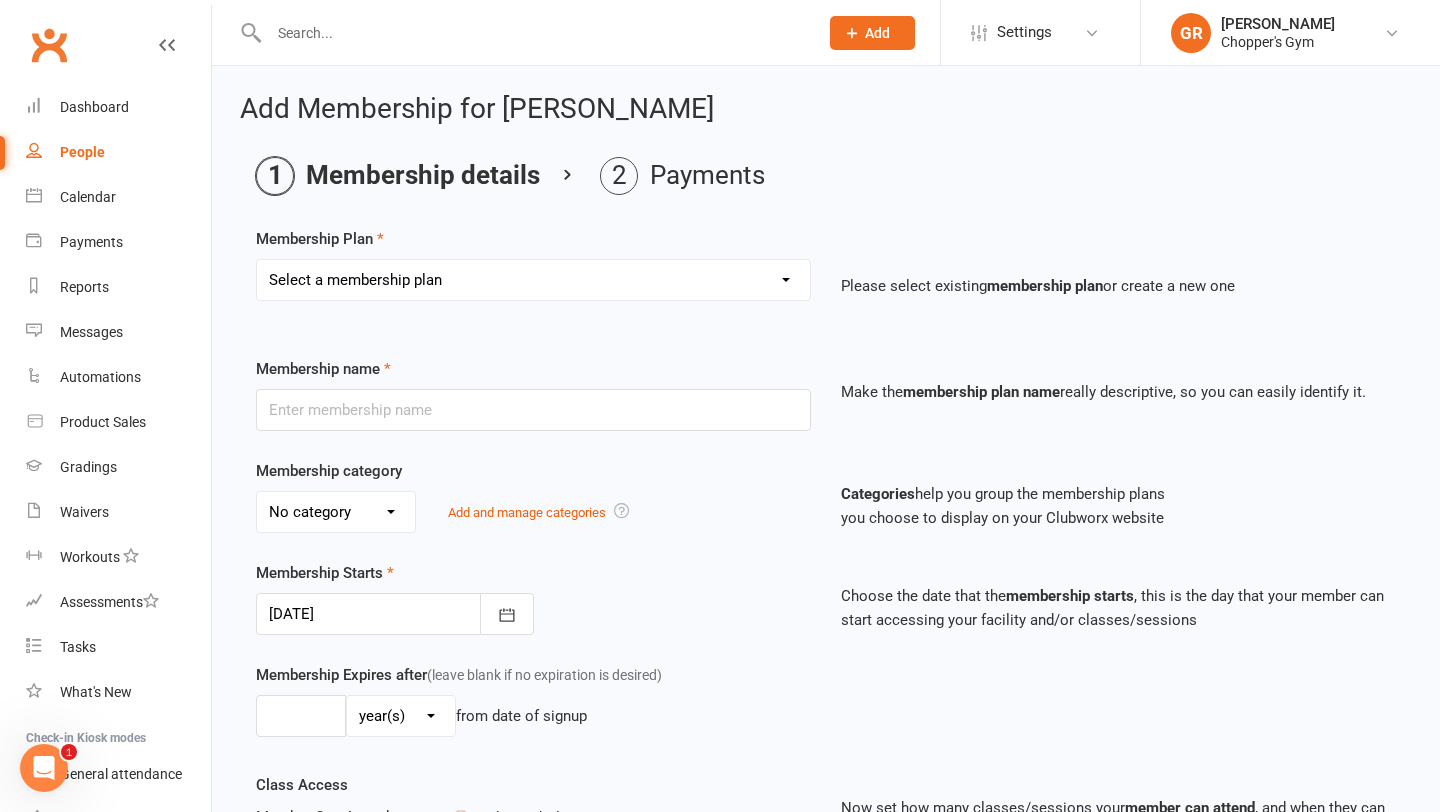 click on "Select a membership plan Create new Membership Plan Staff Membership Ongoing Unlimited Free Trial Ongoing 4 Credit Pack Ongoing 6 Credit Pack Casual Visit Unlimited Kids Training 1 per Week Kids Training Month Special 2 Week Unlimited Kid's Free Trial PT 10 Pack PT Single 1 Week Unlimited 1 per Week Kids Training Belconnen Unlimited Kids Training Belconnen 2 per Week Kids Training Belconnen" at bounding box center [533, 280] 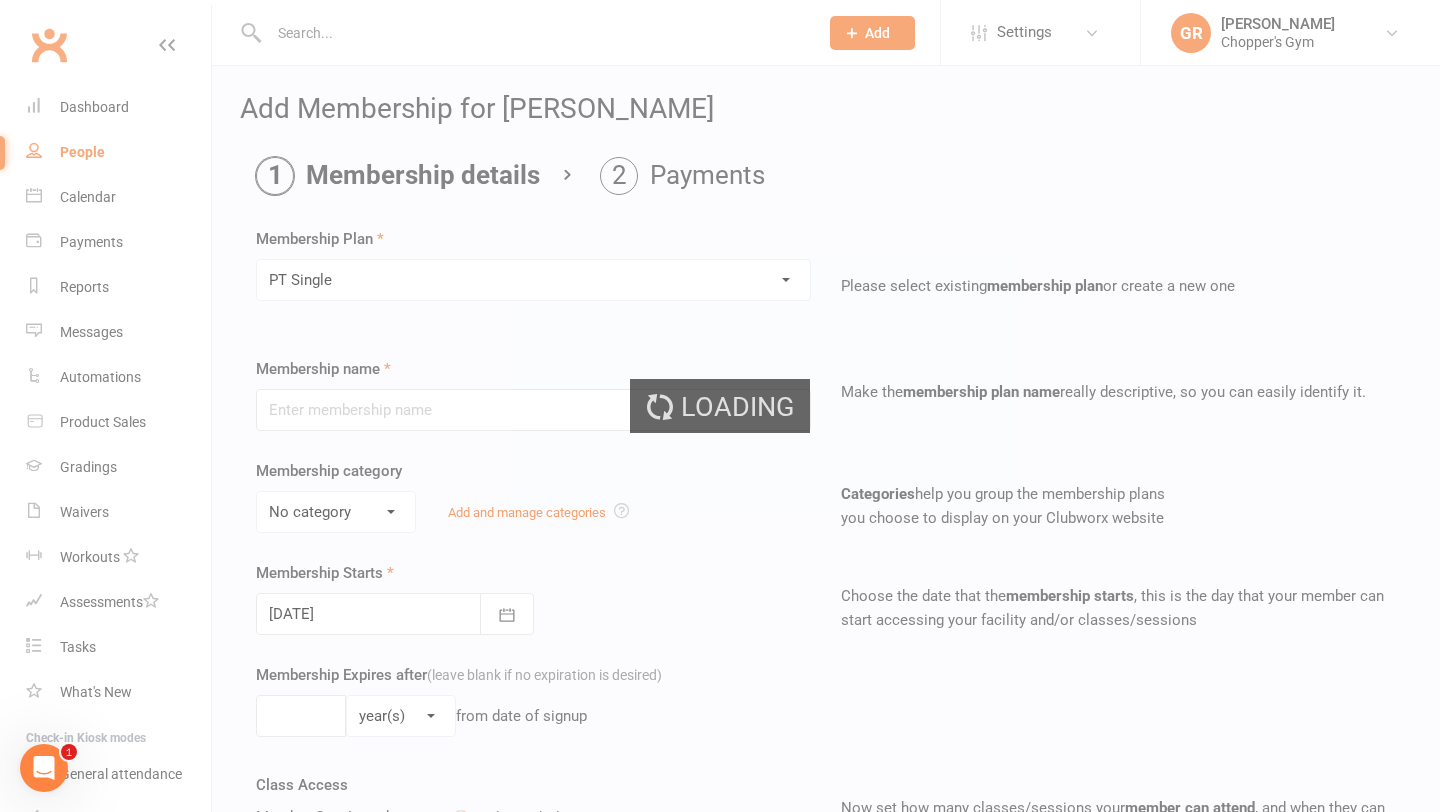 type on "PT Single" 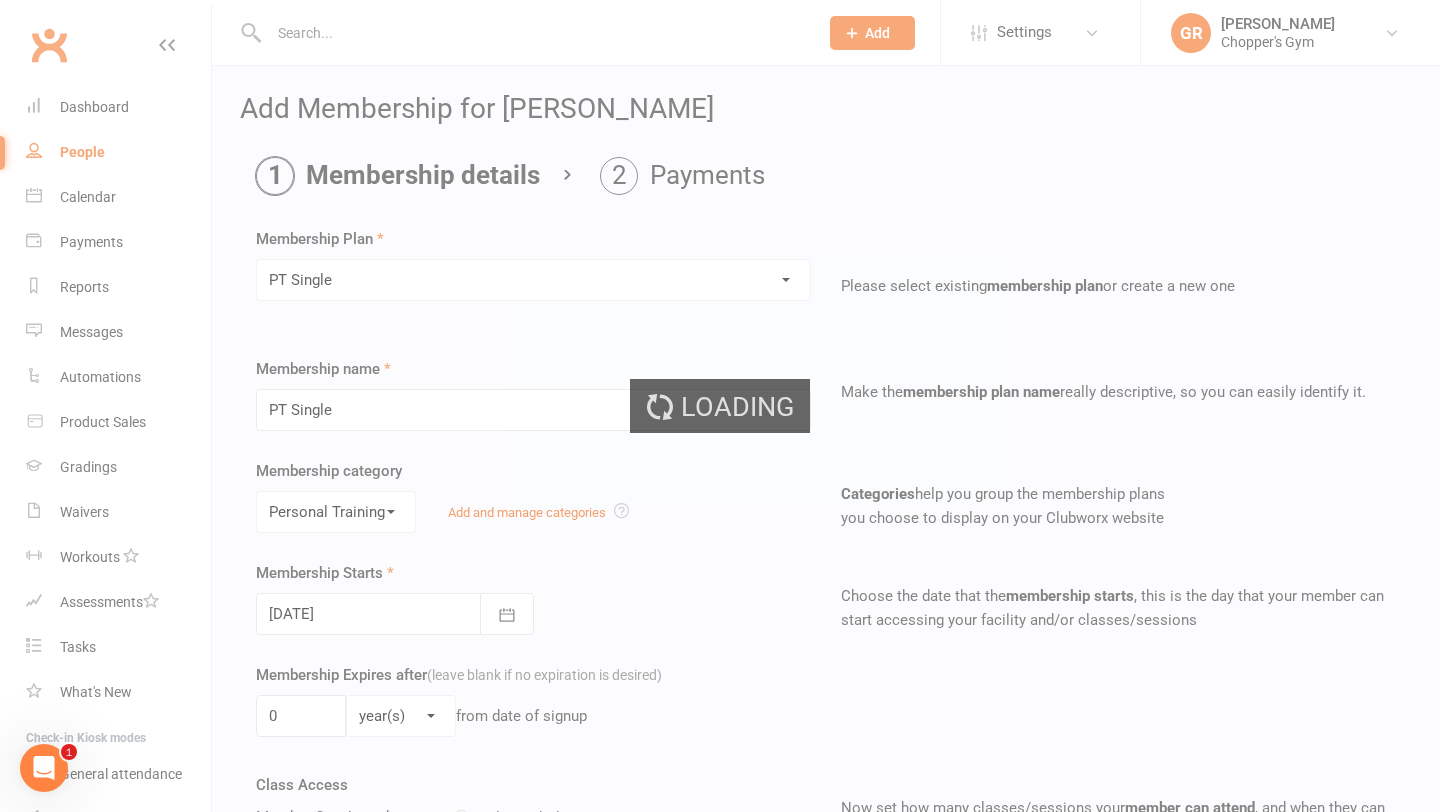 type on "1" 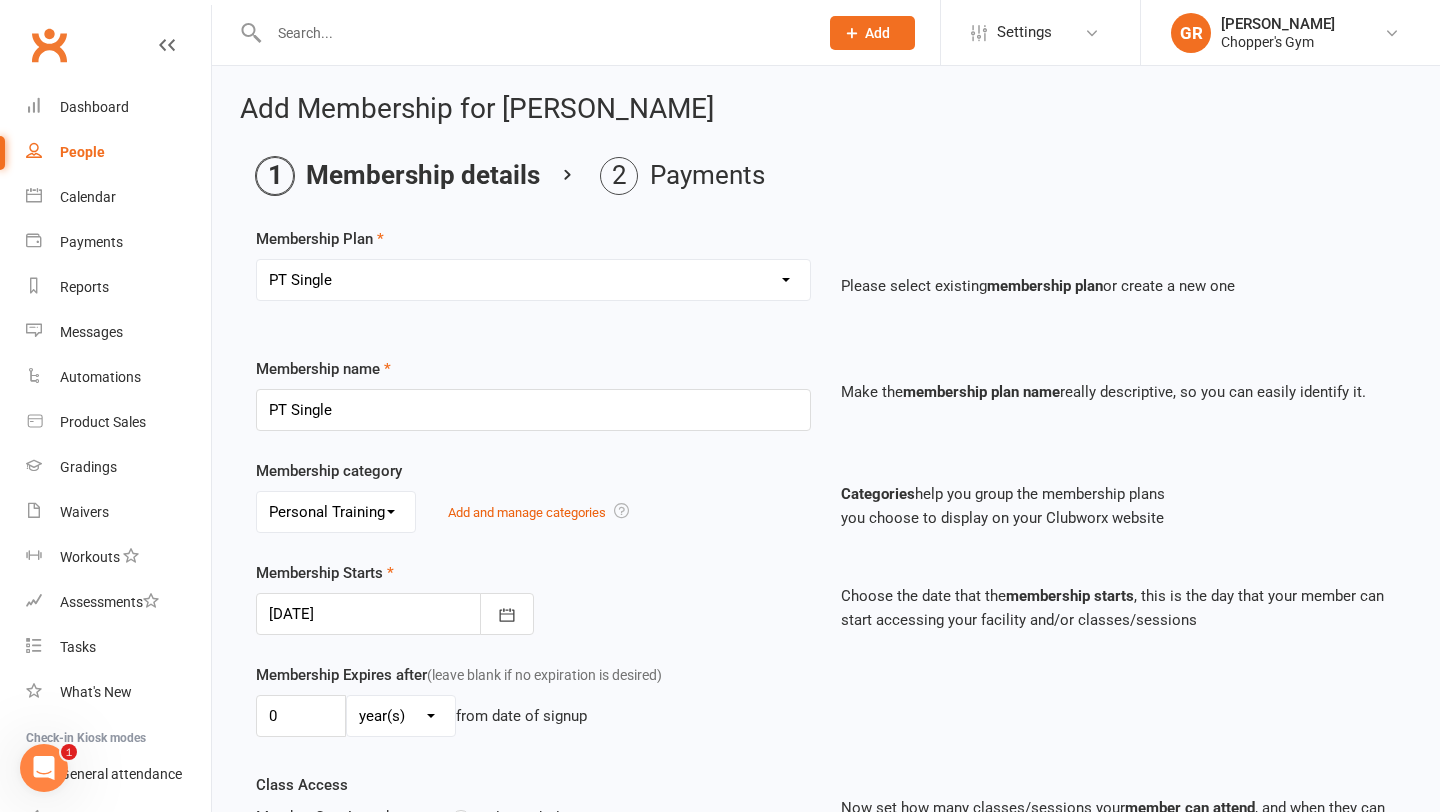 type on "11 Jul 2025" 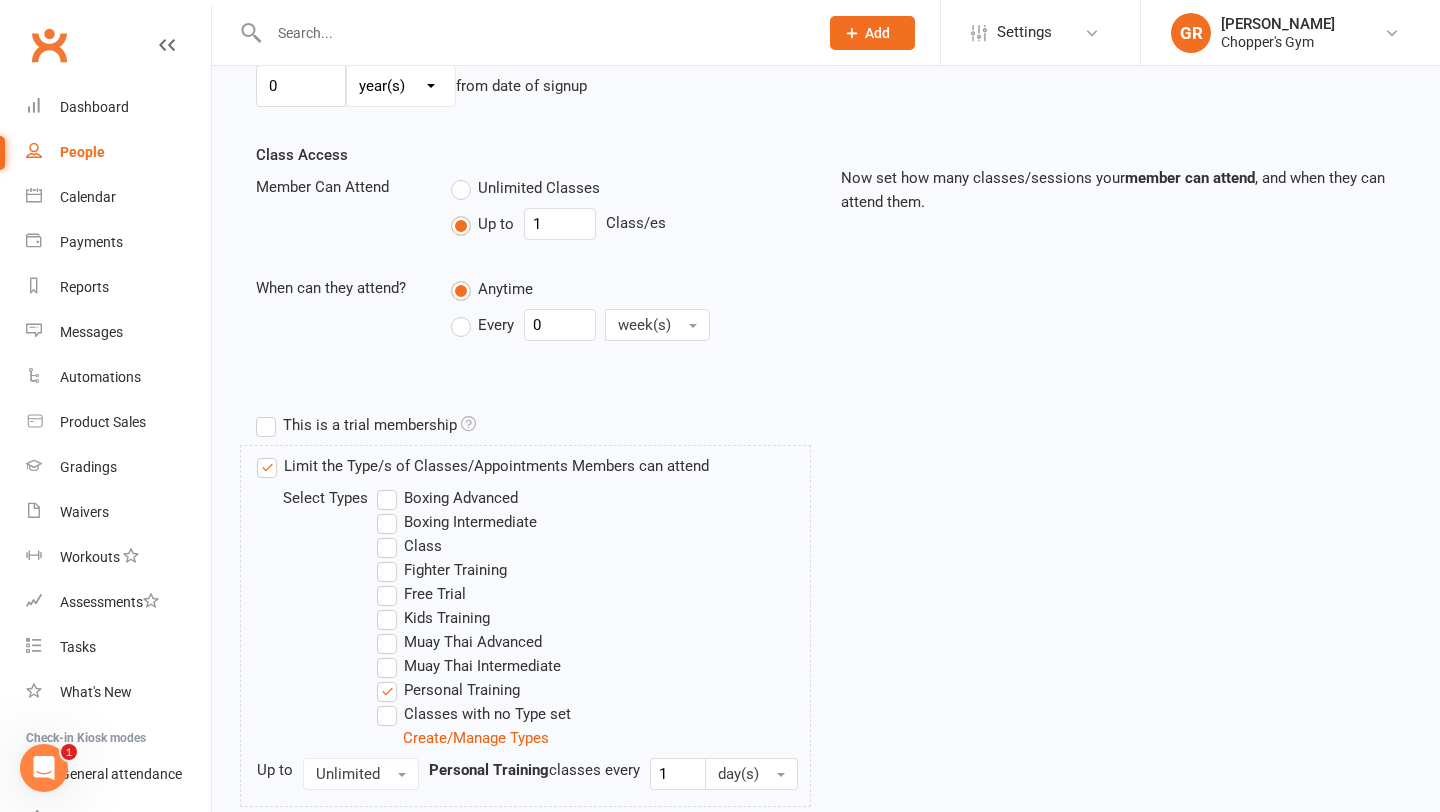scroll, scrollTop: 890, scrollLeft: 0, axis: vertical 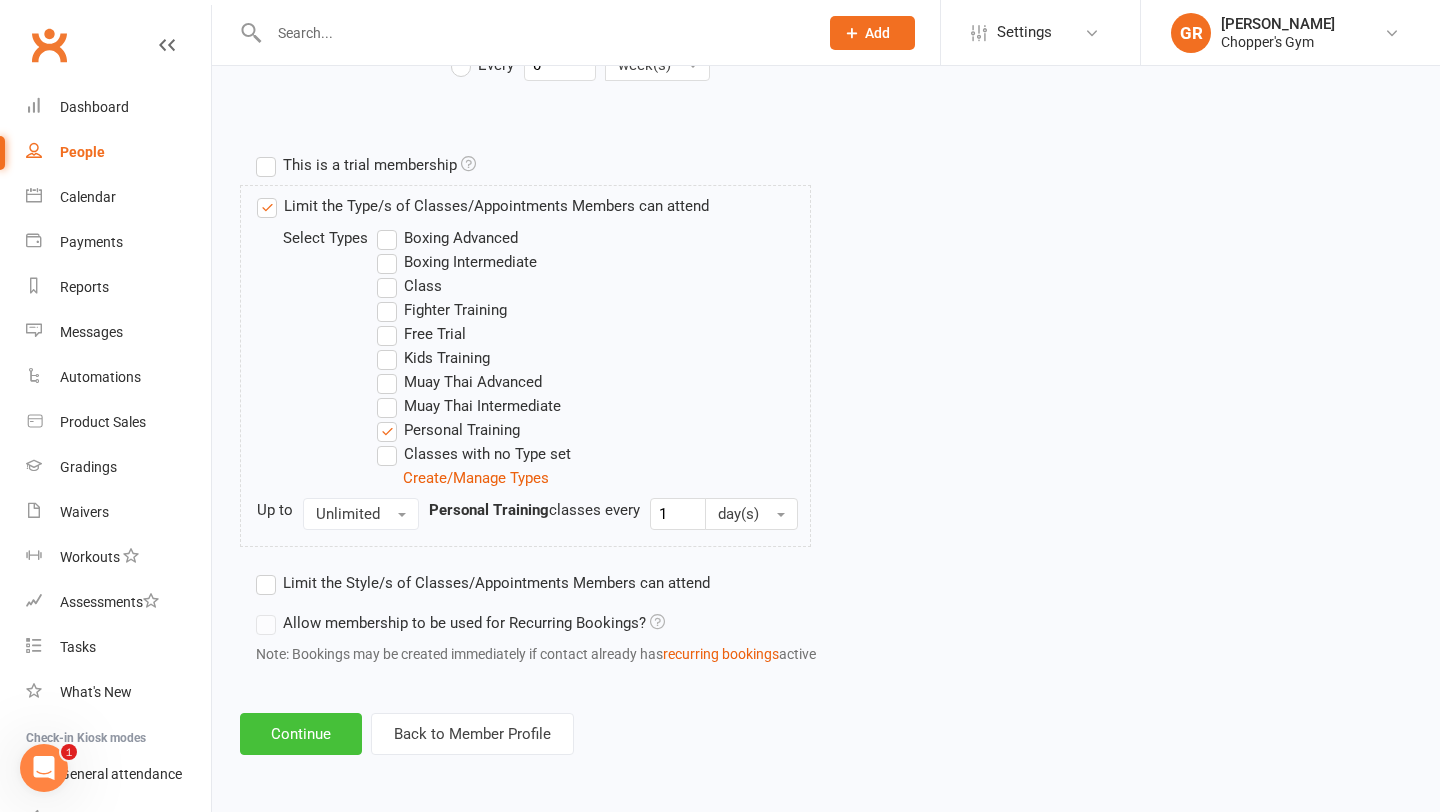 click on "Continue" at bounding box center [301, 734] 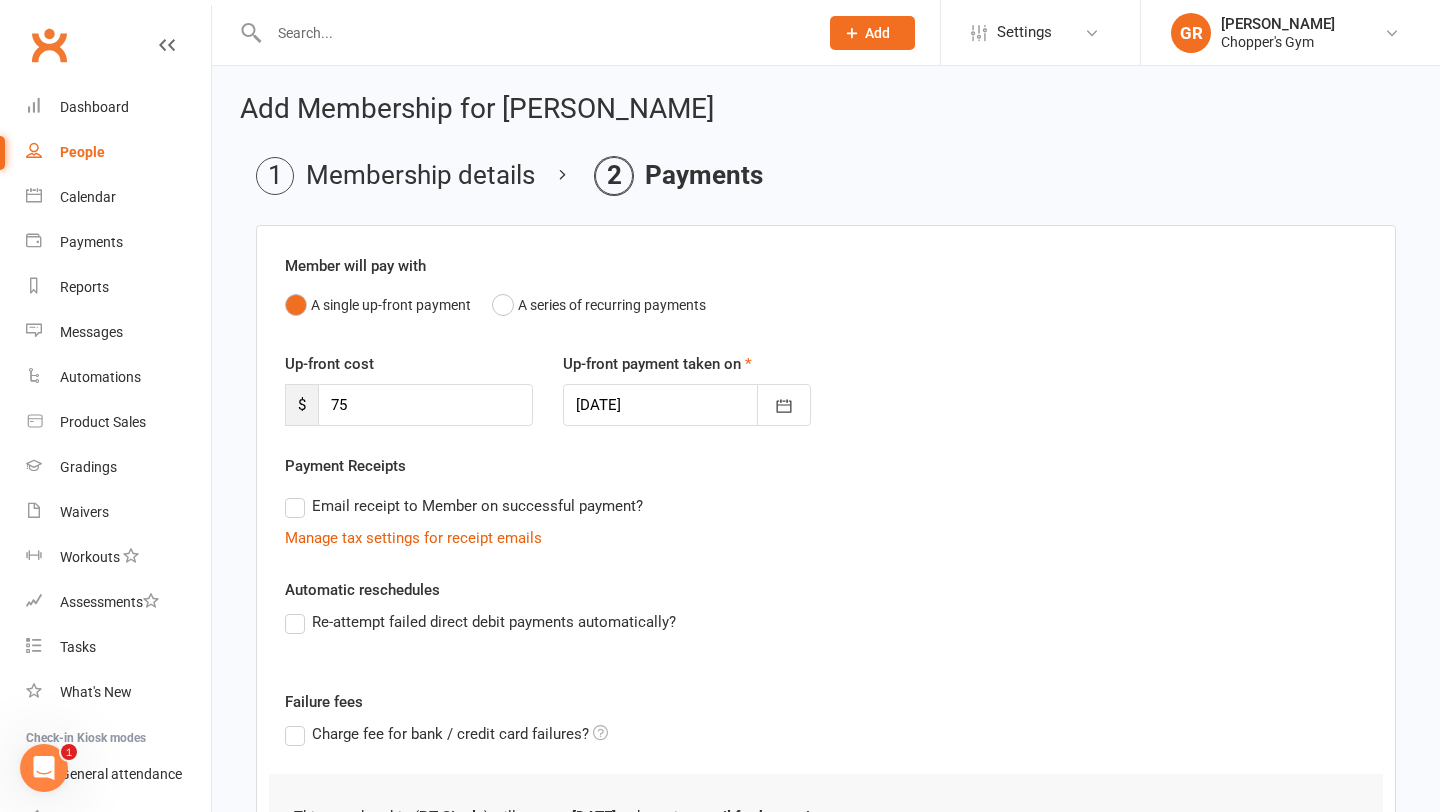 scroll, scrollTop: 277, scrollLeft: 0, axis: vertical 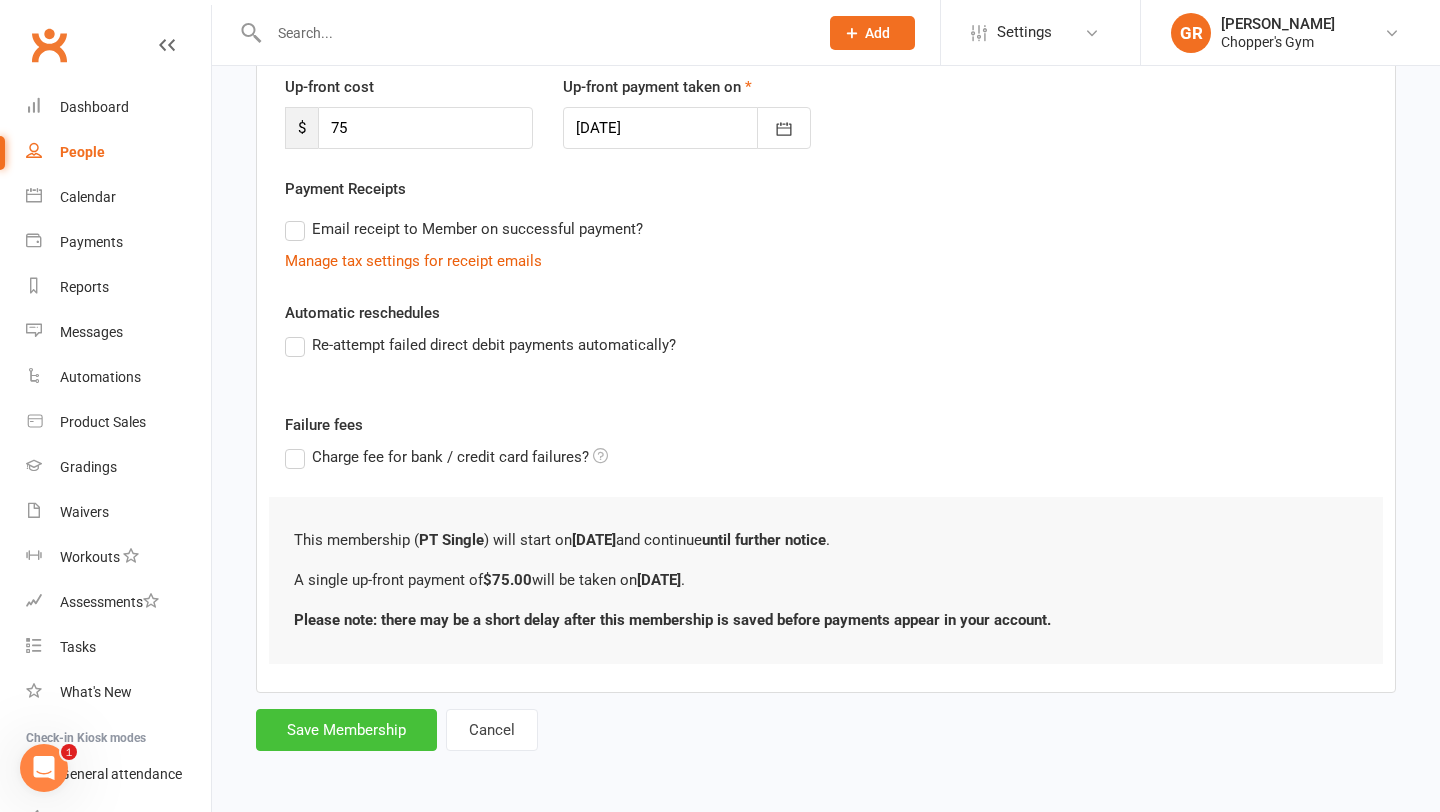 click on "Save Membership" at bounding box center (346, 730) 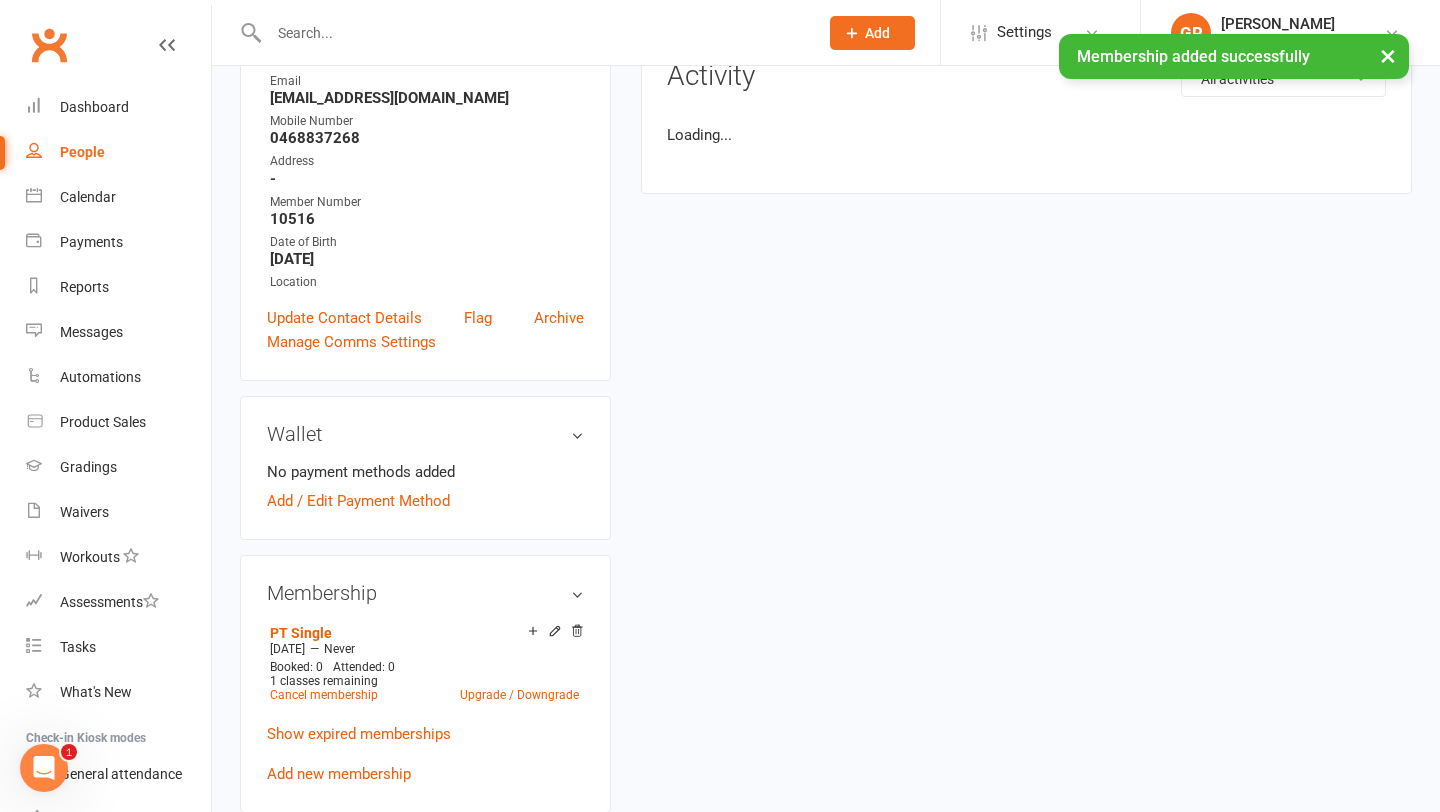 scroll, scrollTop: 0, scrollLeft: 0, axis: both 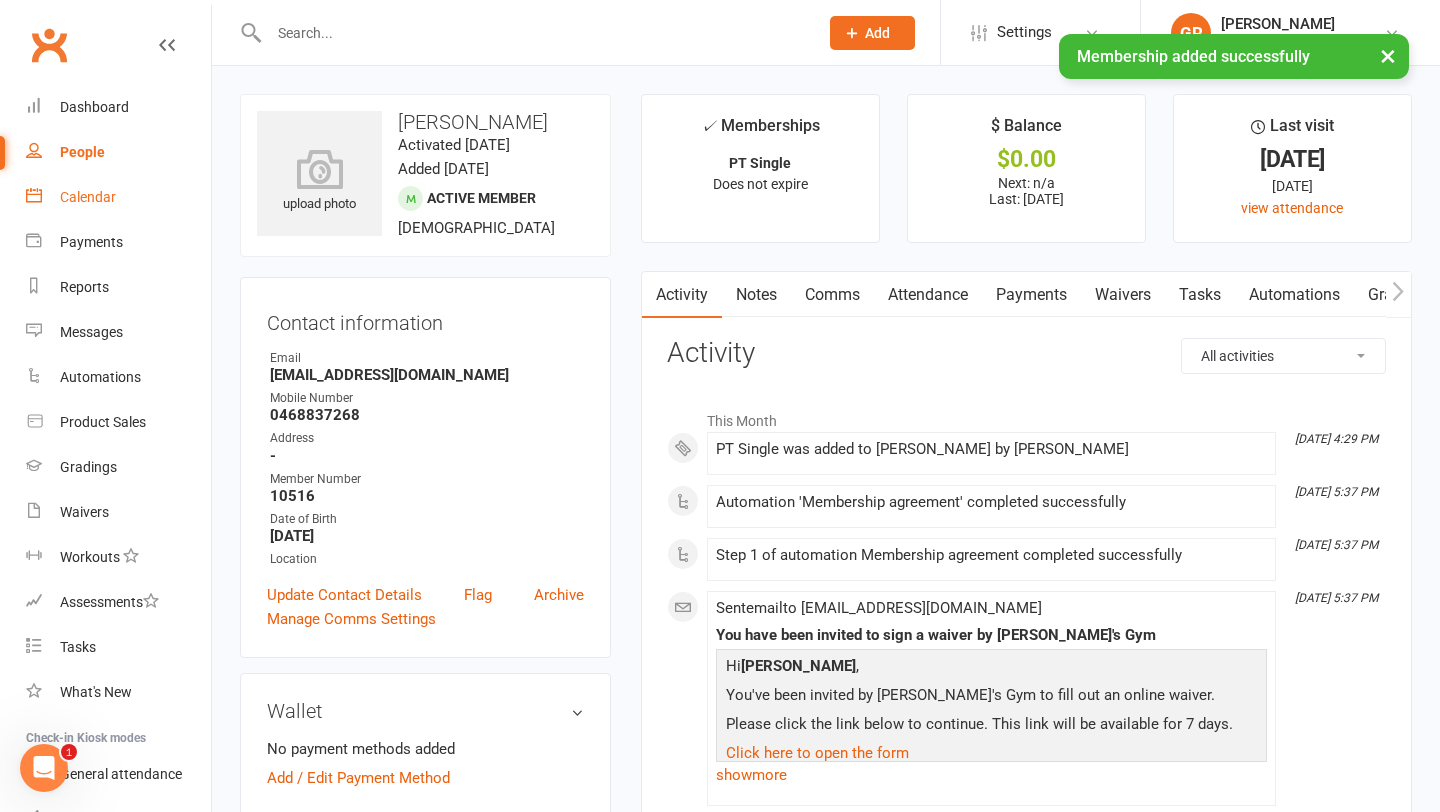 click on "Calendar" at bounding box center [88, 197] 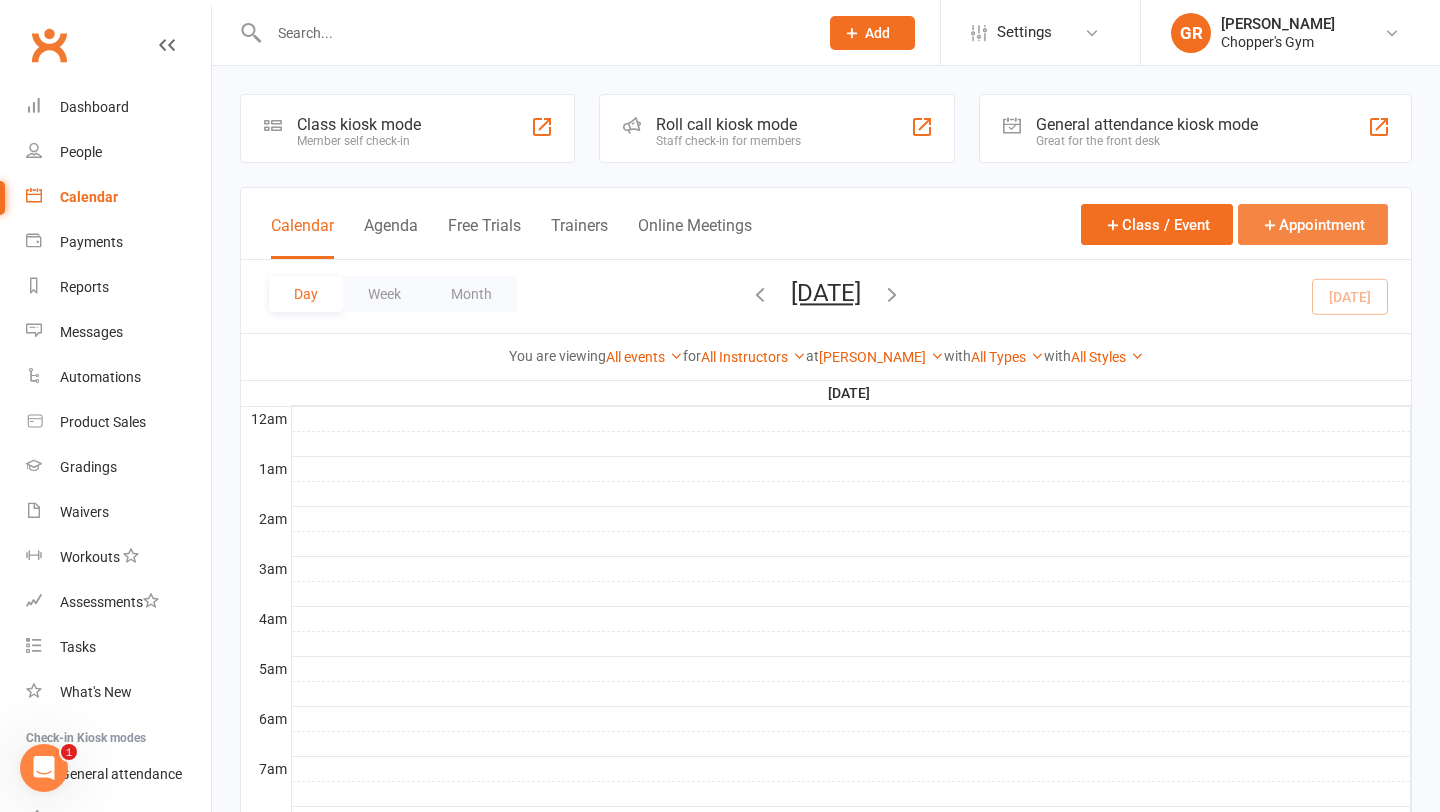 click on "Appointment" at bounding box center (1313, 224) 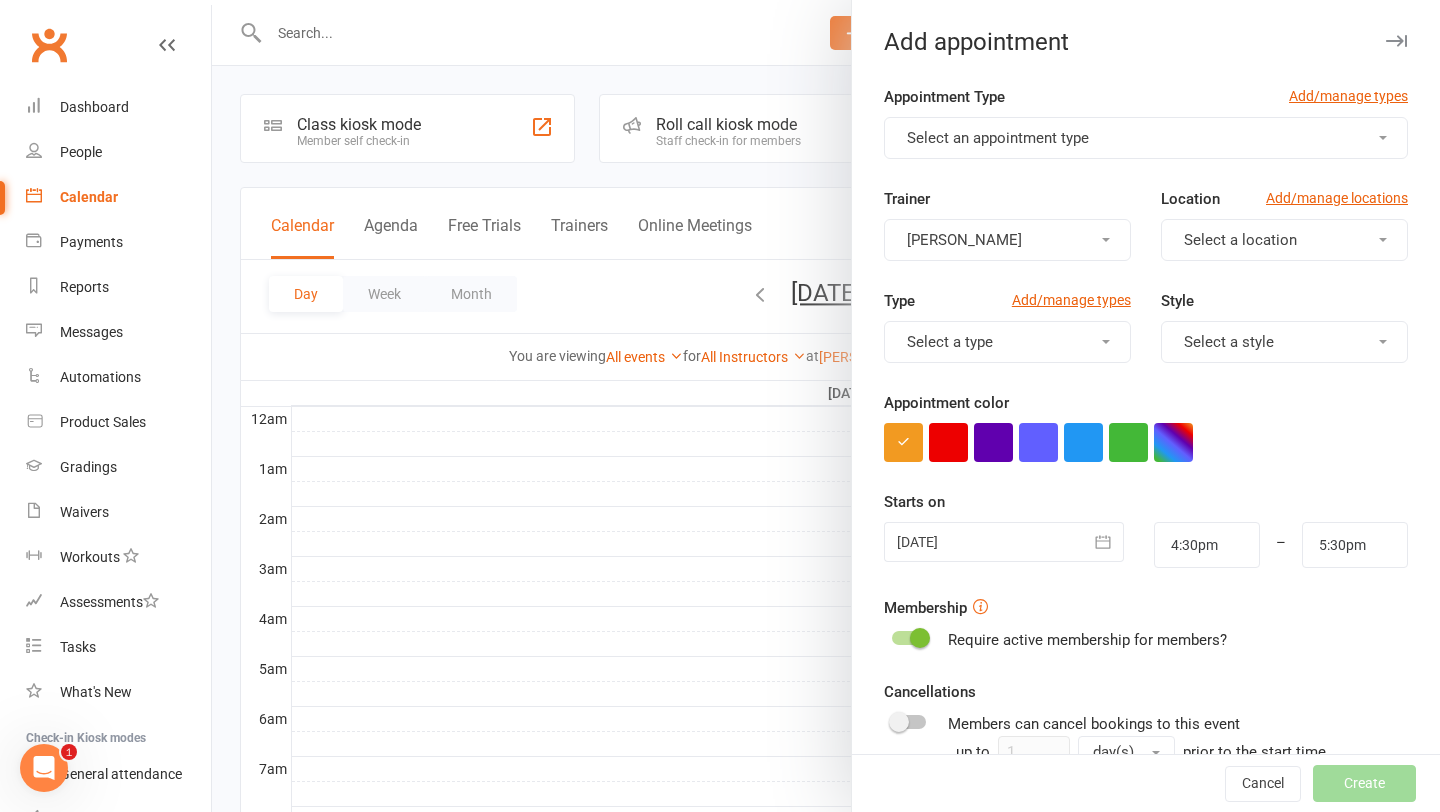 click on "Select an appointment type" at bounding box center [998, 138] 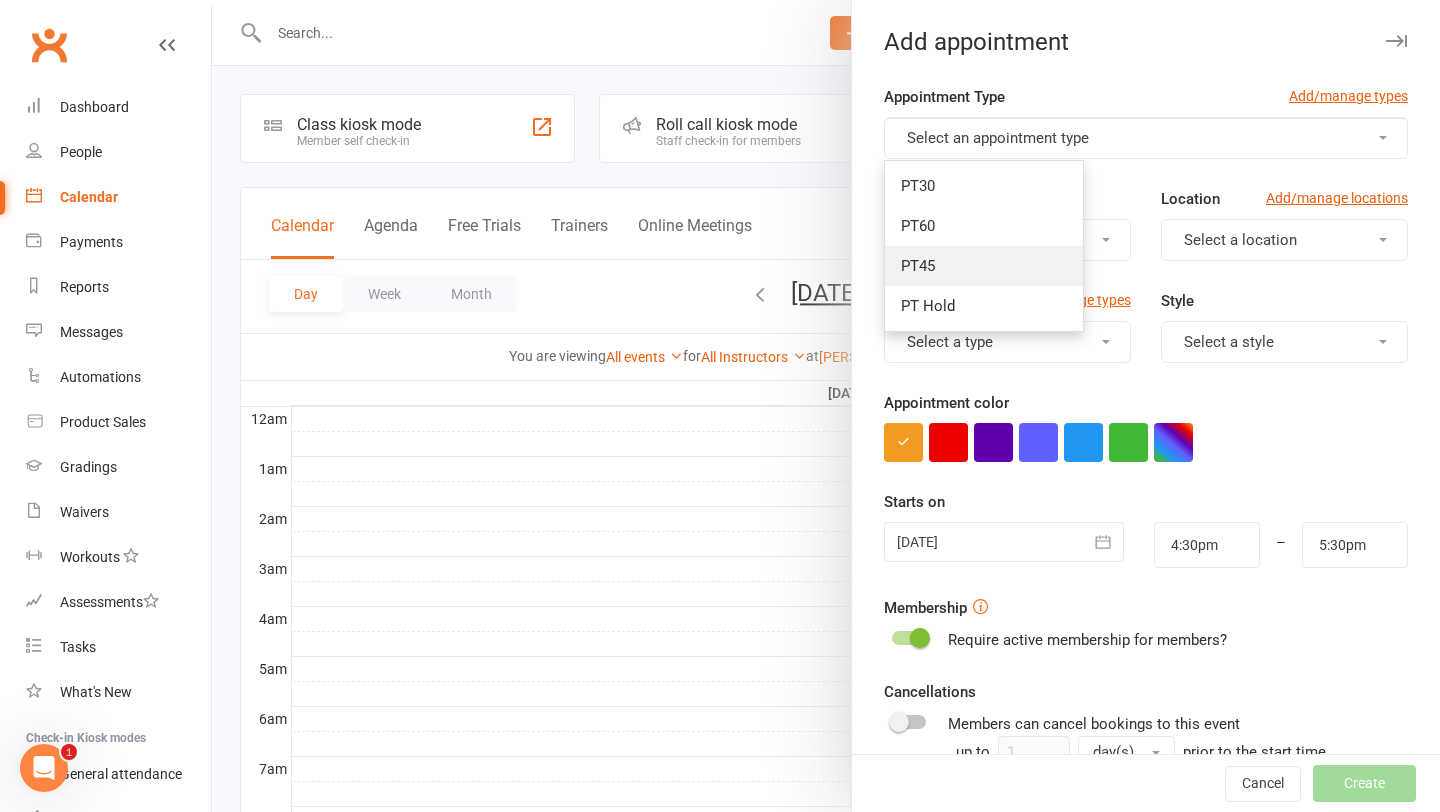 click on "PT45" at bounding box center [984, 266] 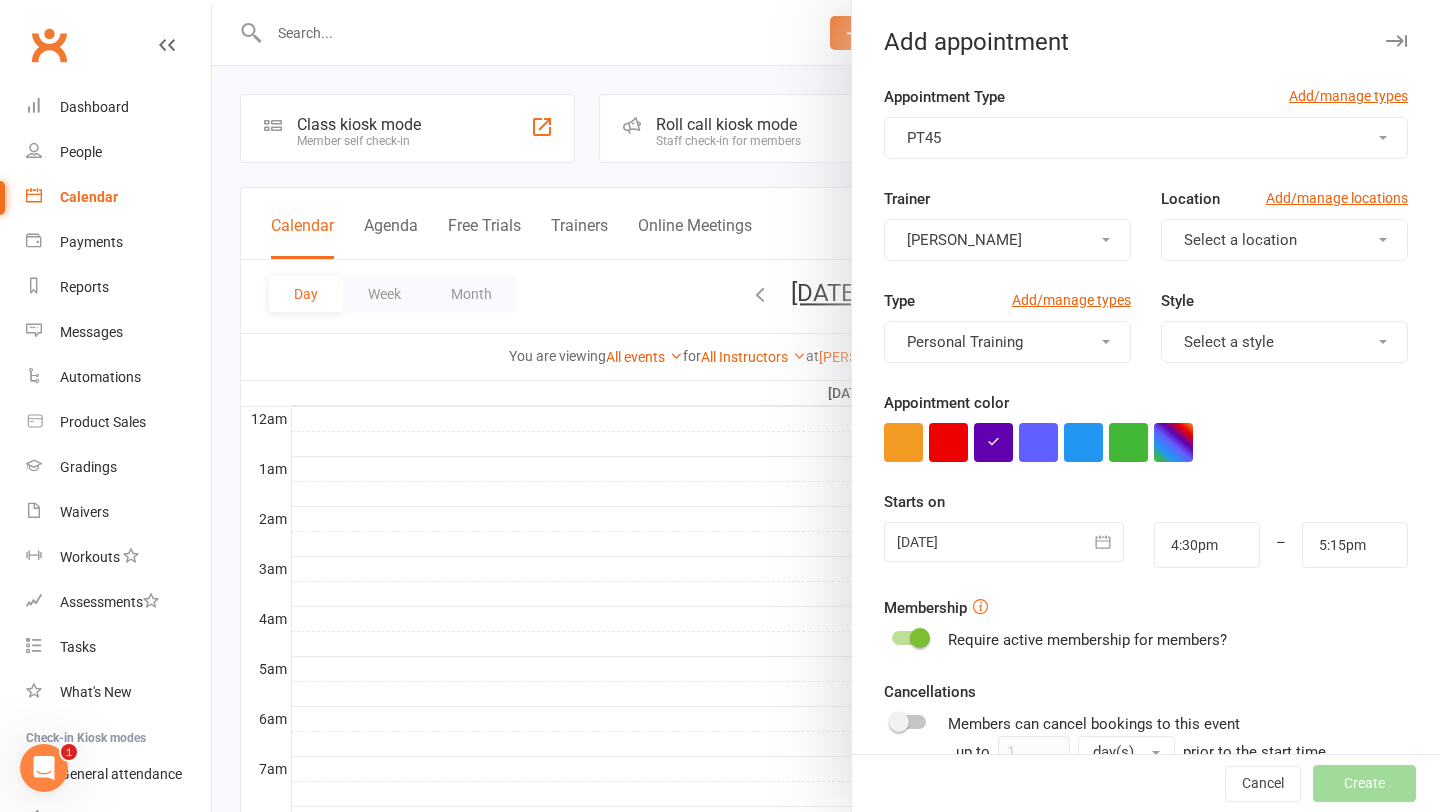 click on "Select a location" at bounding box center (1284, 240) 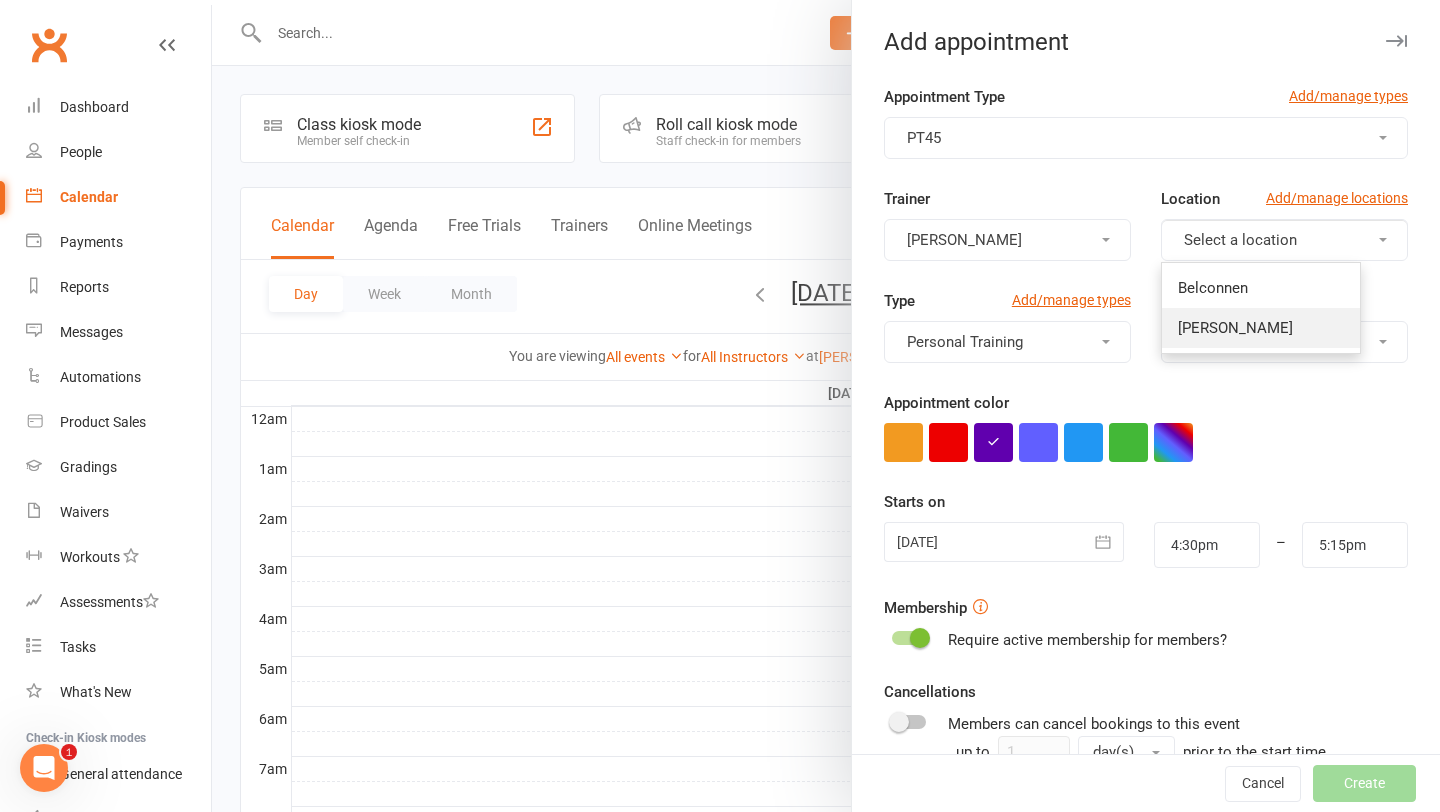 click on "[PERSON_NAME]" at bounding box center (1235, 328) 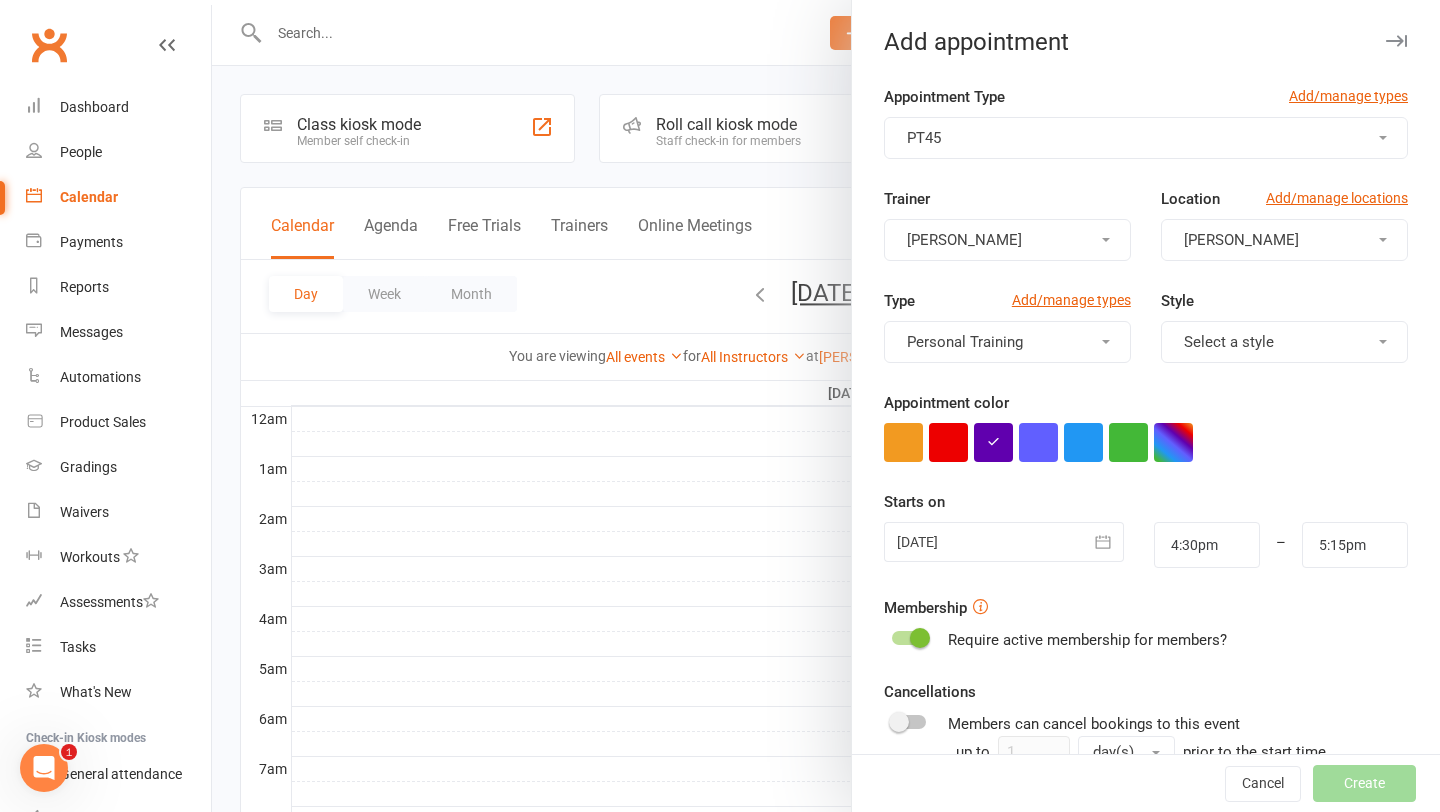 click on "[PERSON_NAME]" at bounding box center [1007, 240] 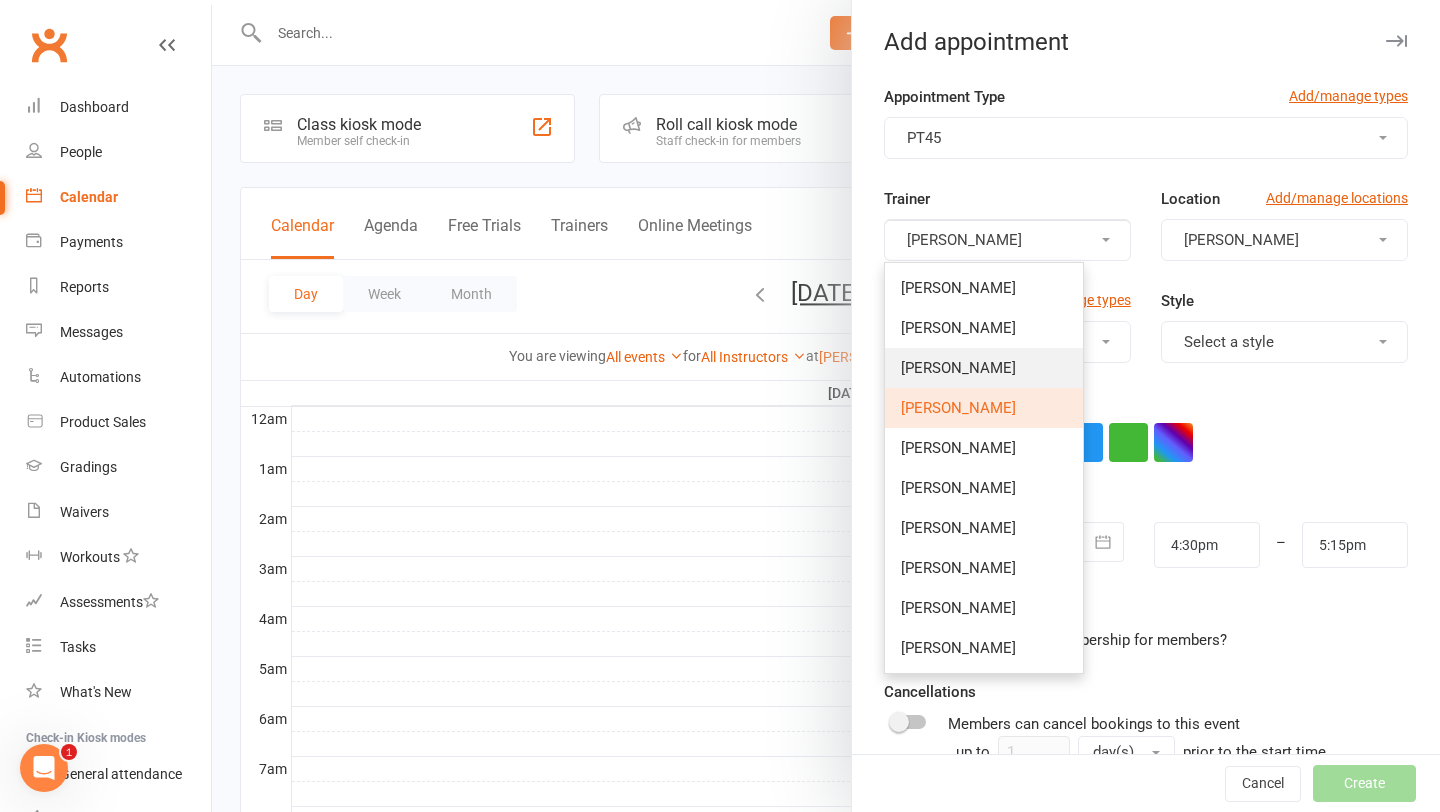 click on "[PERSON_NAME]" at bounding box center (984, 368) 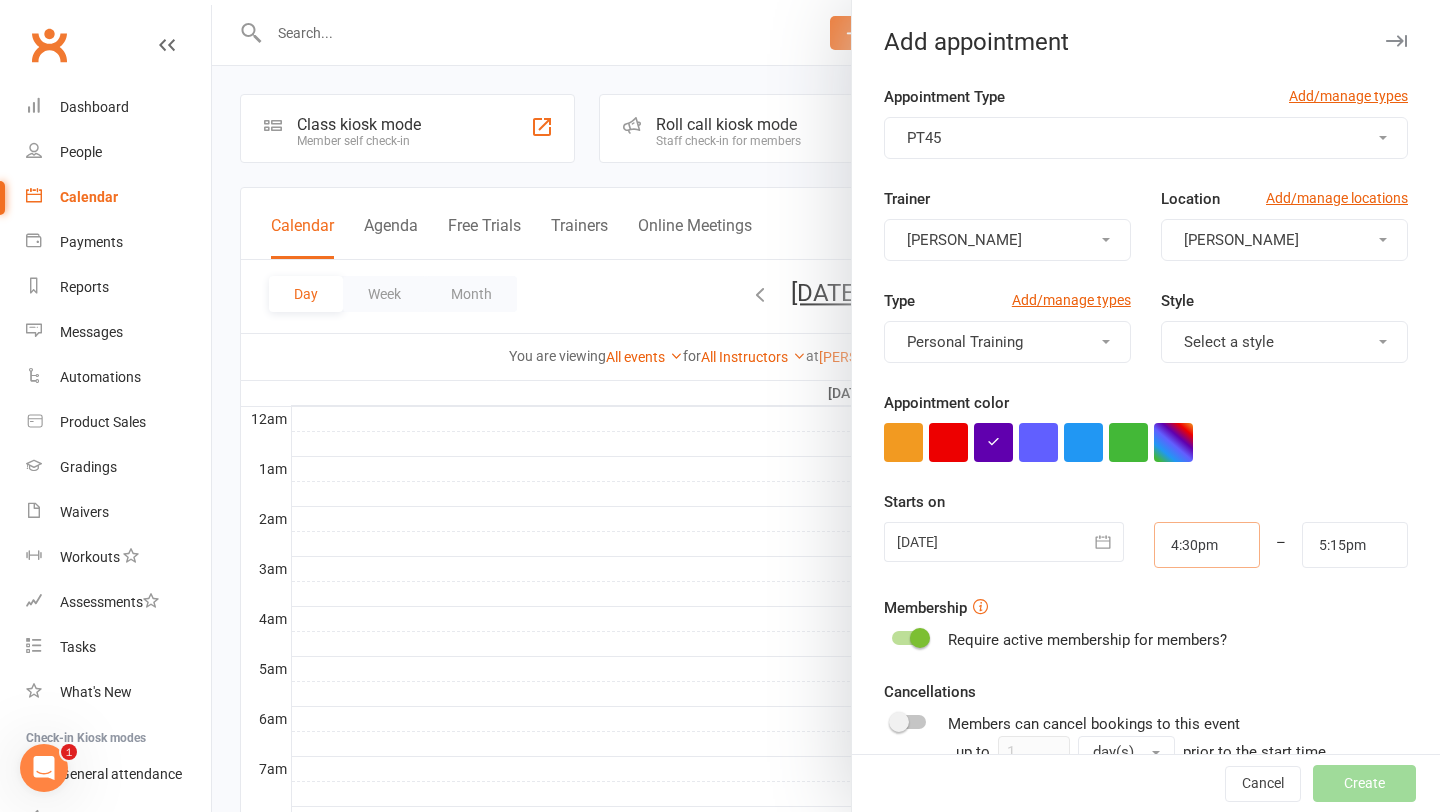 click on "4:30pm" at bounding box center [1207, 545] 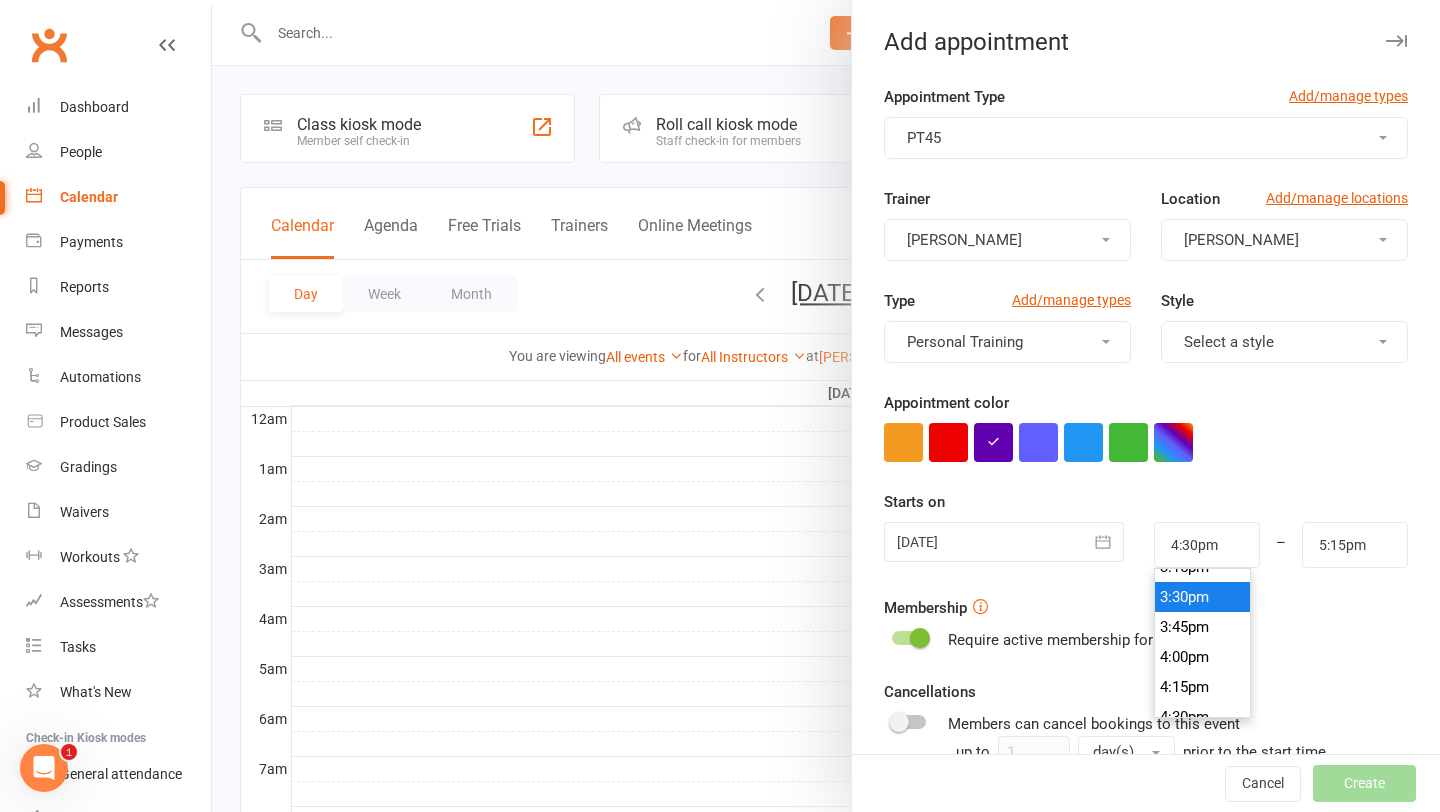 type on "3:30pm" 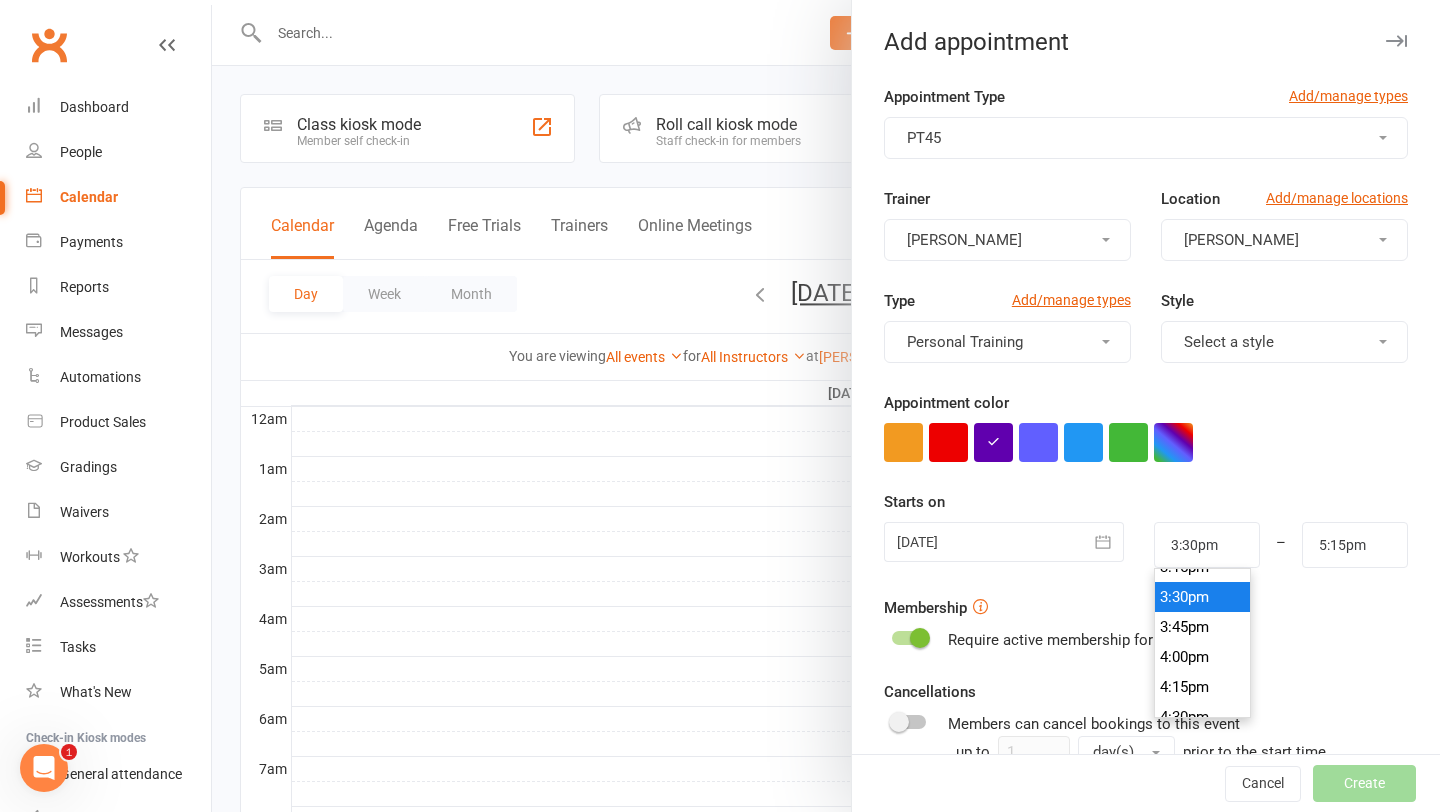click on "3:30pm" at bounding box center (1203, 597) 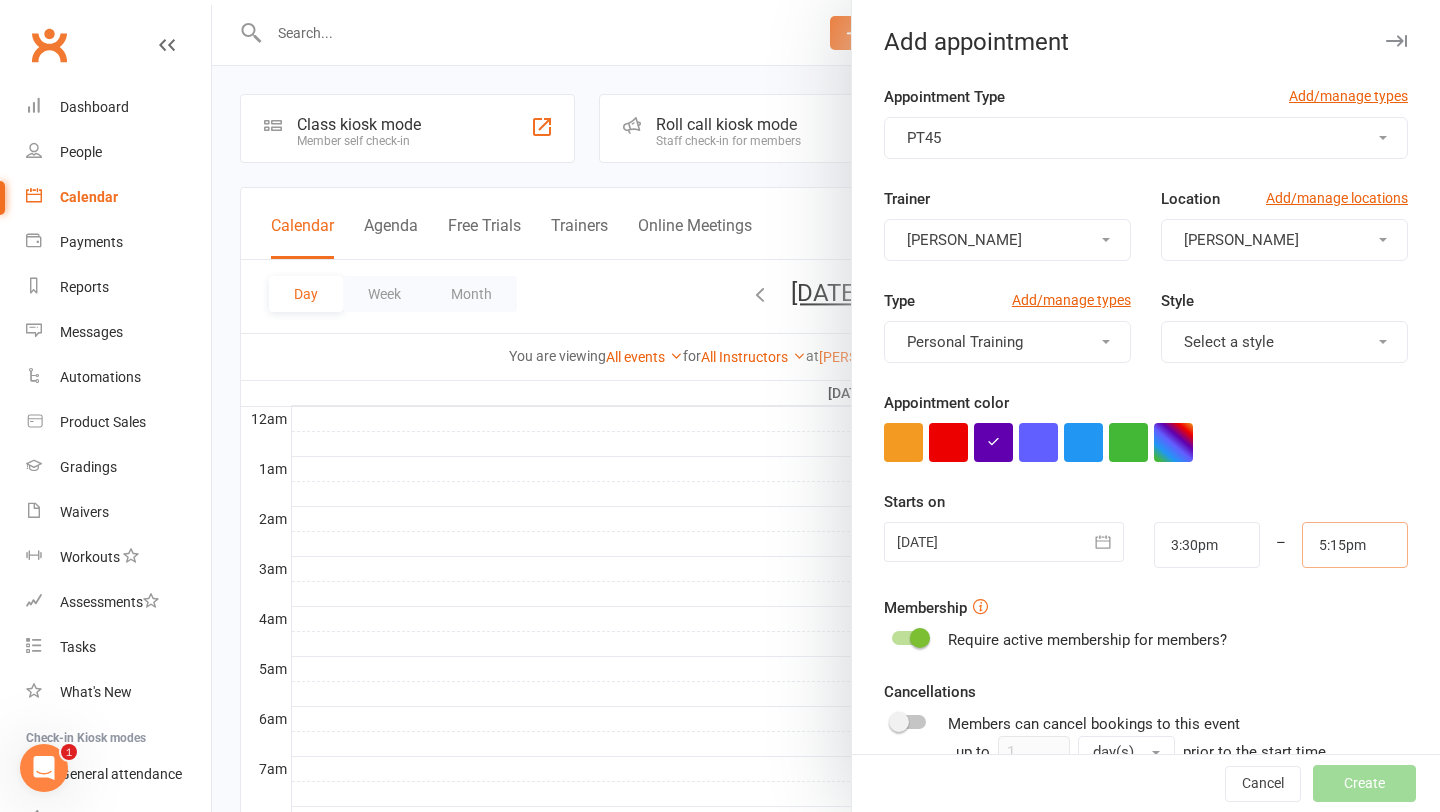 click on "5:15pm" at bounding box center [1355, 545] 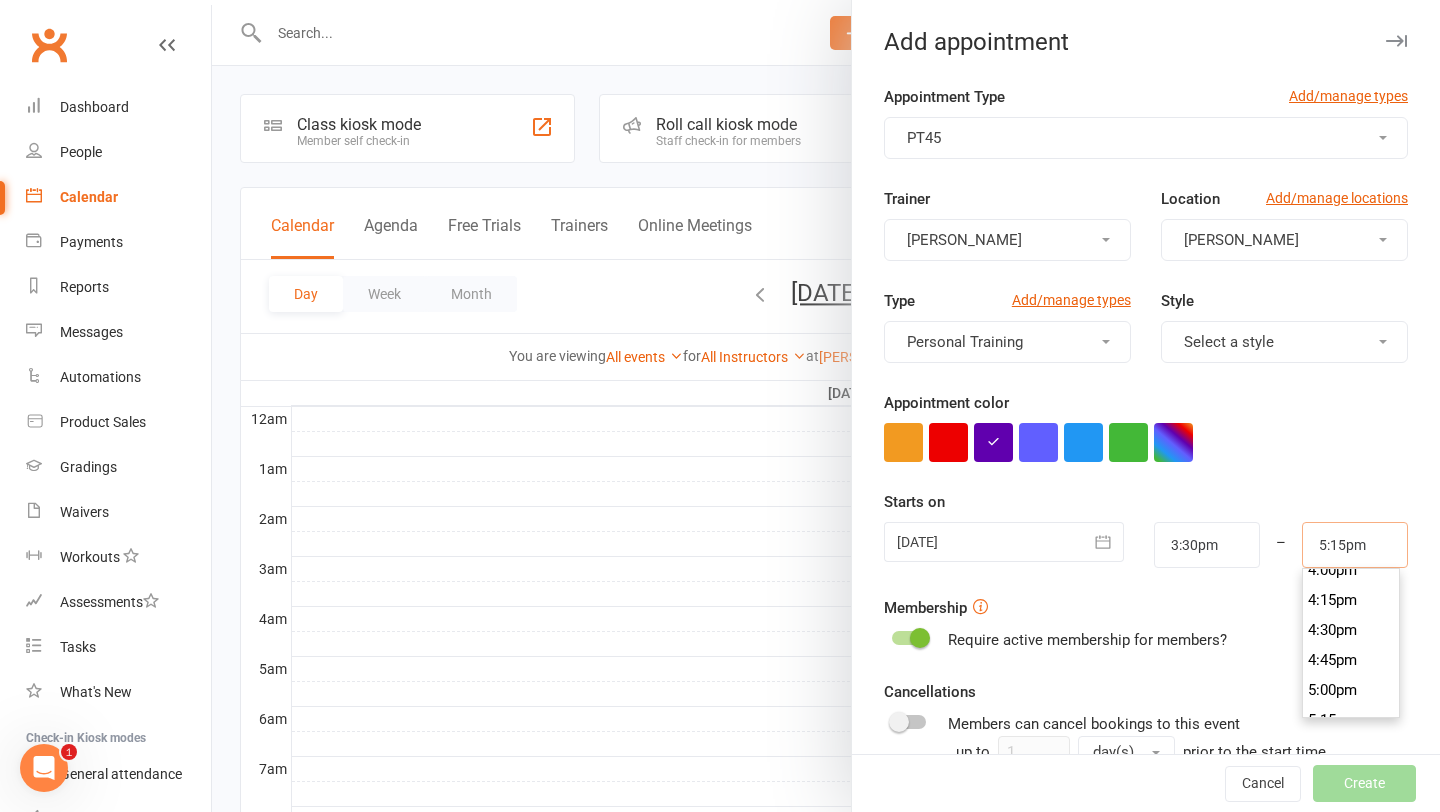 scroll, scrollTop: 1909, scrollLeft: 0, axis: vertical 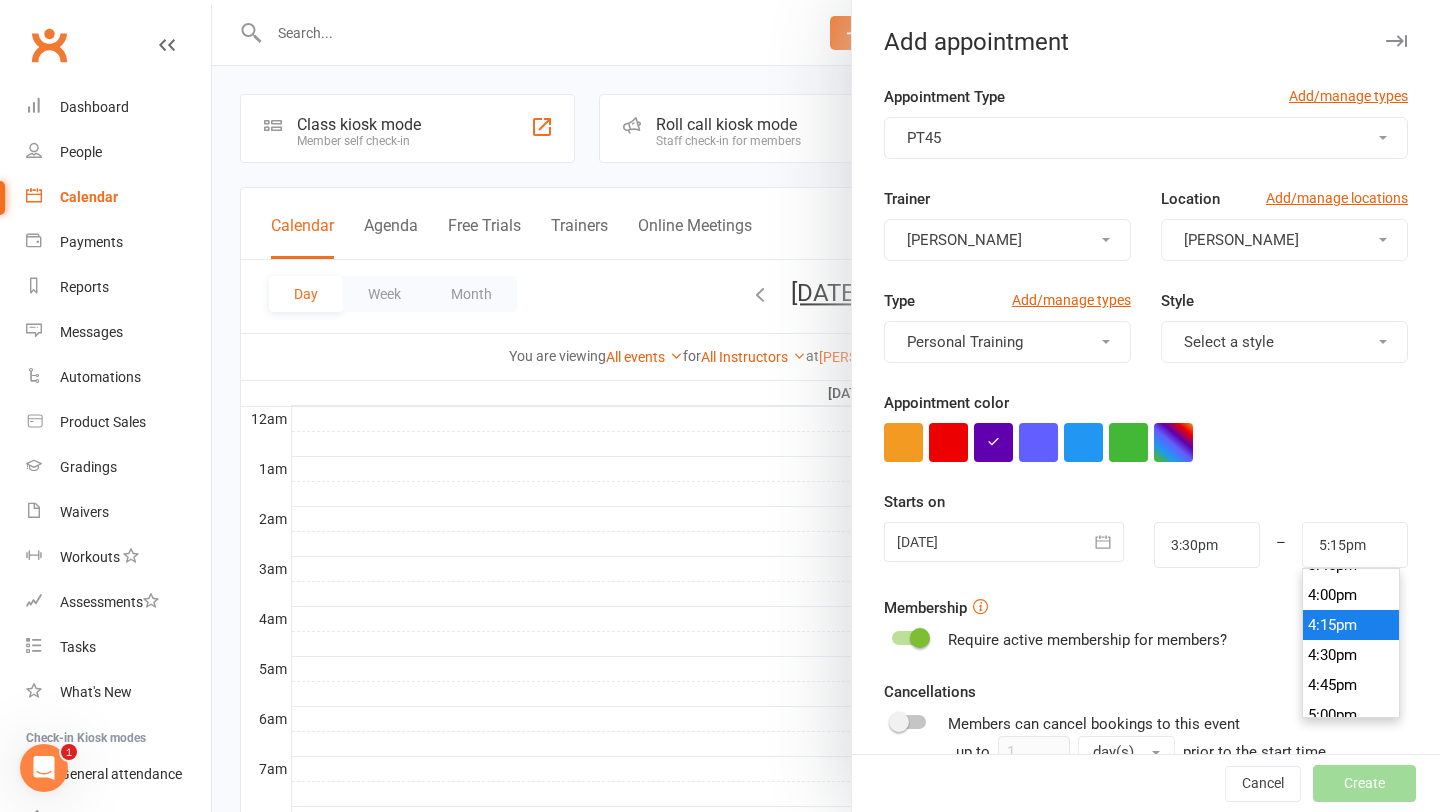 type on "4:15pm" 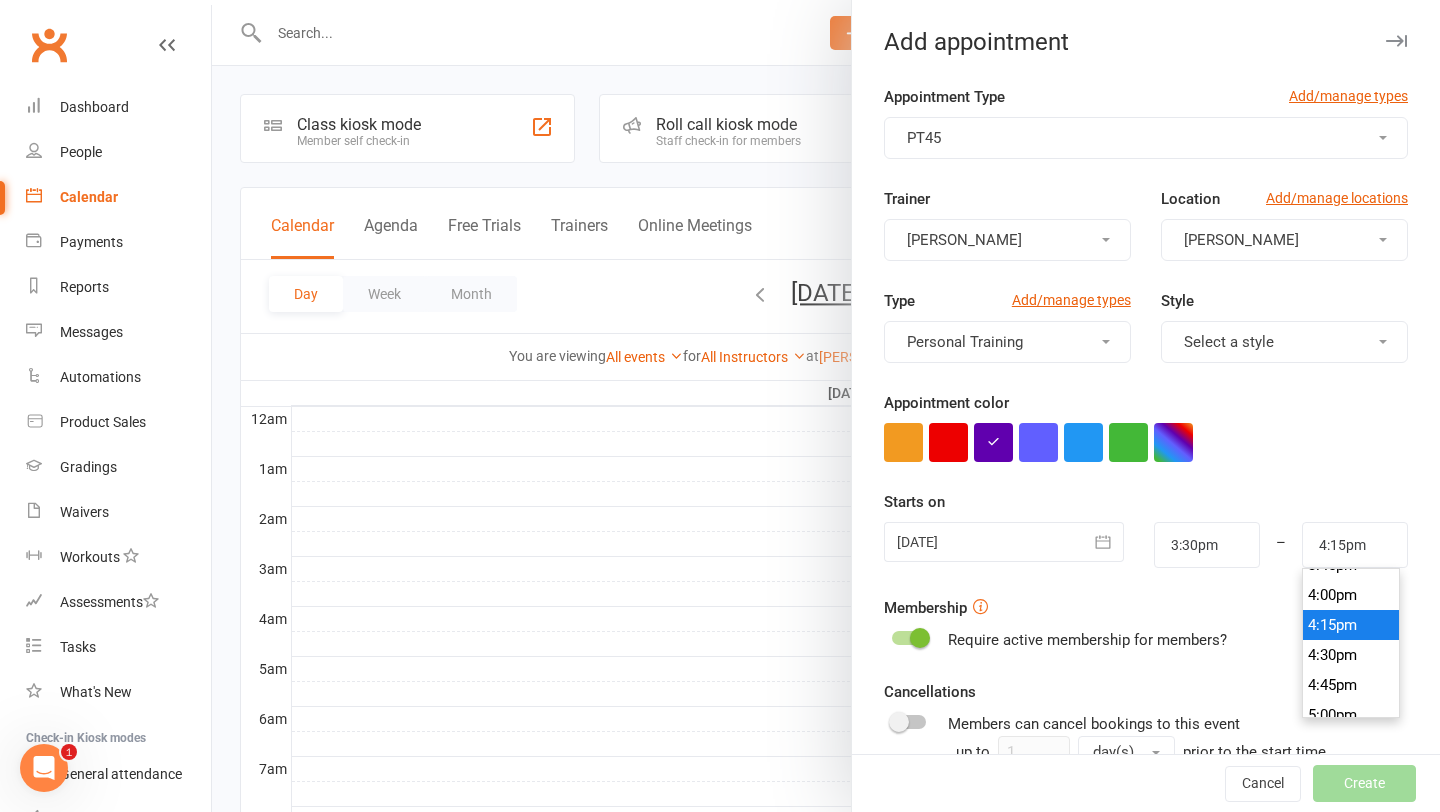 click on "4:15pm" at bounding box center (1351, 625) 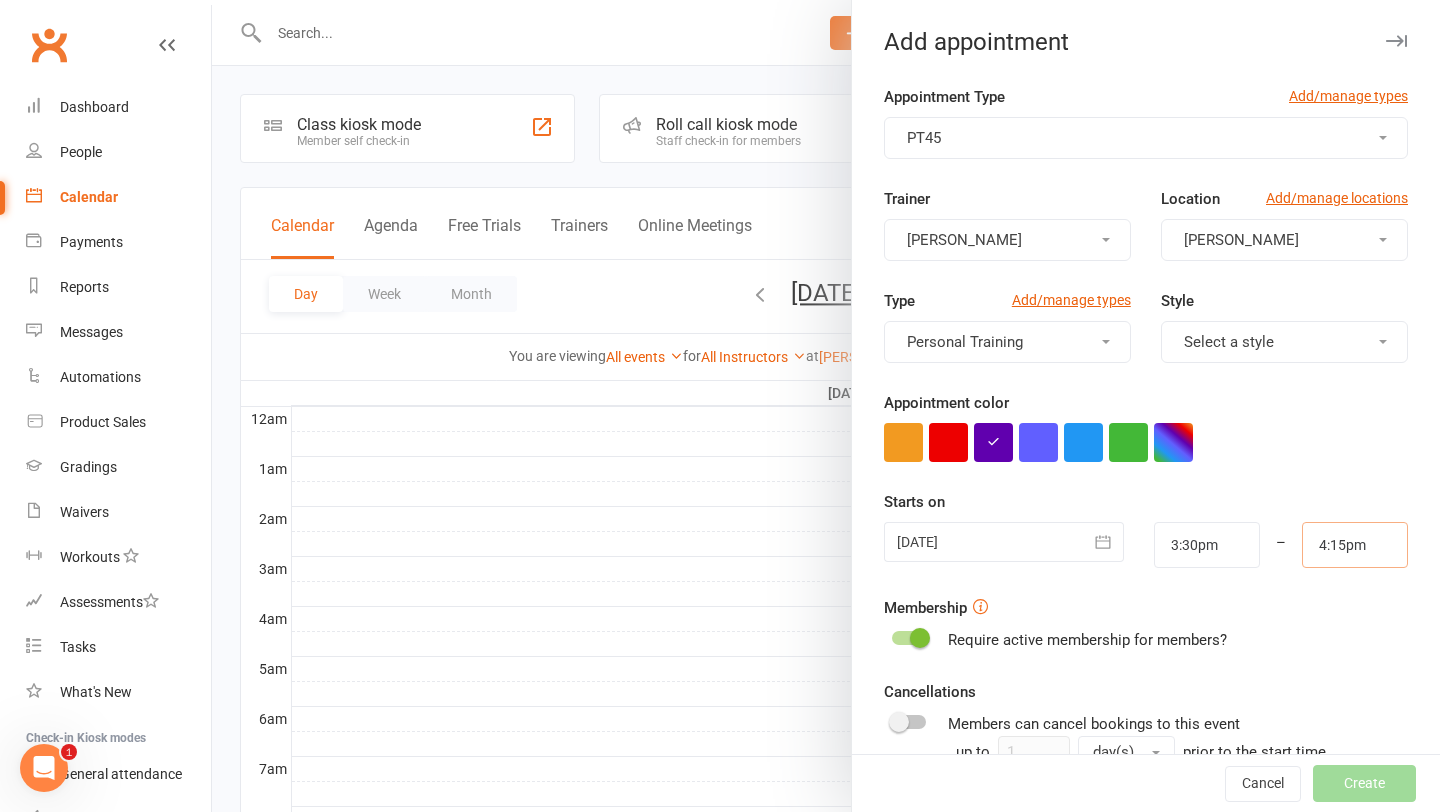 scroll, scrollTop: 228, scrollLeft: 0, axis: vertical 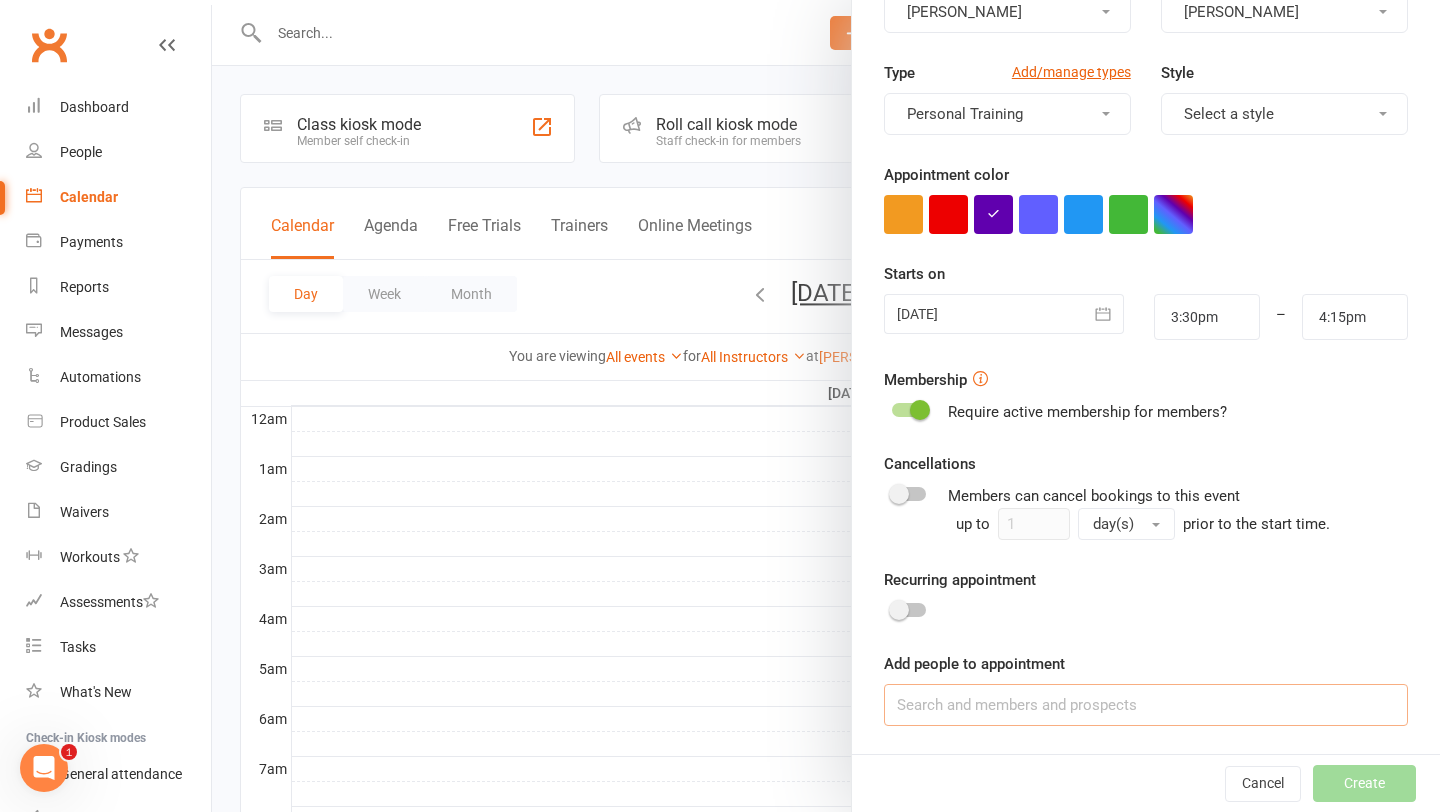 click at bounding box center [1146, 705] 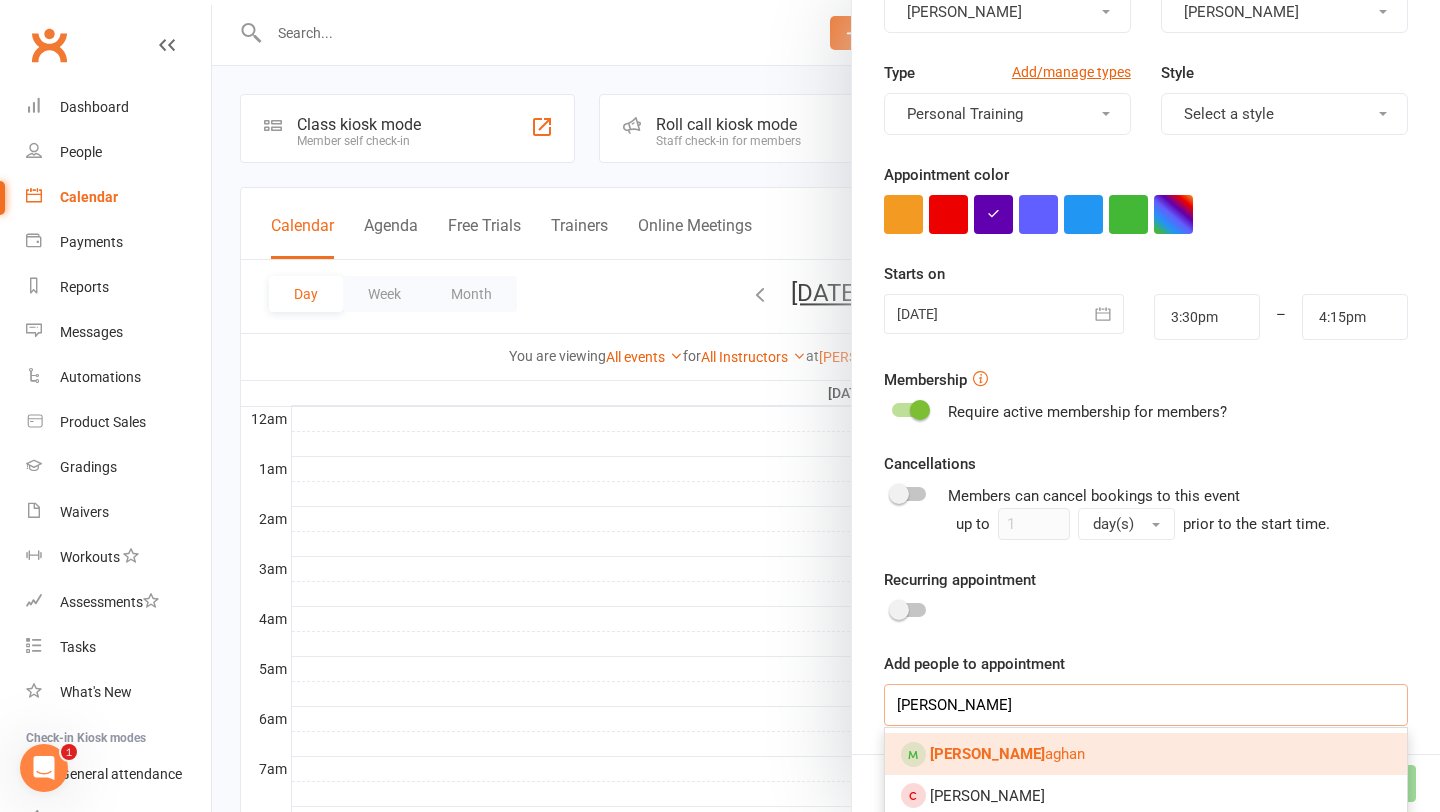 type on "patrick call" 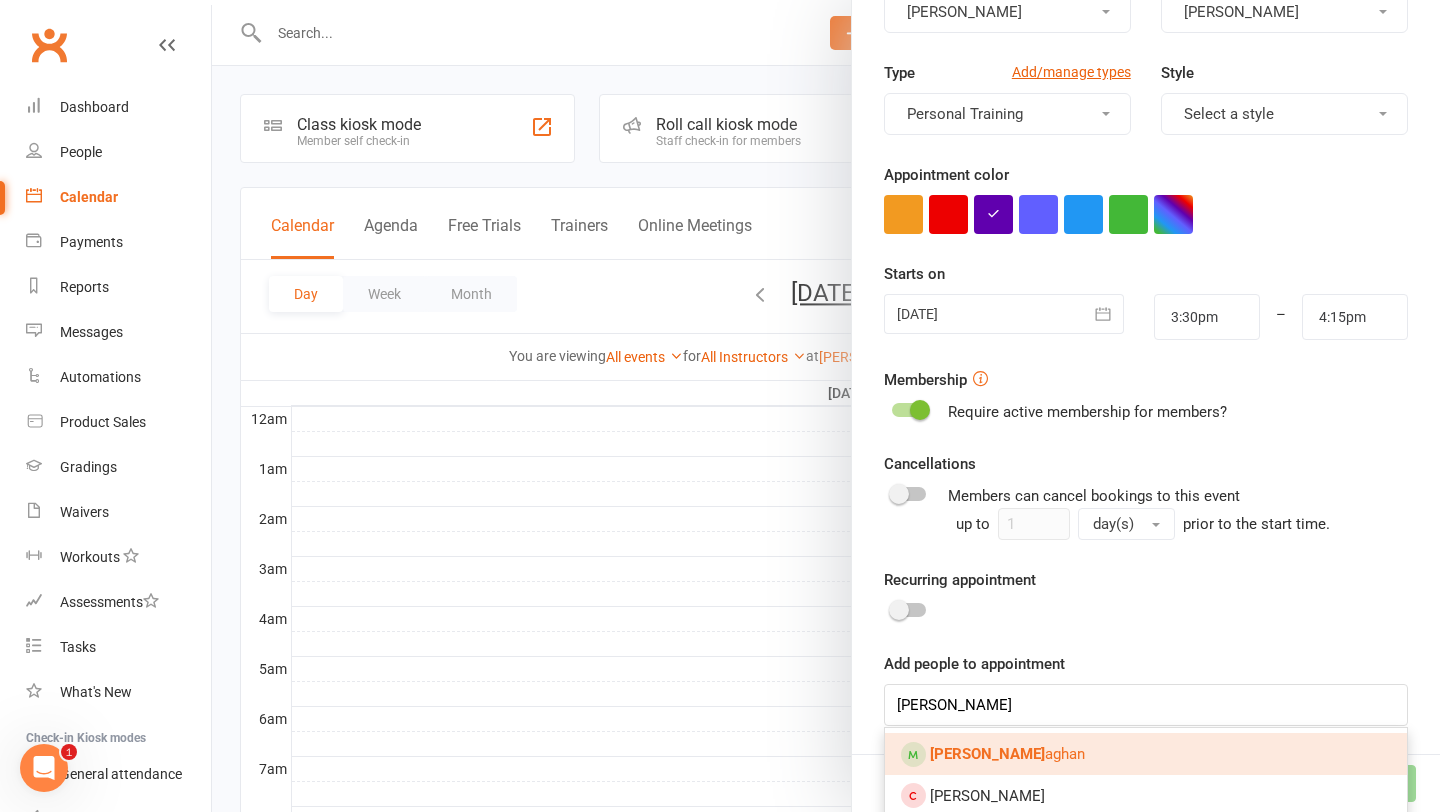 click on "Patrick Call aghan" at bounding box center [1146, 754] 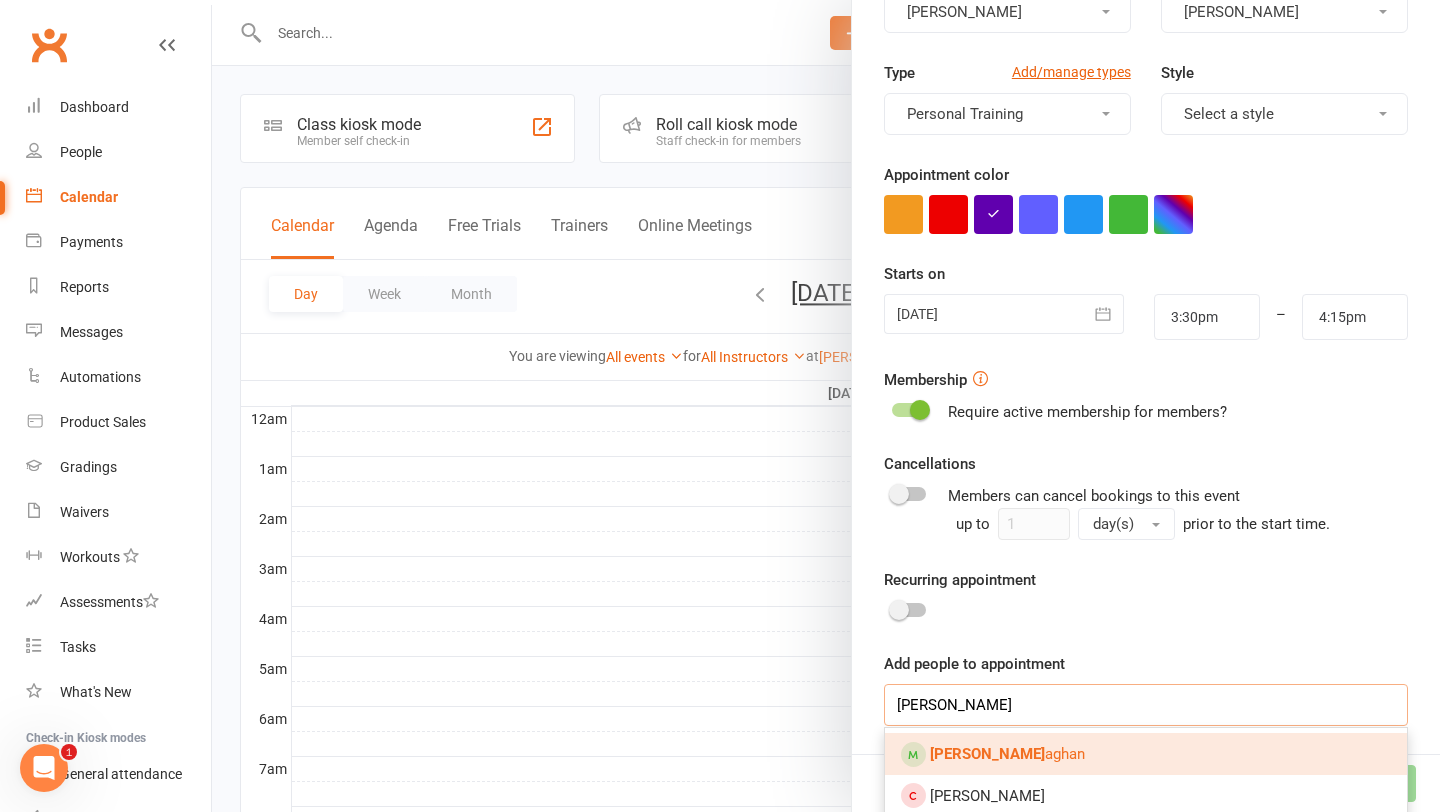 type 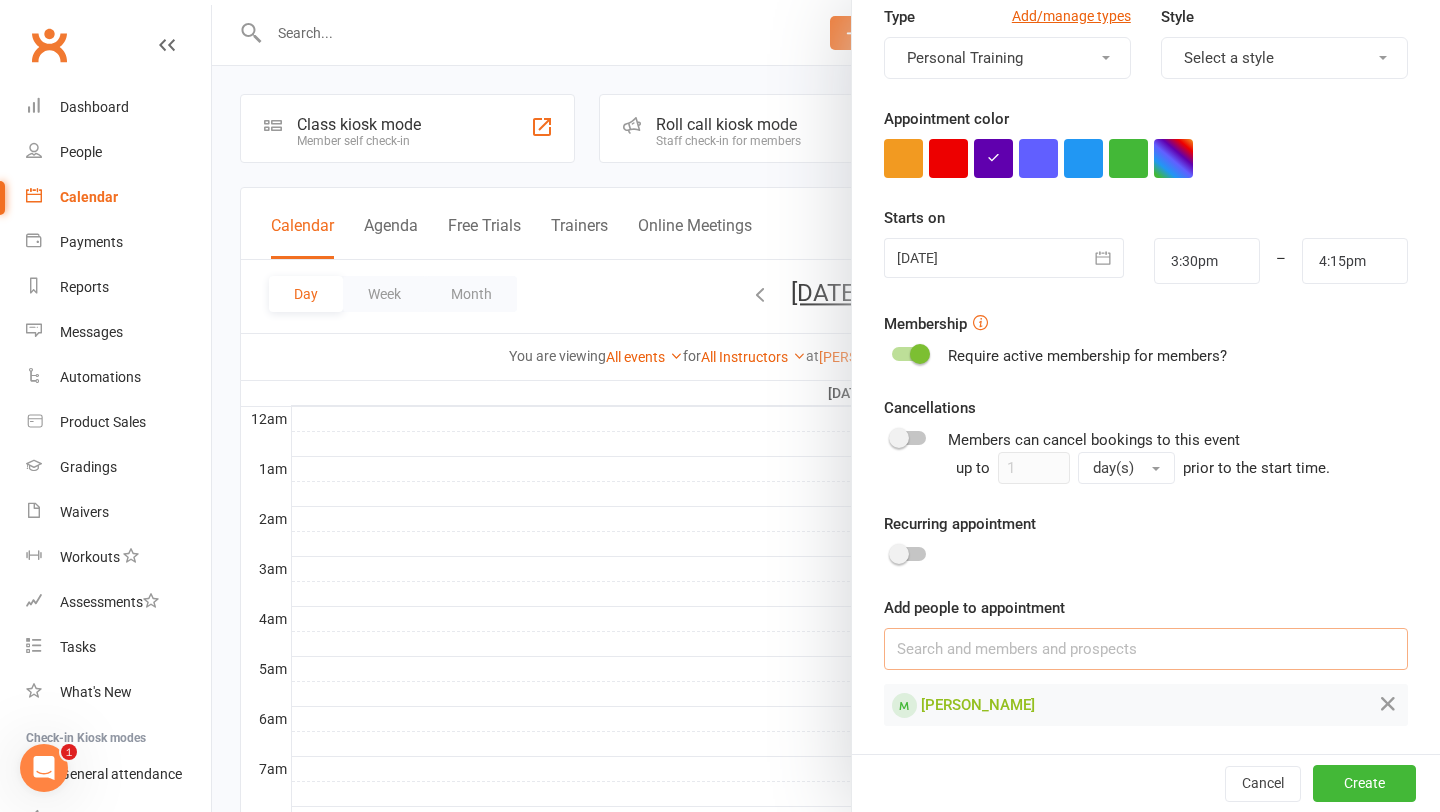 scroll, scrollTop: 281, scrollLeft: 0, axis: vertical 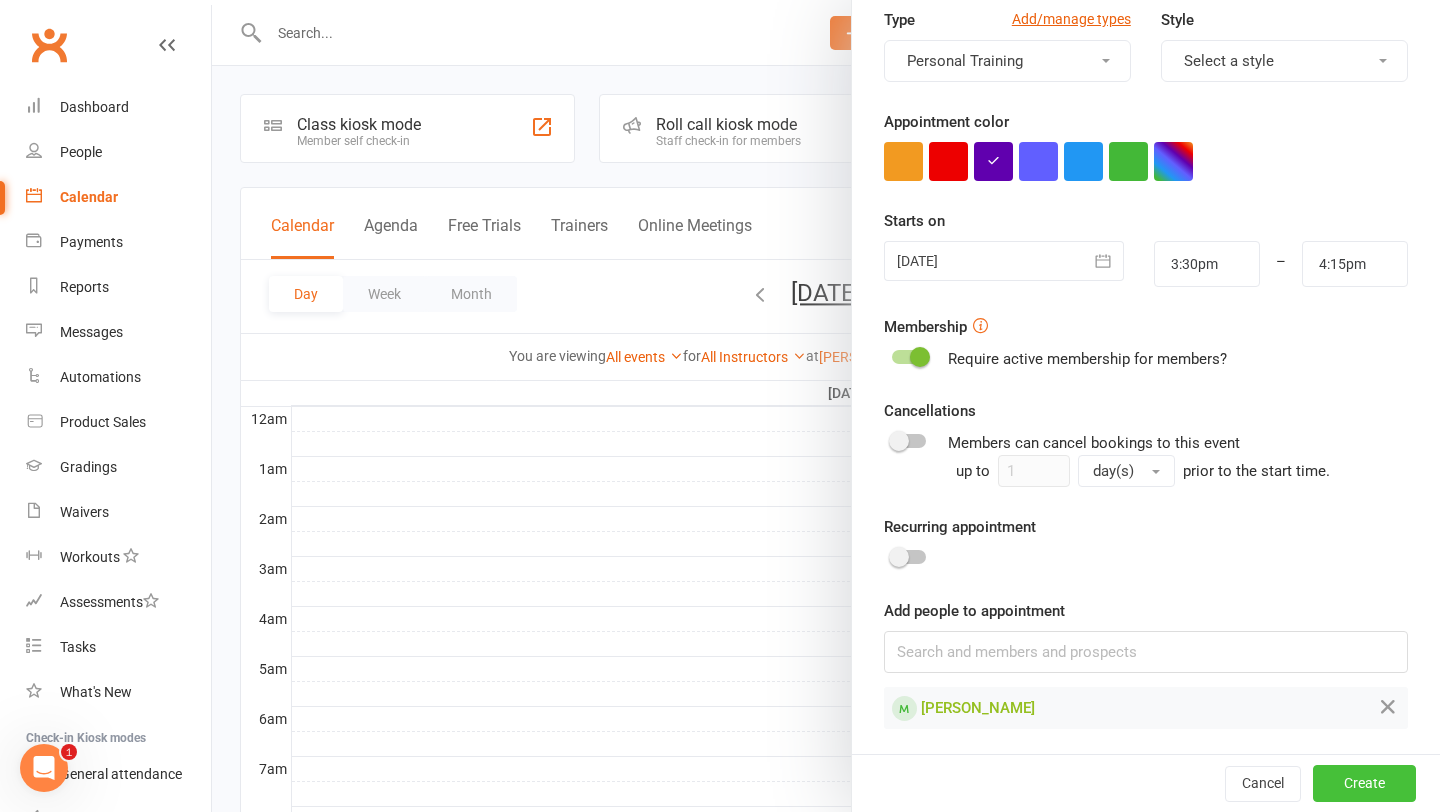 click on "Create" at bounding box center (1364, 784) 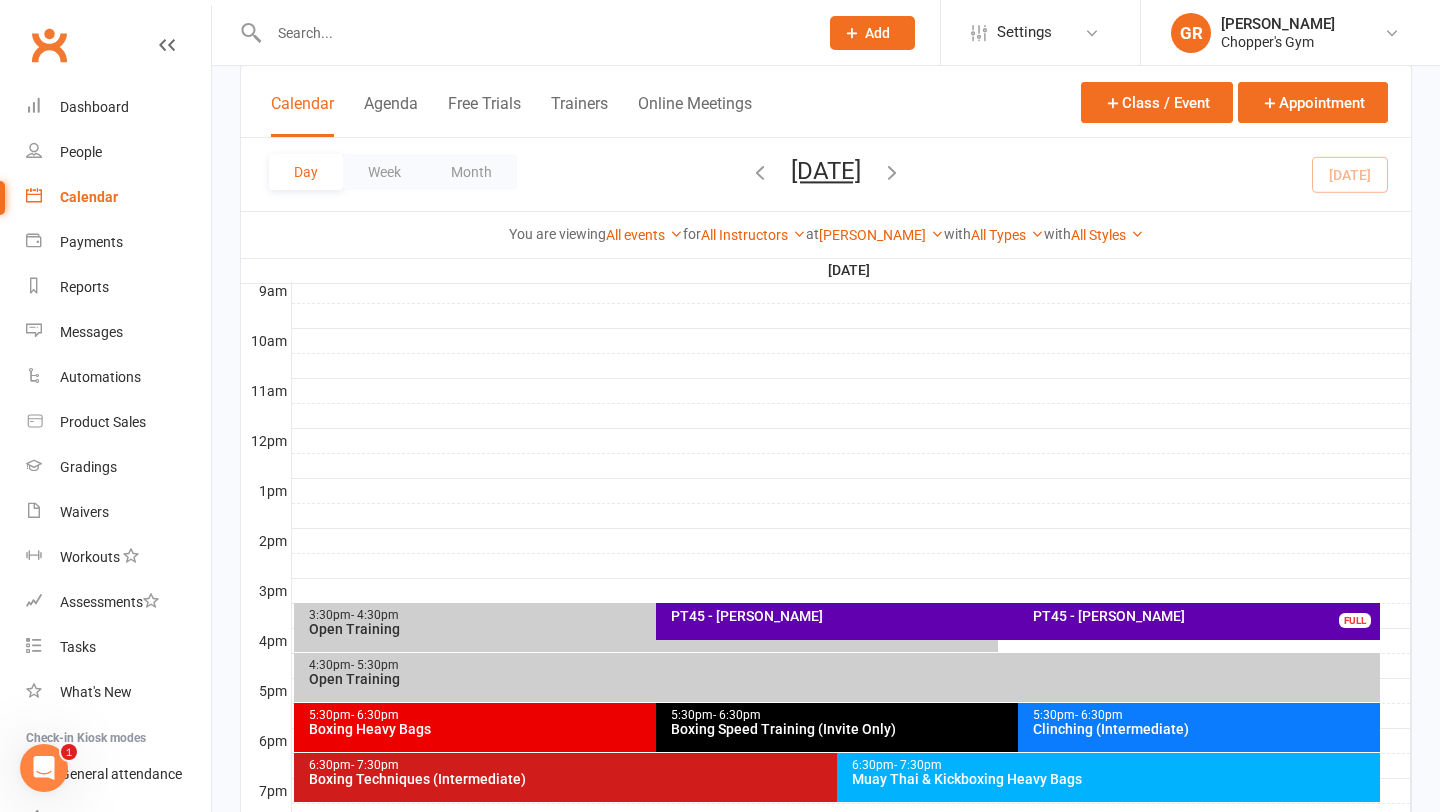 scroll, scrollTop: 852, scrollLeft: 0, axis: vertical 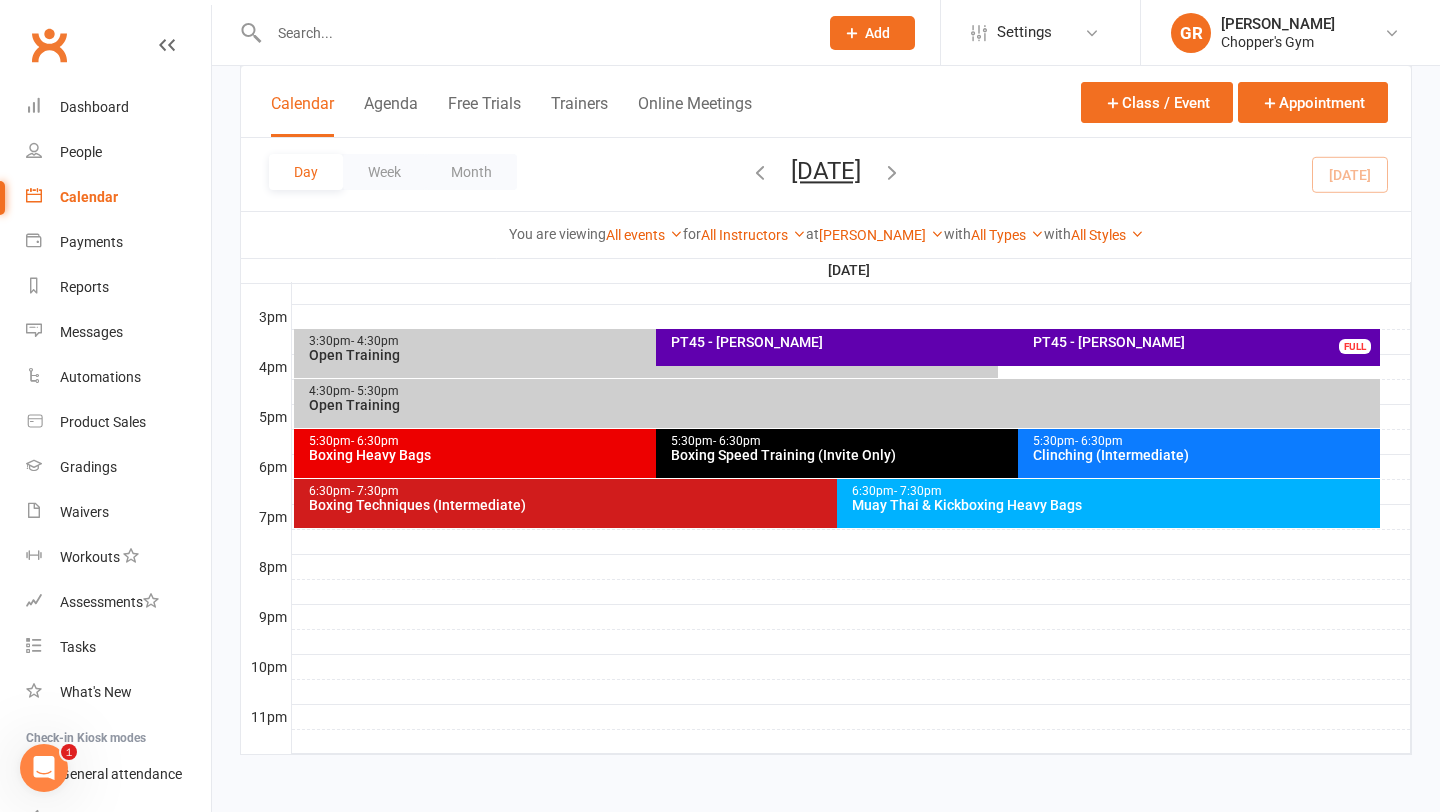 click on "PT45 - Patrick Callaghan" at bounding box center [1204, 342] 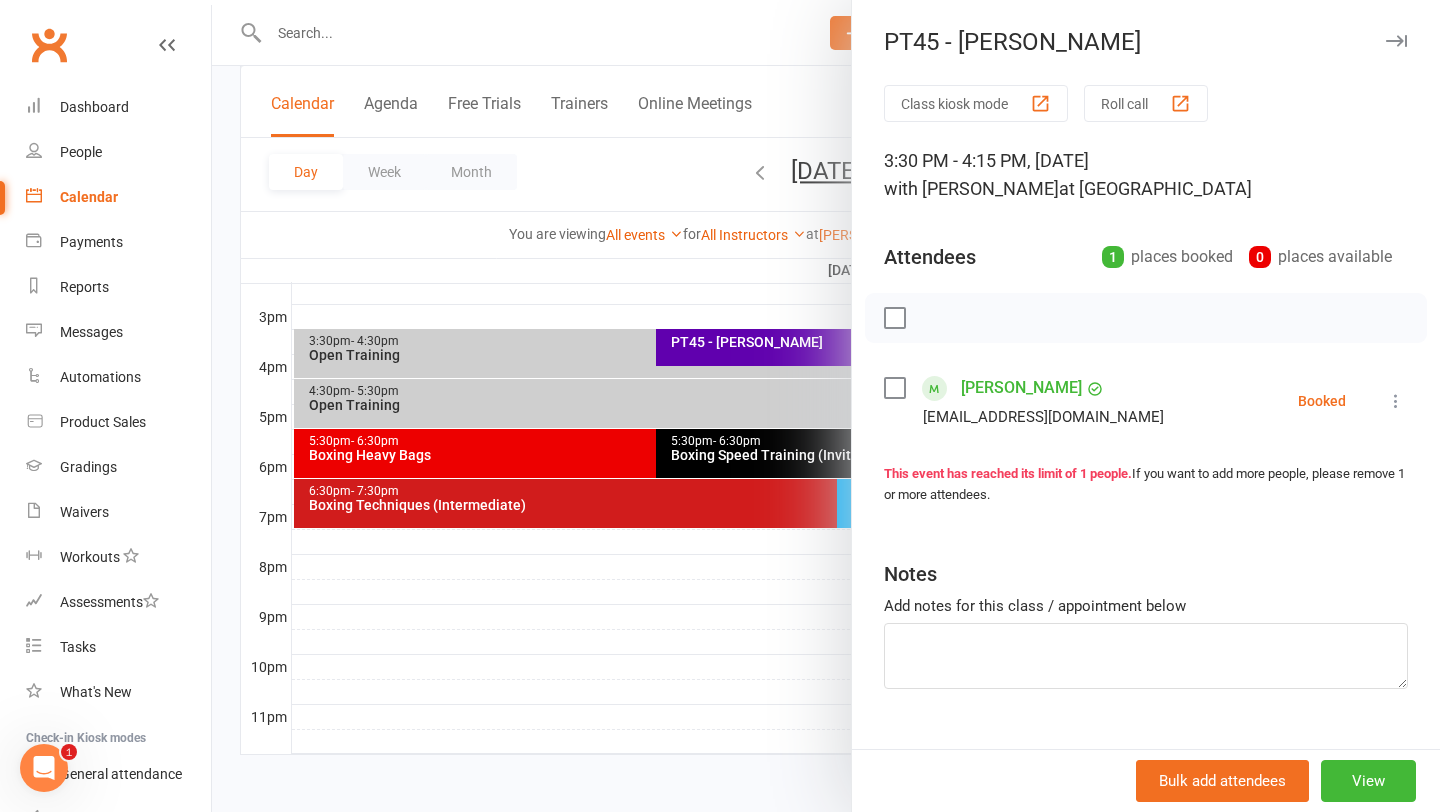 click at bounding box center (1396, 401) 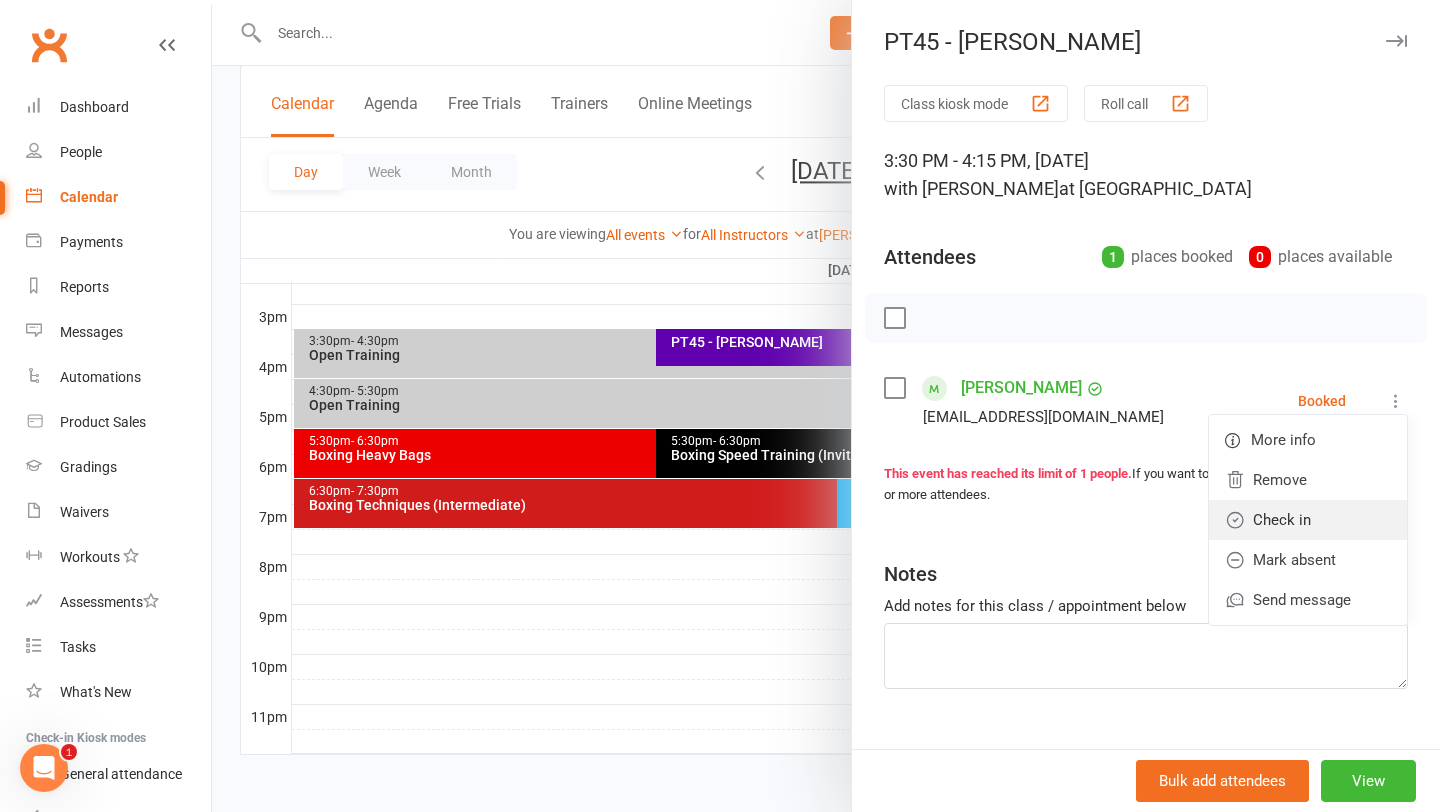 click on "Check in" at bounding box center (1308, 520) 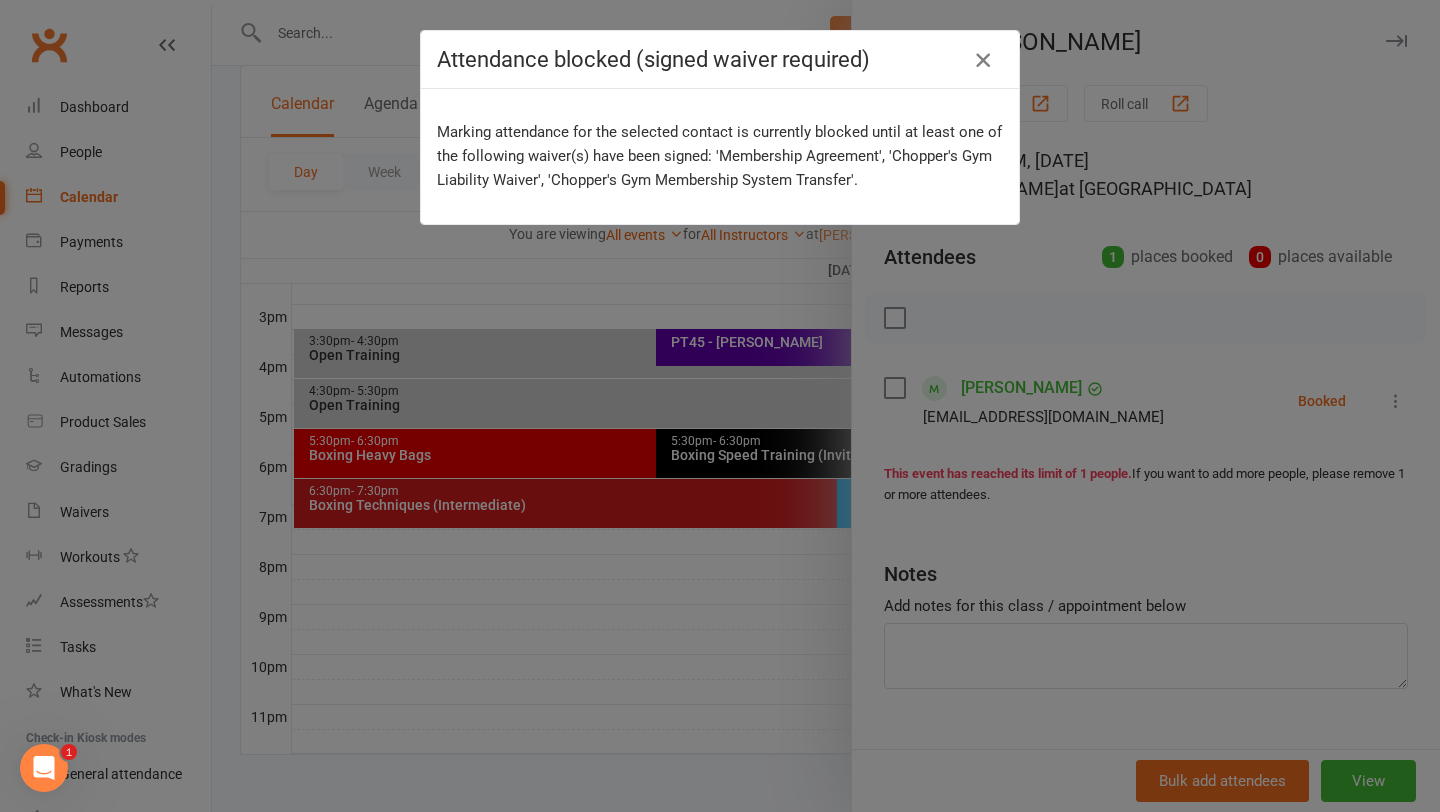 click at bounding box center [983, 60] 